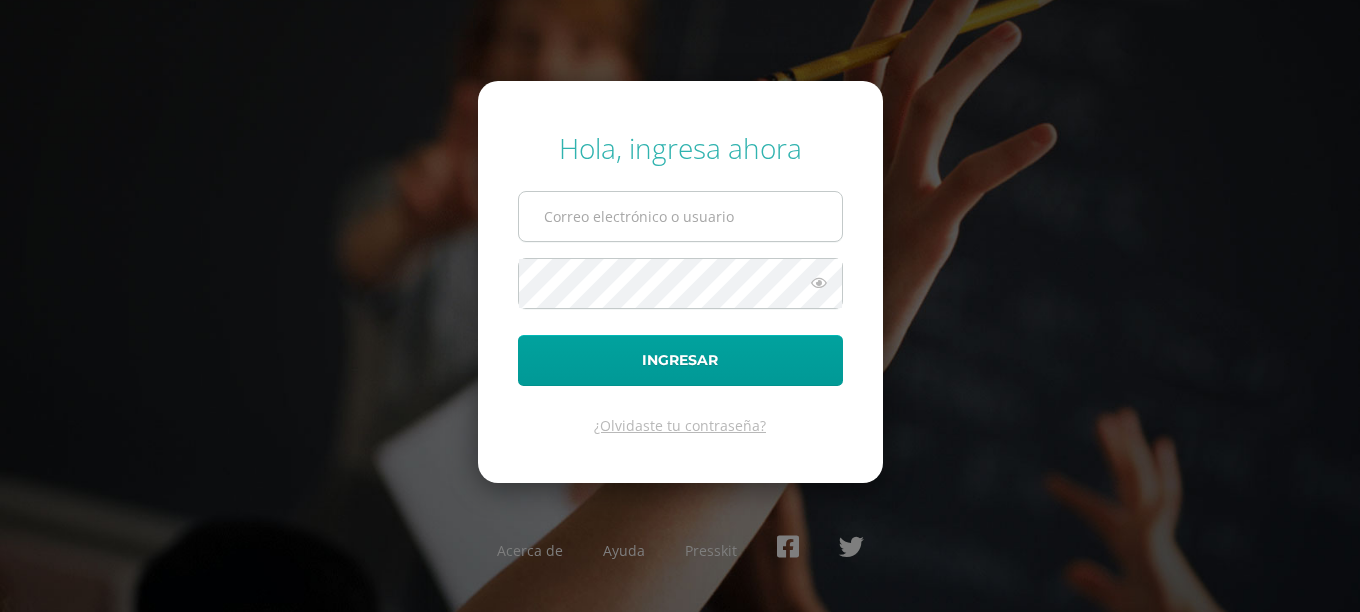 scroll, scrollTop: 0, scrollLeft: 0, axis: both 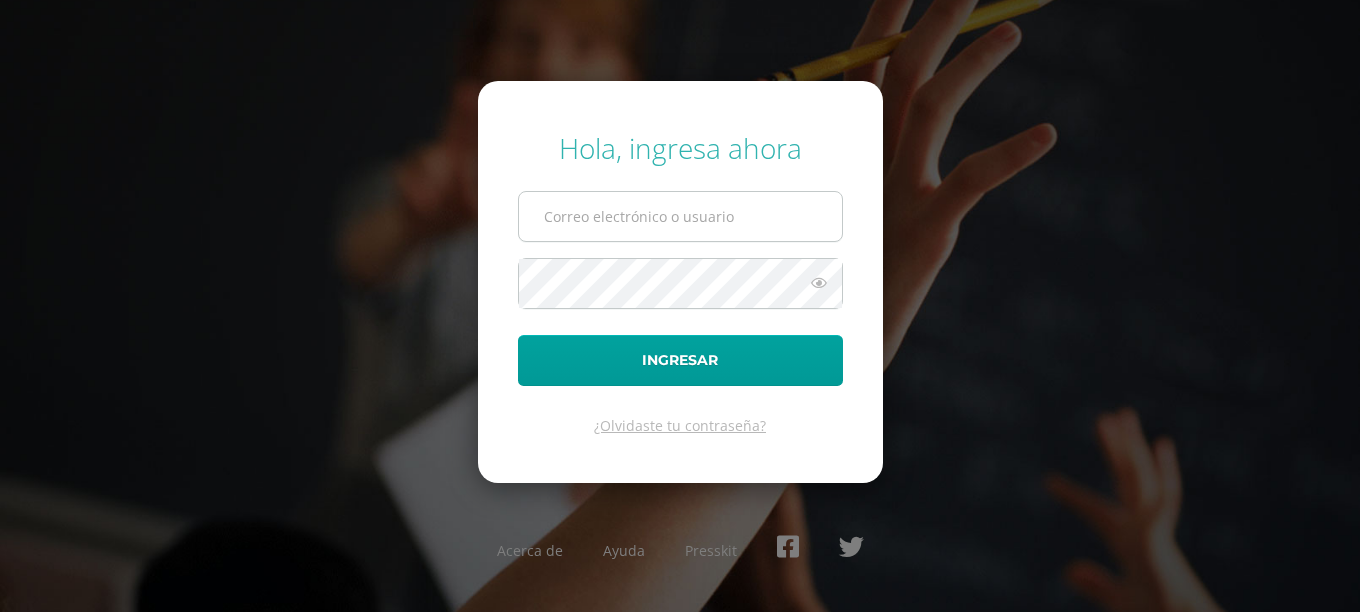 type on "[EMAIL_ADDRESS][DOMAIN_NAME]" 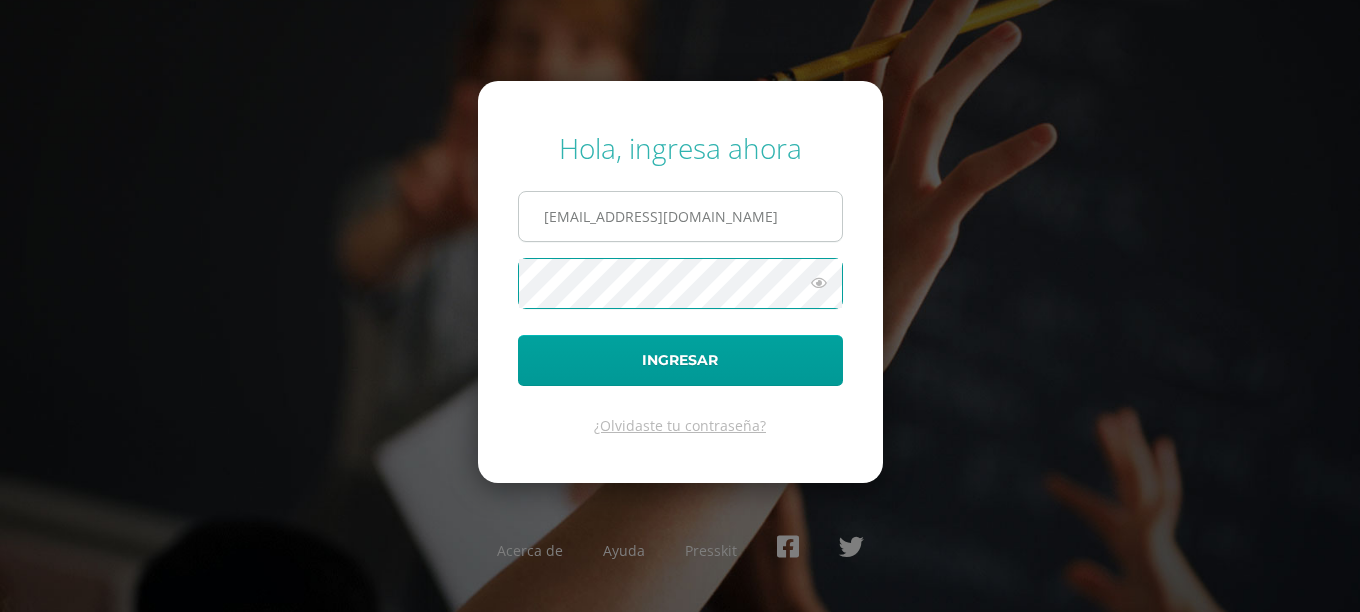 click on "Ingresar" at bounding box center (680, 360) 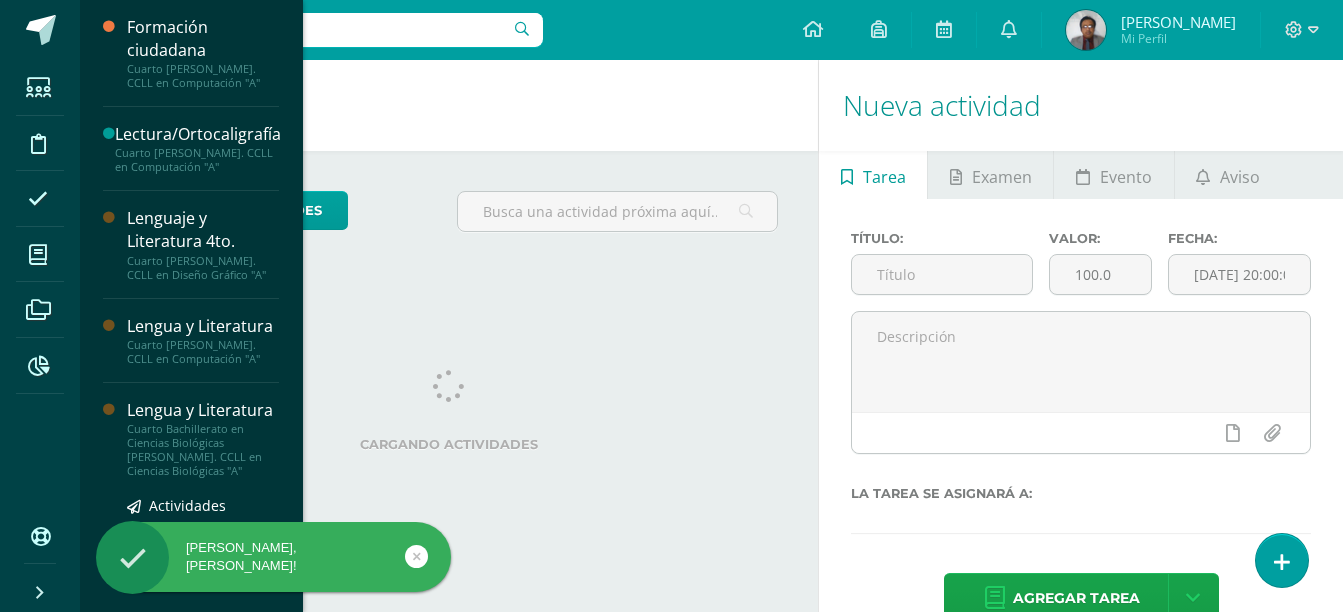 click on "[PERSON_NAME], [PERSON_NAME]!         Estudiantes Disciplina Asistencia Mis cursos Archivos Reportes Soporte
Centro de ayuda
Últimas actualizaciones
Cerrar panel
Formación ciudadana
Cuarto
[PERSON_NAME]. CCLL en Computación
"A"
Actividades Estudiantes Planificación Dosificación
Lectura/Ortocaligrafía
Cuarto
[PERSON_NAME]. CCLL en Computación
"A"
Actividades Estudiantes Planificación Dosificación
Lenguaje y Literatura 4to.
Cuarto
[PERSON_NAME]. CCLL en Diseño Gráfico
"A"
Actividades Estudiantes Planificación" at bounding box center [671, 306] 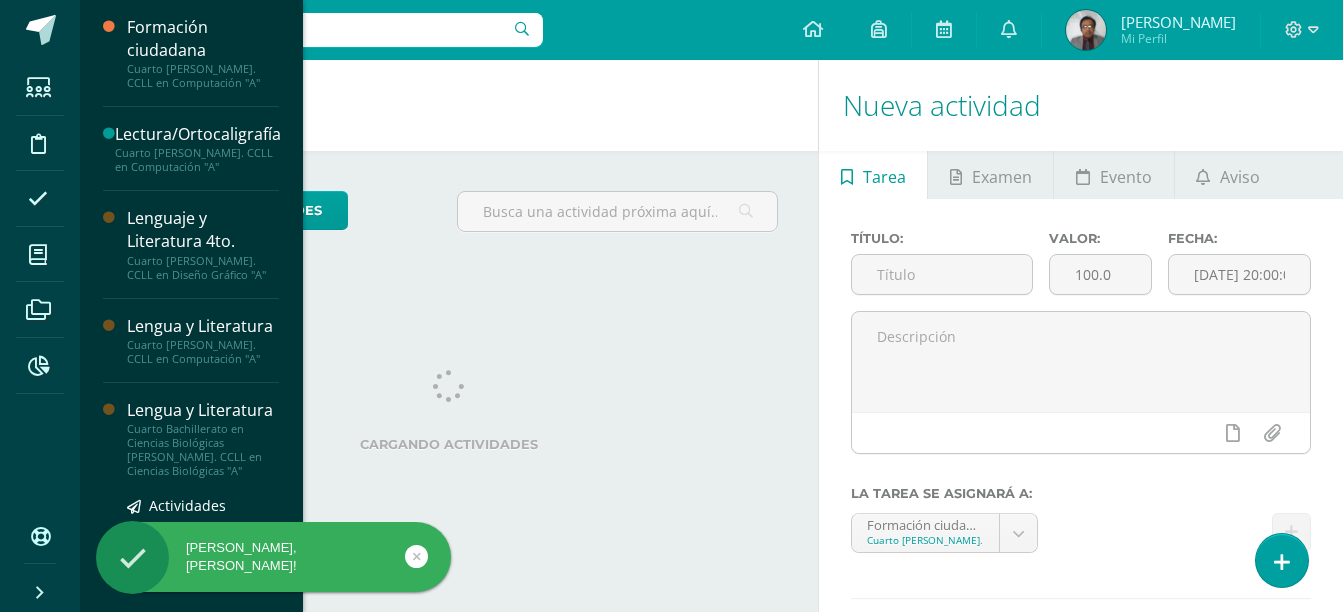 click on "Cuarto Bachillerato en Ciencias Biológicas
[PERSON_NAME]. CCLL en Ciencias Biológicas
"A"" at bounding box center [203, 450] 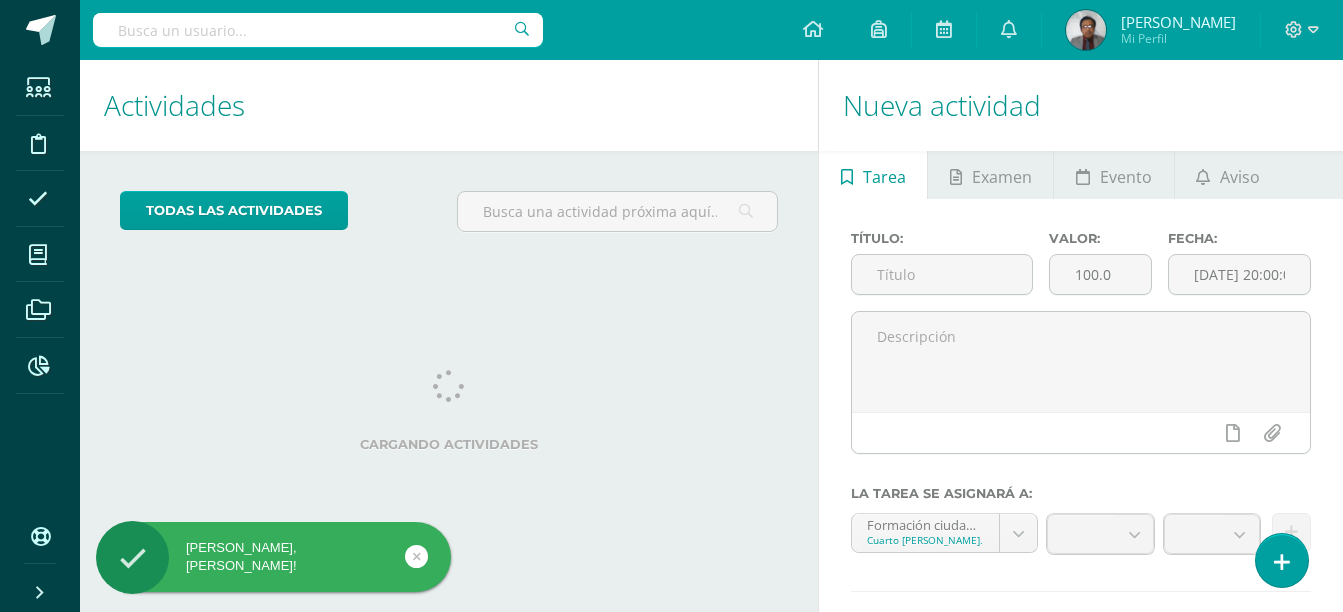 click on "Hola Carlos Humberto, bienvenido a Edoo!         Estudiantes Disciplina Asistencia Mis cursos Archivos Reportes Soporte
Centro de ayuda
Últimas actualizaciones
Cerrar panel
Formación ciudadana
Cuarto
Bach. CCLL en Computación
"A"
Actividades Estudiantes Planificación Dosificación
Lectura/Ortocaligrafía
Cuarto
Bach. CCLL en Computación
"A"
Actividades Estudiantes Planificación Dosificación
Lenguaje y Literatura 4to.
Cuarto
Bach. CCLL en Diseño Gráfico
"A"
Actividades Estudiantes Planificación" at bounding box center [671, 306] 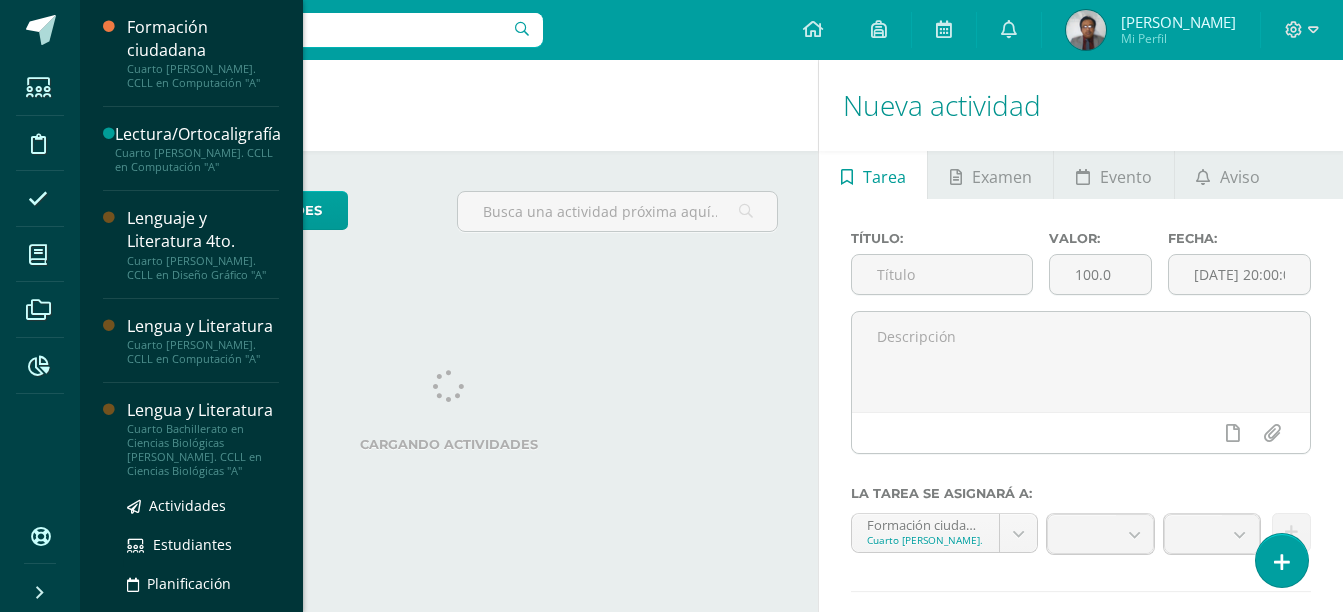 scroll, scrollTop: 300, scrollLeft: 0, axis: vertical 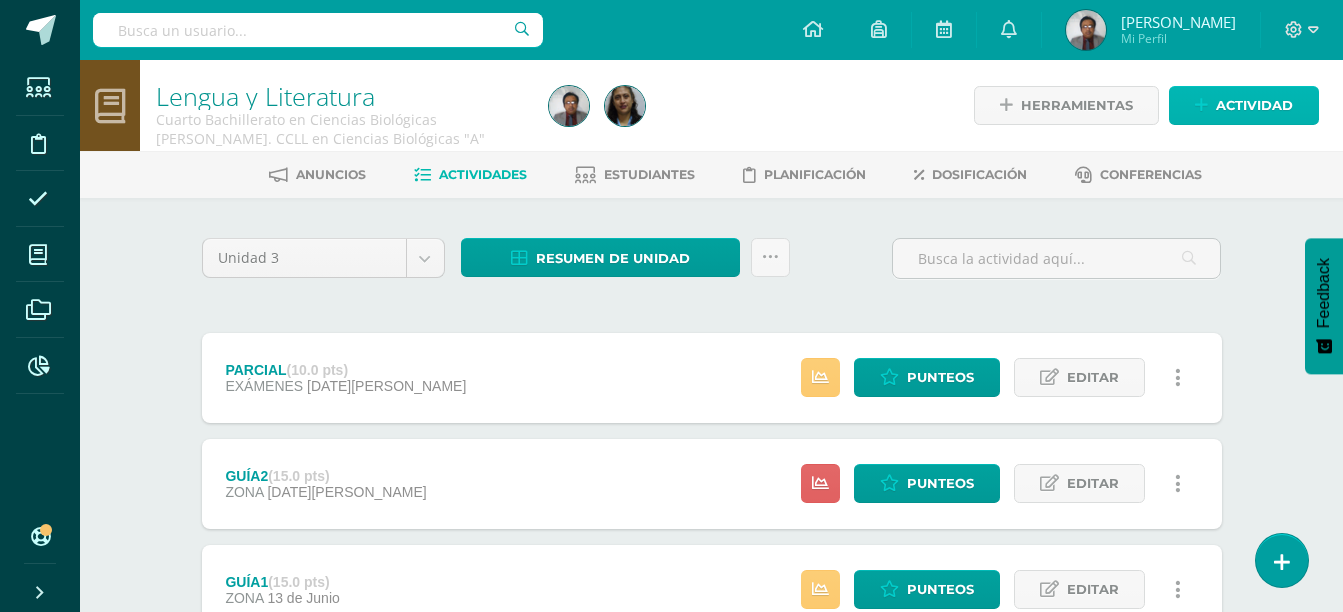 click on "Actividad" at bounding box center [1254, 105] 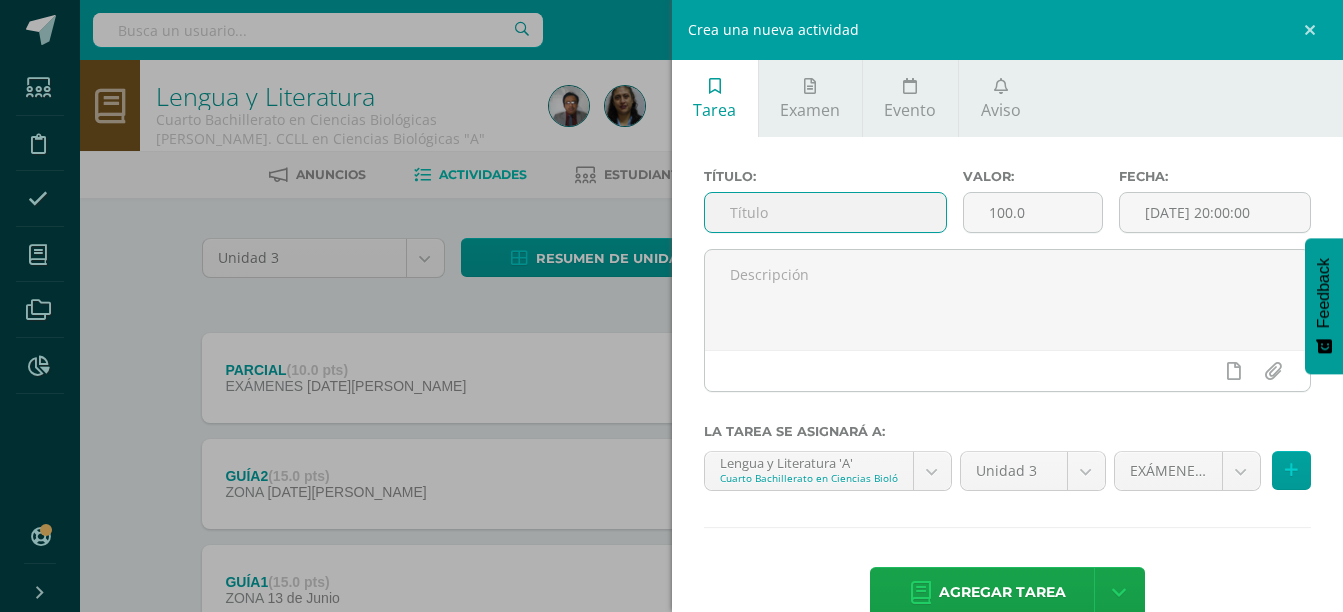 click at bounding box center [826, 212] 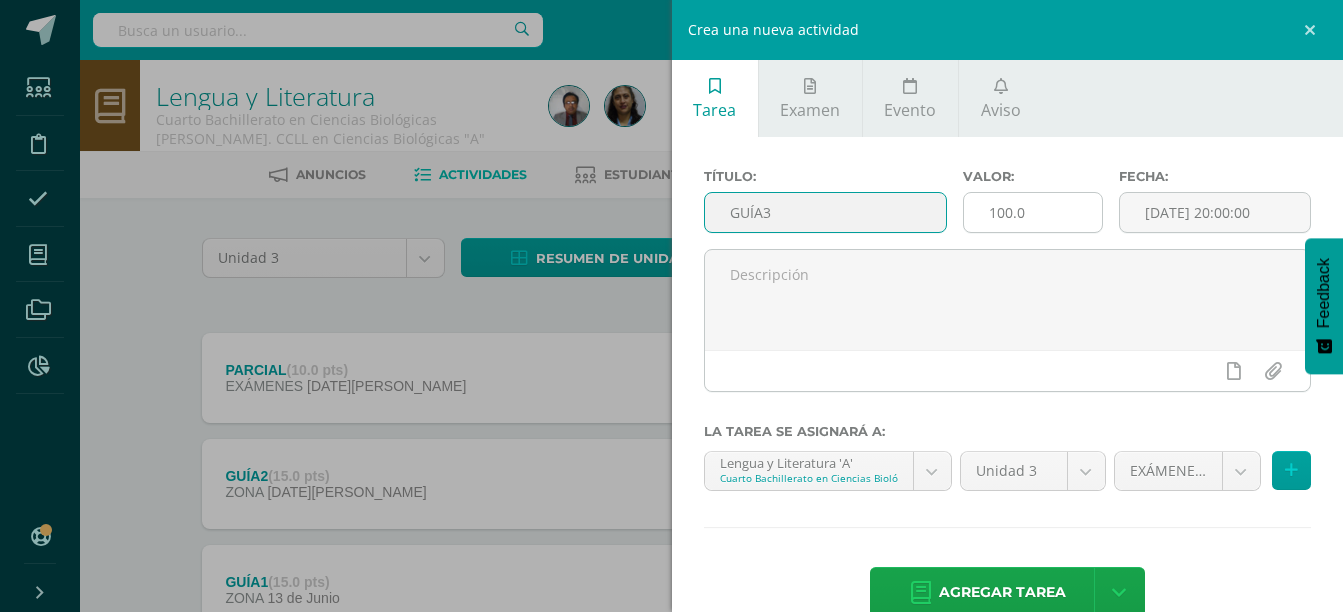 type on "GUÍA3" 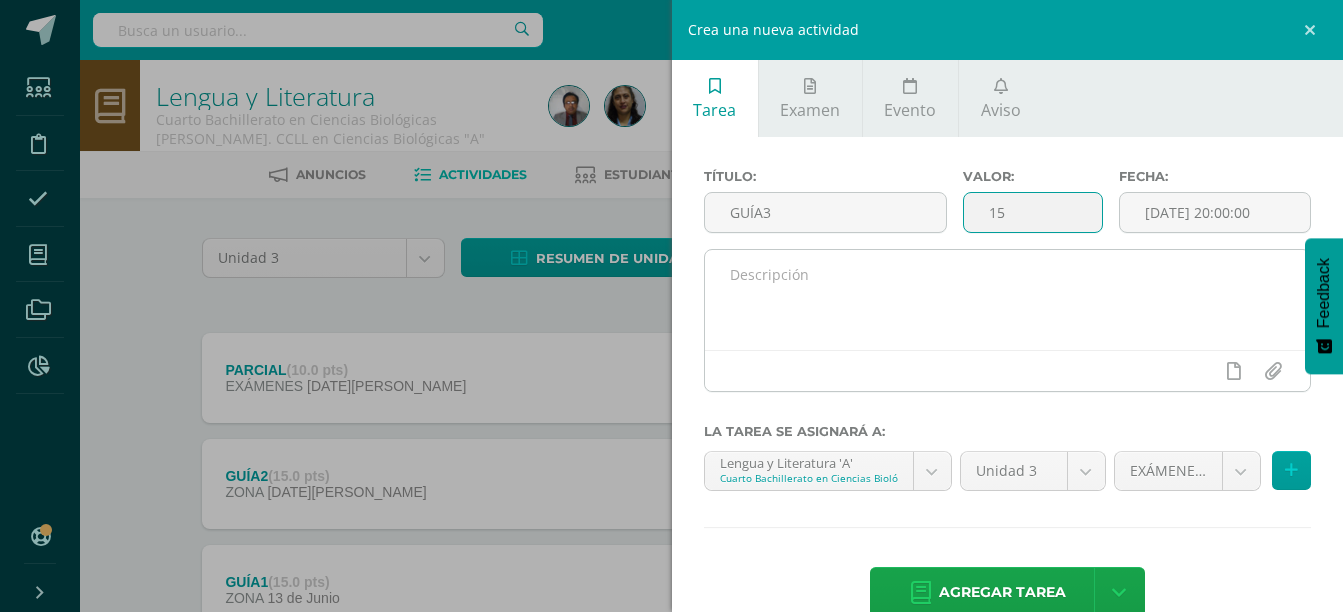 type on "15" 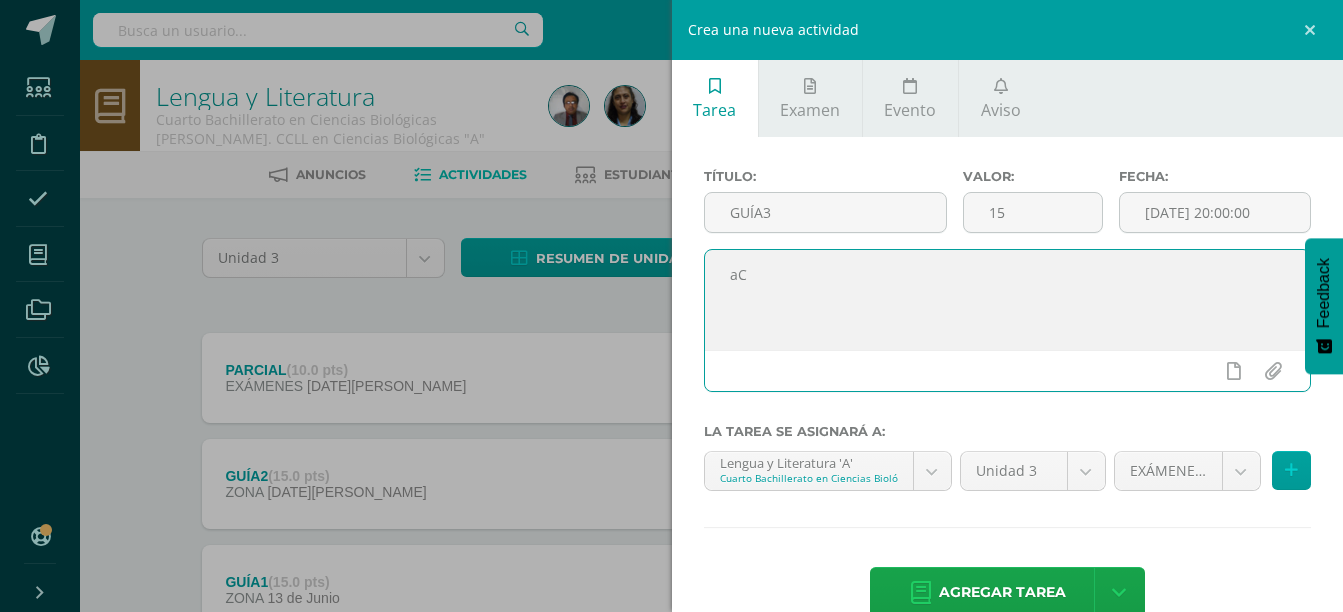 type on "a" 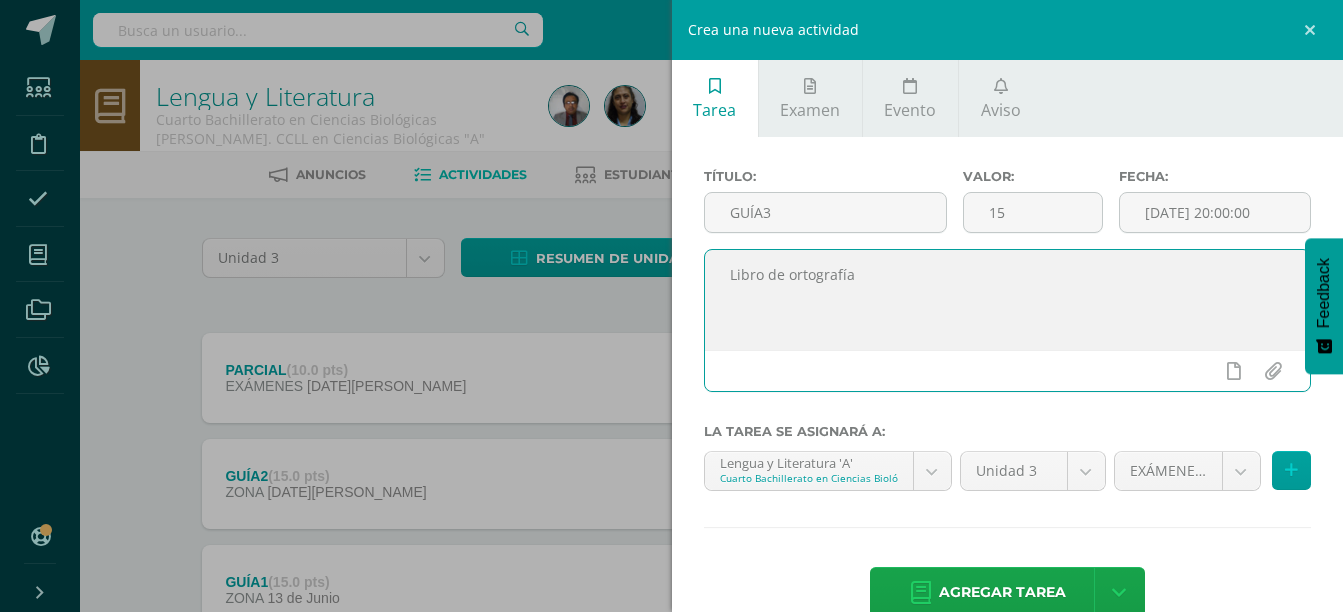 scroll, scrollTop: 42, scrollLeft: 0, axis: vertical 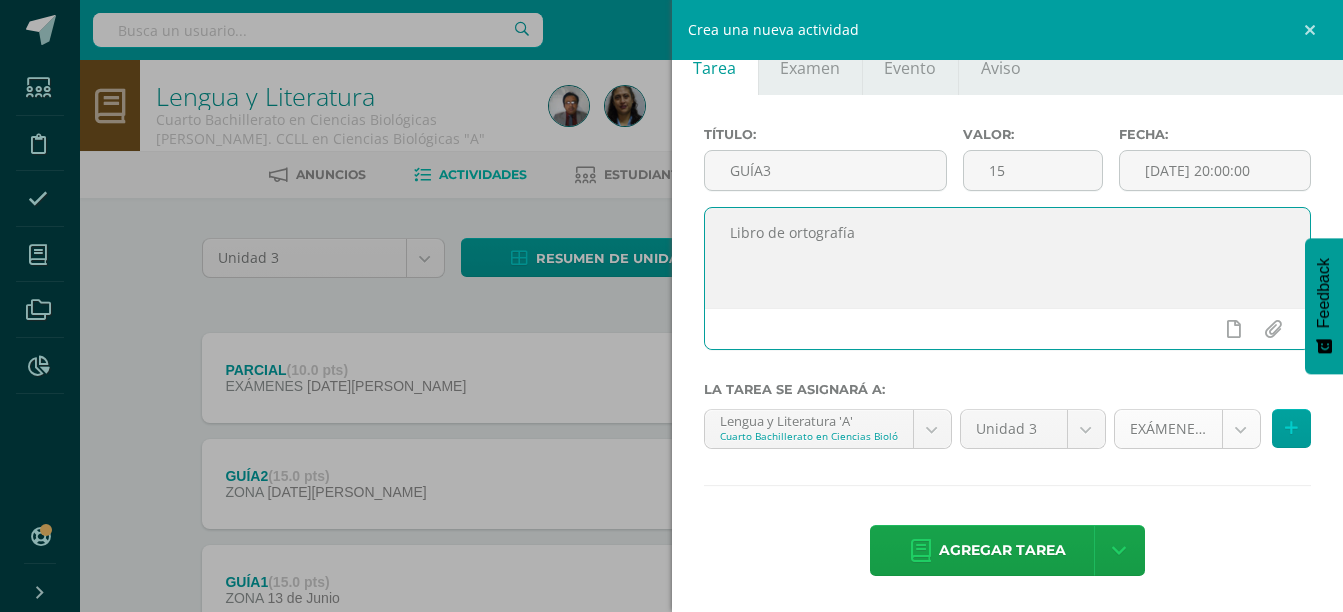 type on "Libro de ortografía" 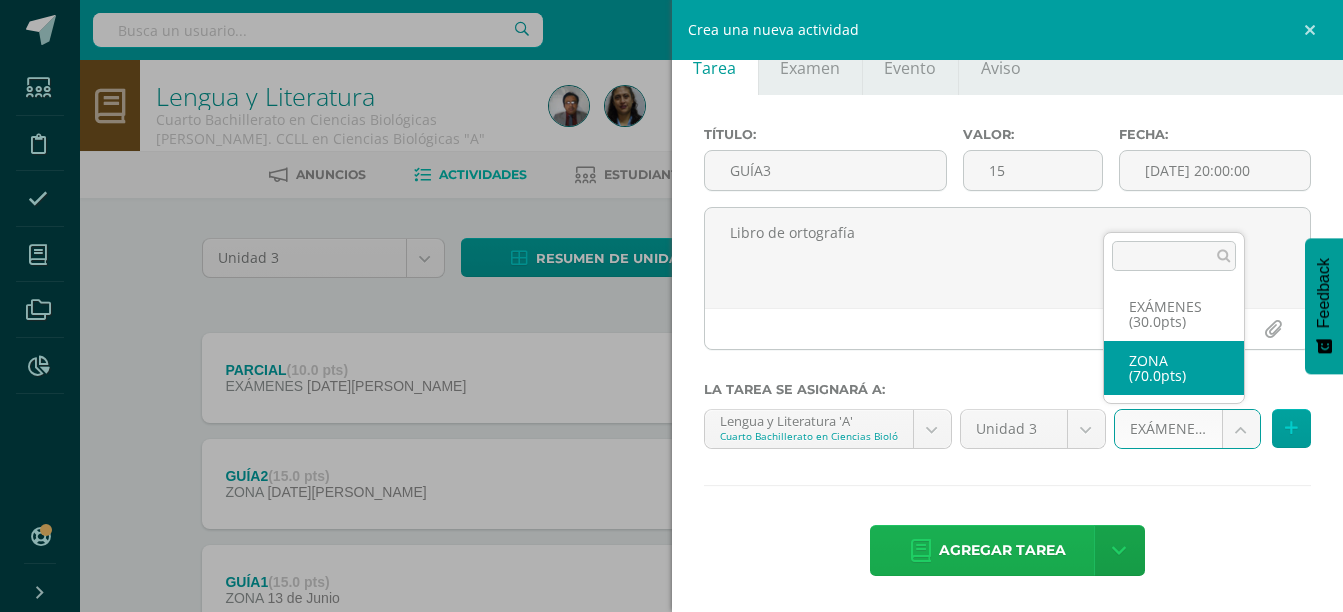 select on "119780" 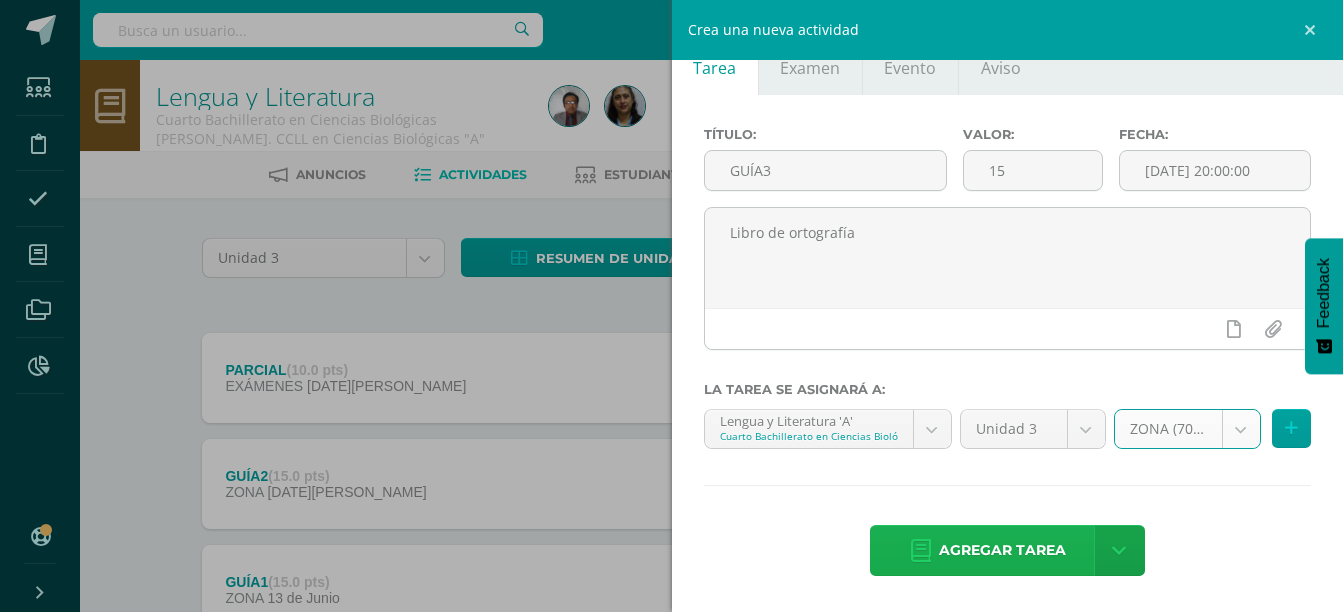 click on "Agregar tarea" at bounding box center [1002, 550] 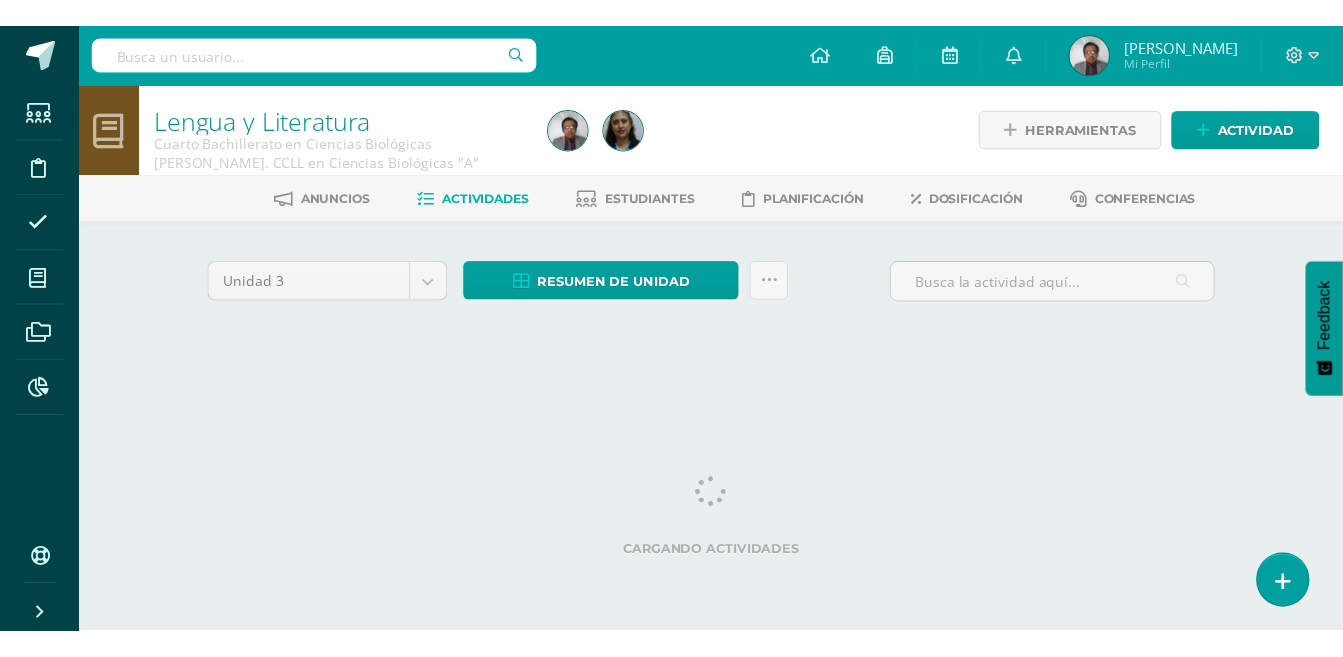 scroll, scrollTop: 0, scrollLeft: 0, axis: both 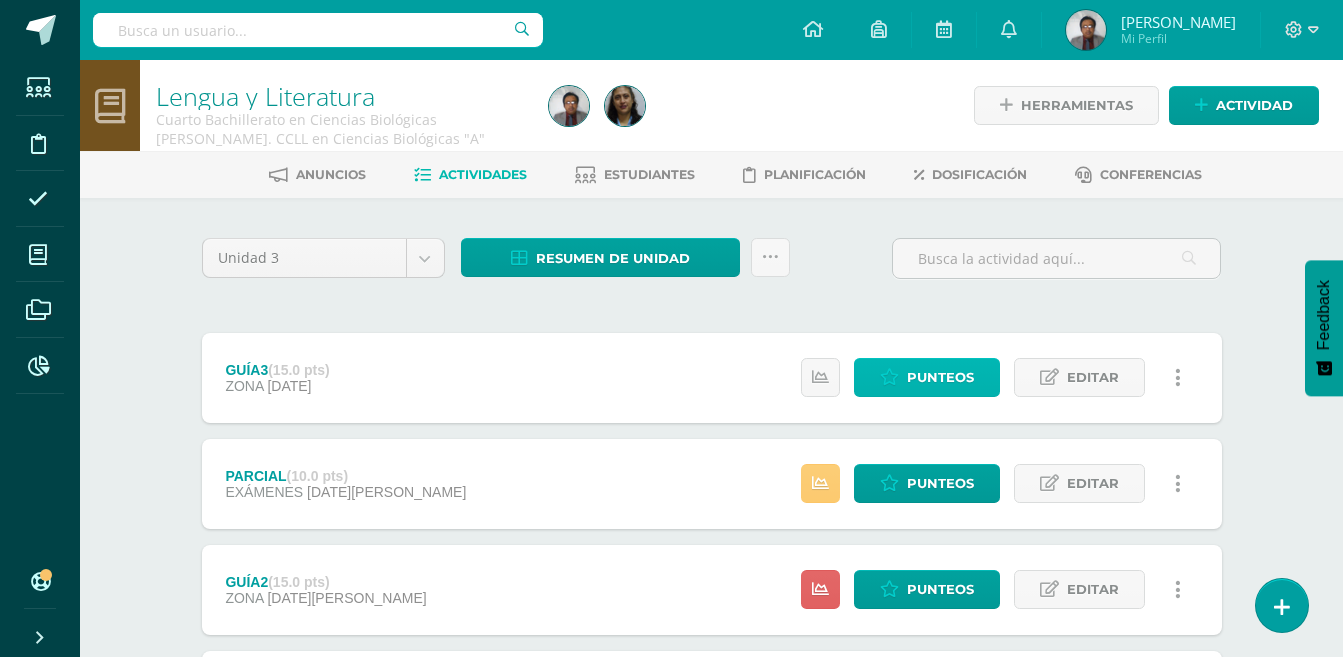 click on "Punteos" at bounding box center [940, 377] 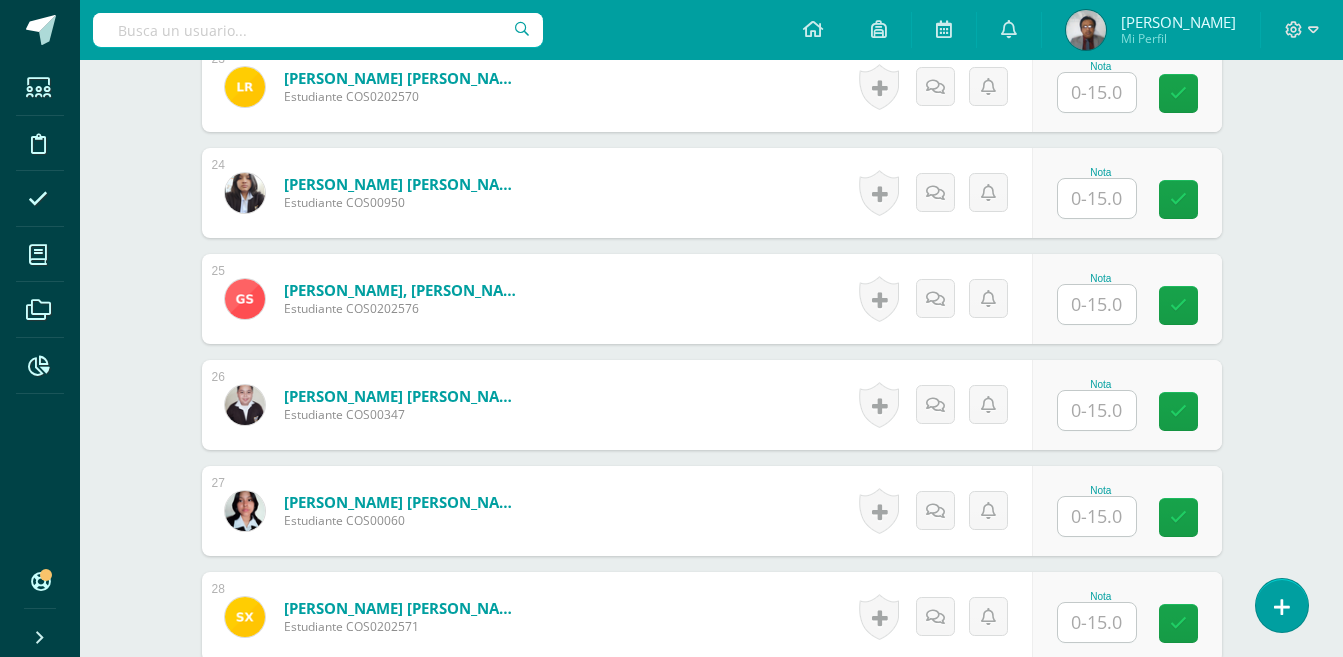 scroll, scrollTop: 3450, scrollLeft: 0, axis: vertical 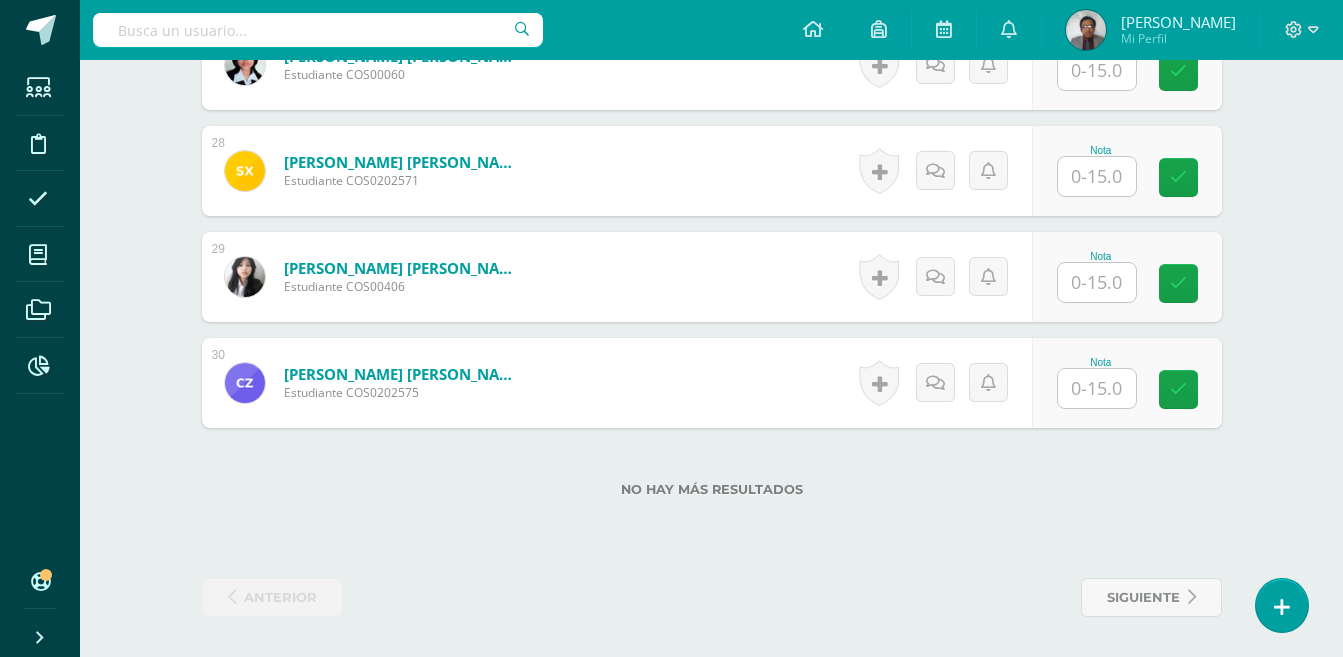 click at bounding box center [1097, 388] 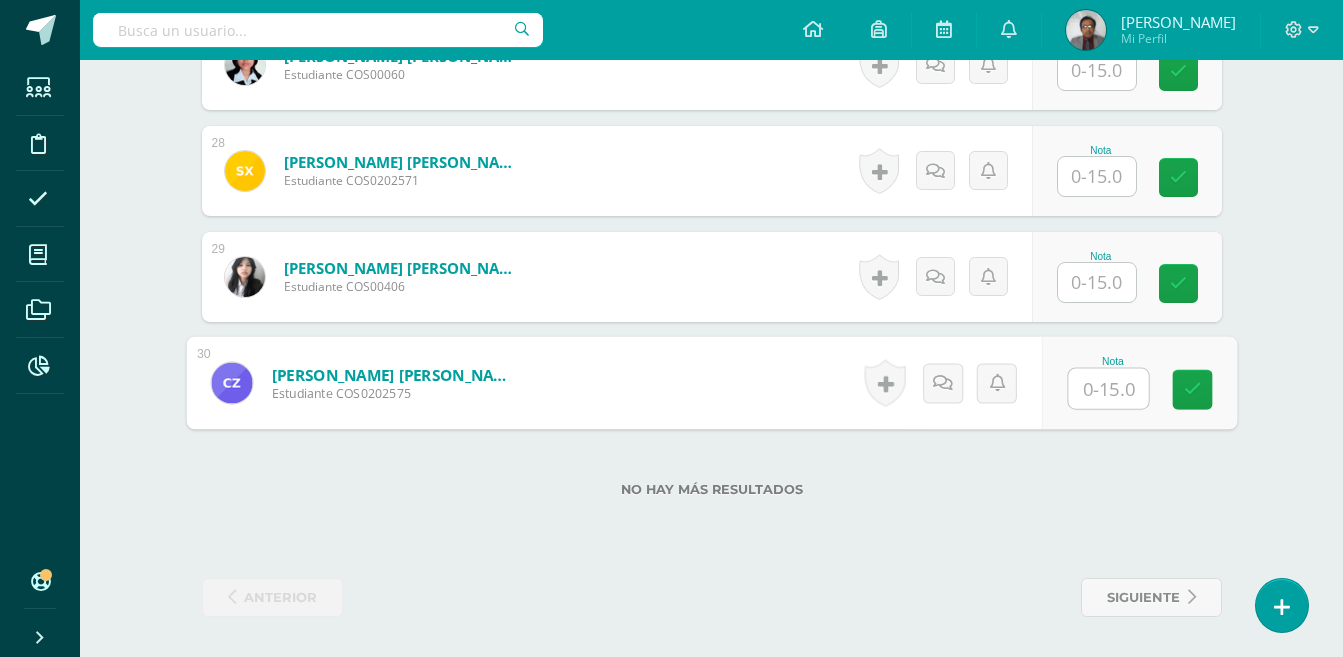 type on "5" 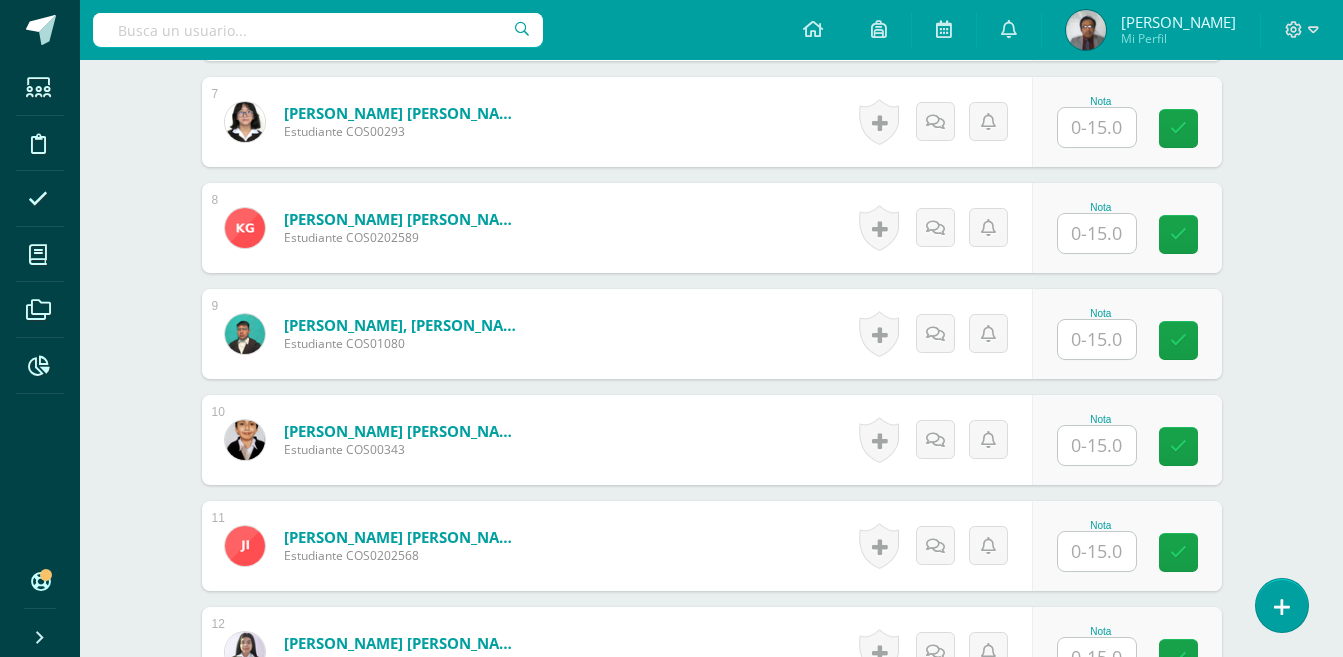 scroll, scrollTop: 1250, scrollLeft: 0, axis: vertical 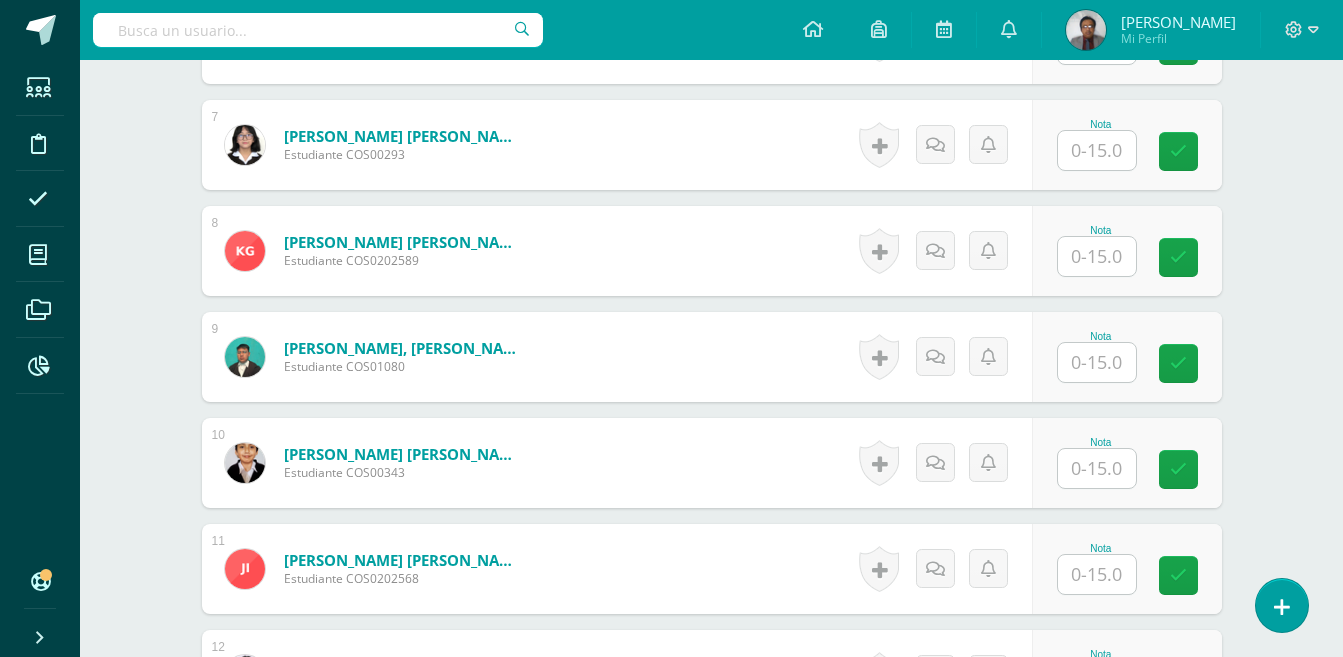click at bounding box center (1097, 362) 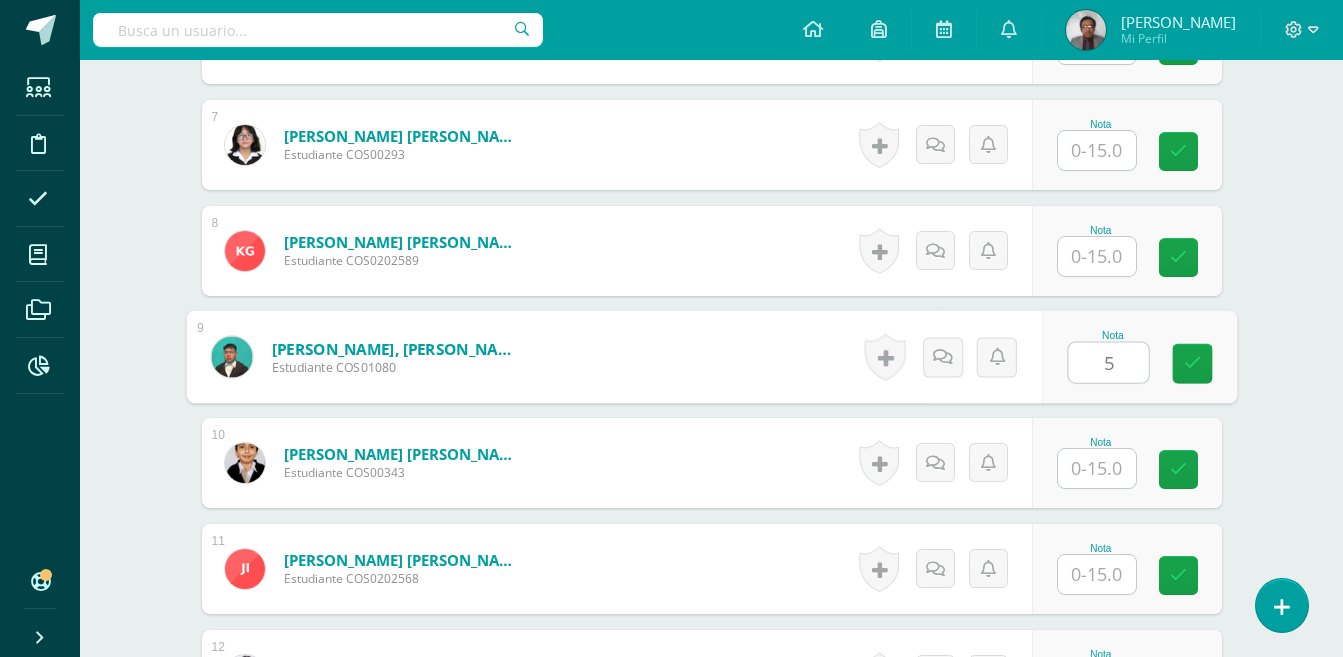 type on "5" 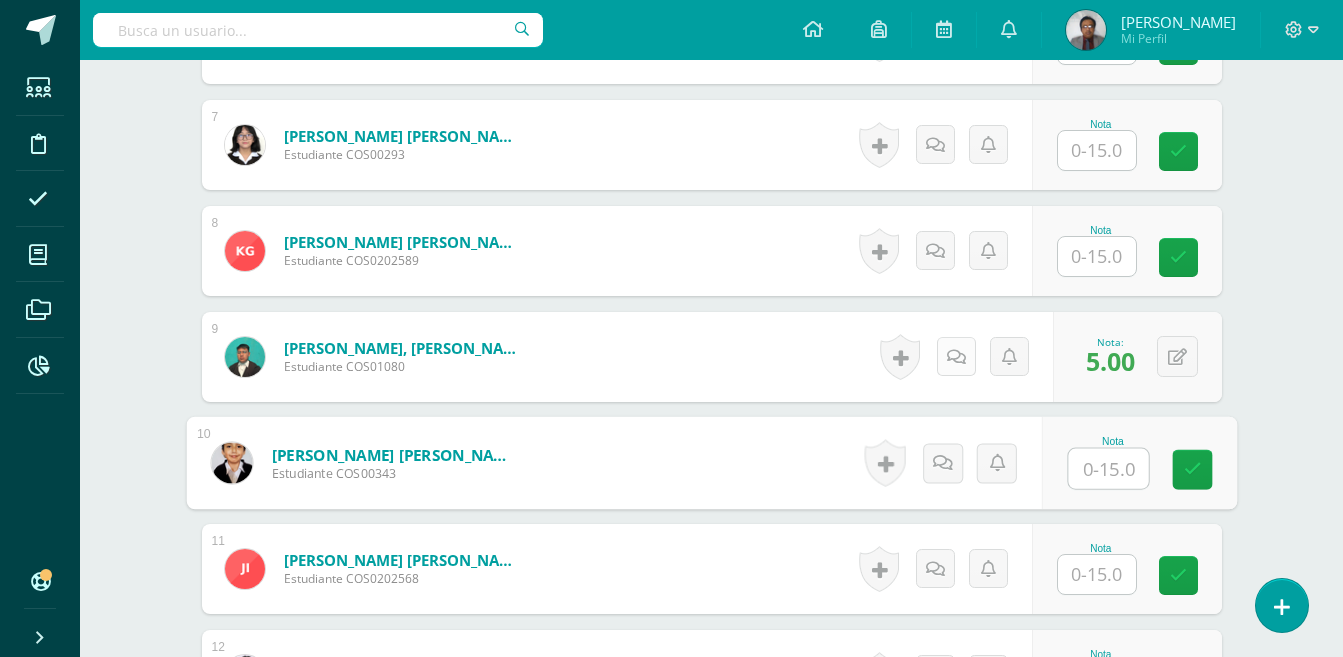click at bounding box center [956, 357] 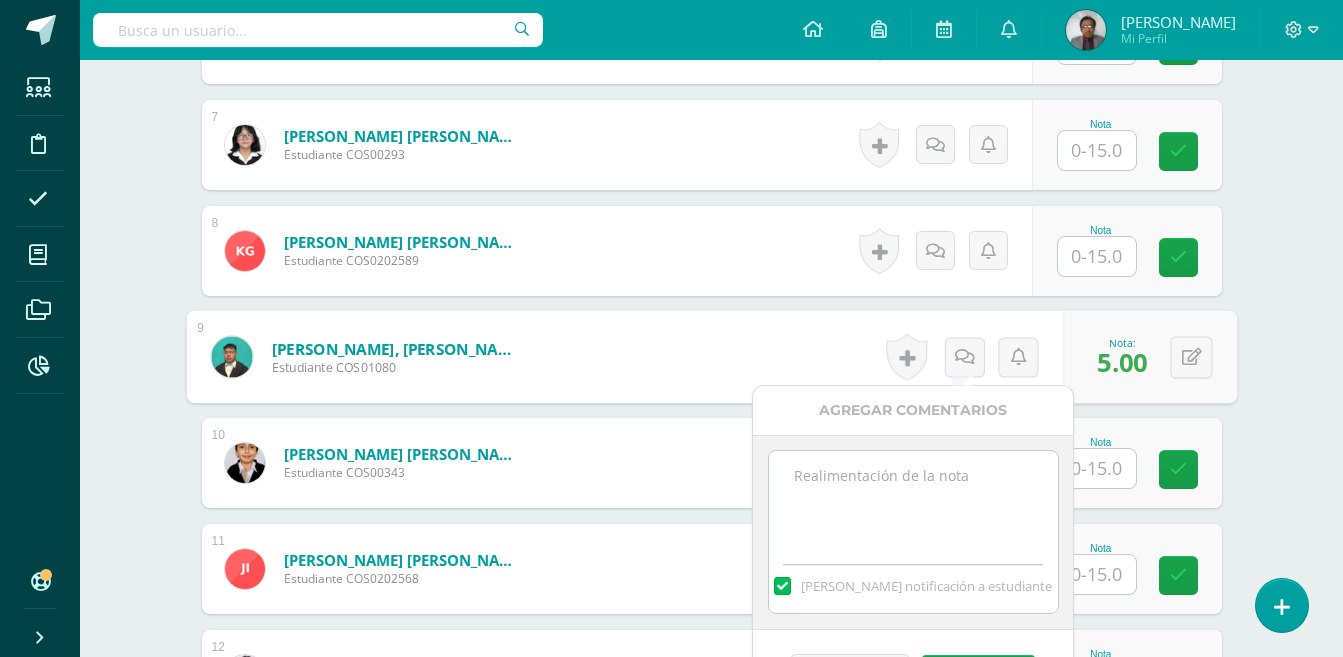 click at bounding box center (913, 501) 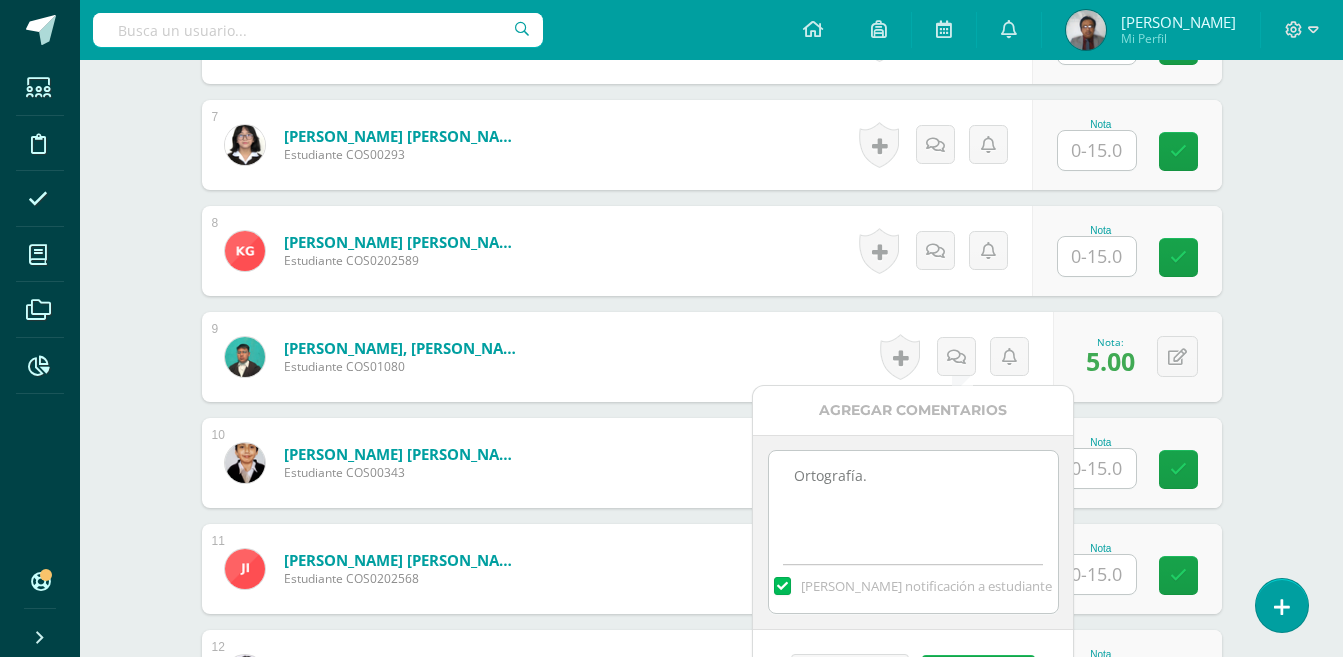 drag, startPoint x: 922, startPoint y: 471, endPoint x: 733, endPoint y: 472, distance: 189.00264 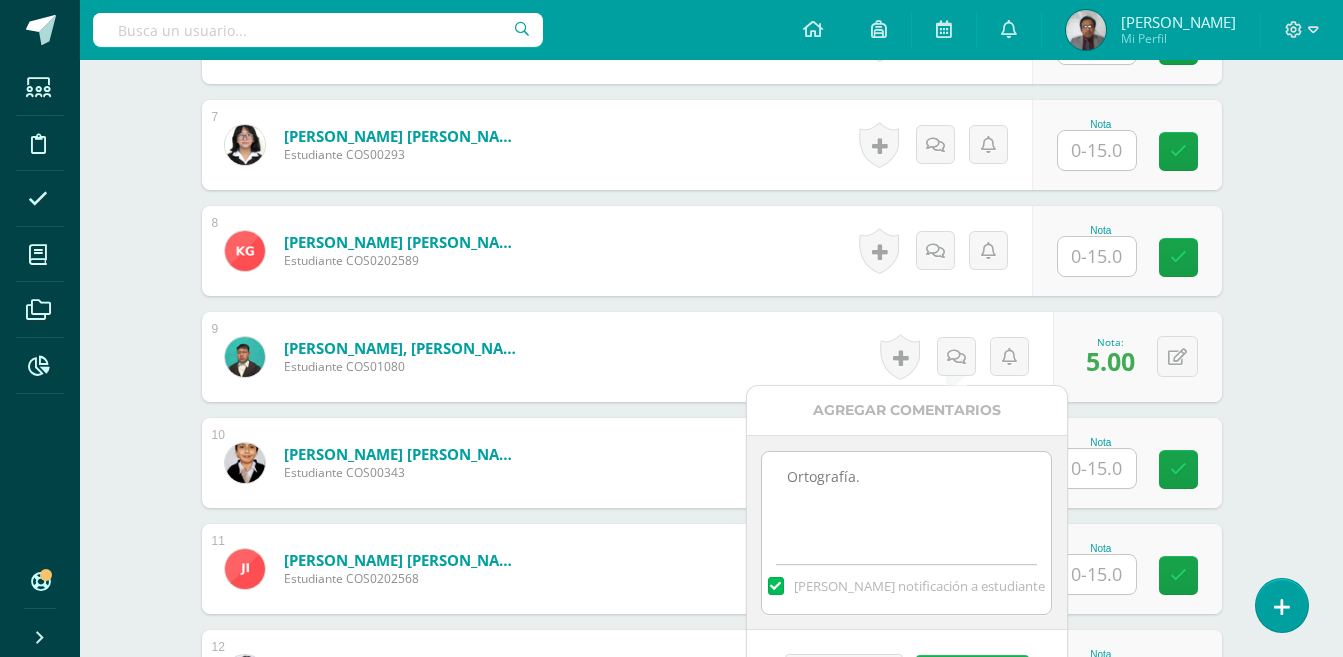 scroll, scrollTop: 1550, scrollLeft: 0, axis: vertical 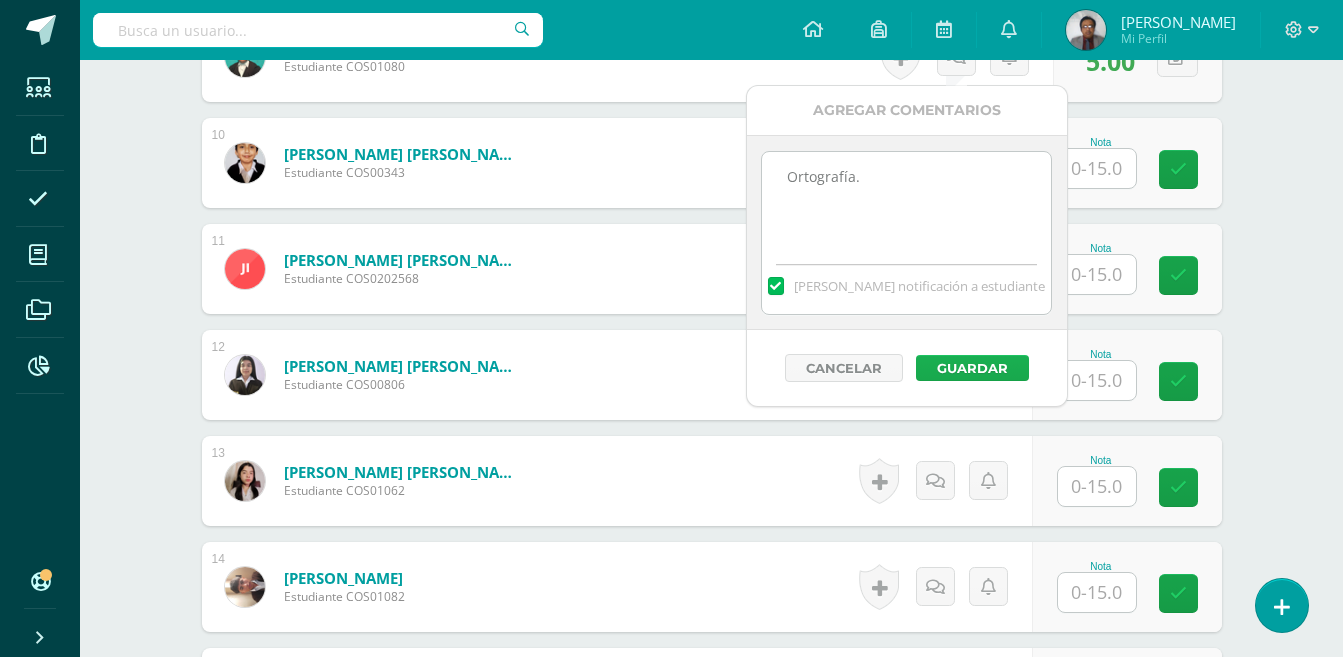type on "Ortografía." 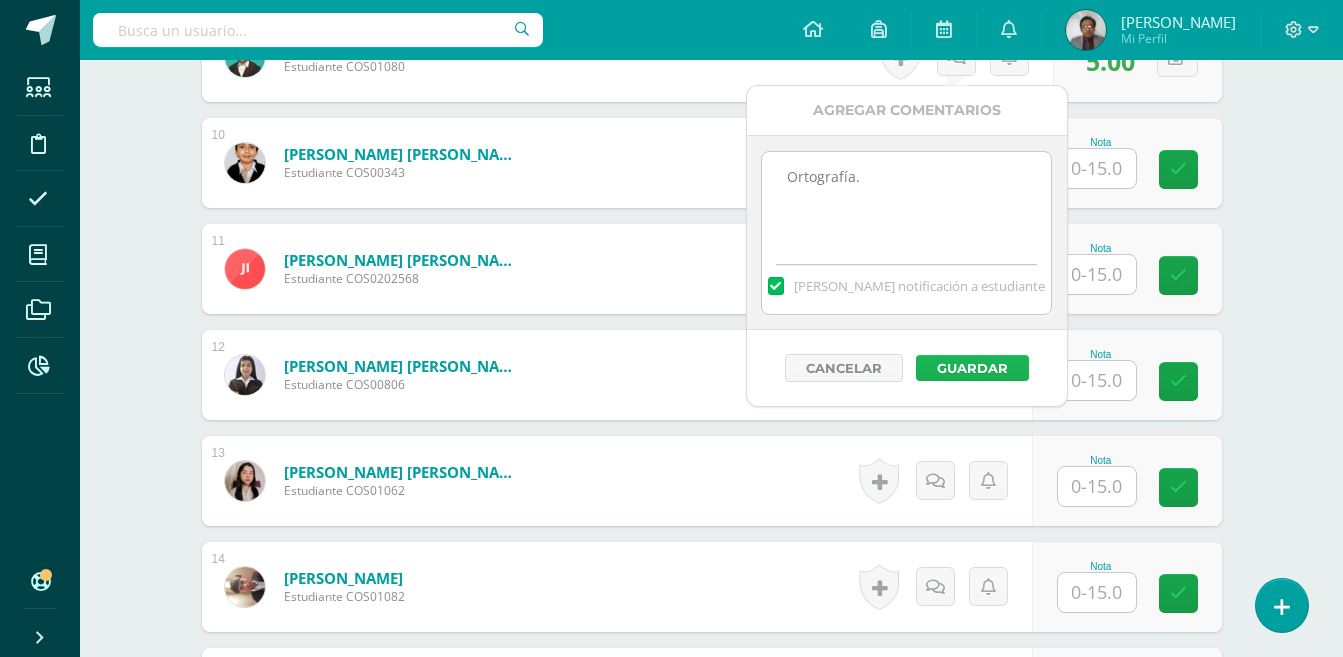 click on "Guardar" at bounding box center (972, 368) 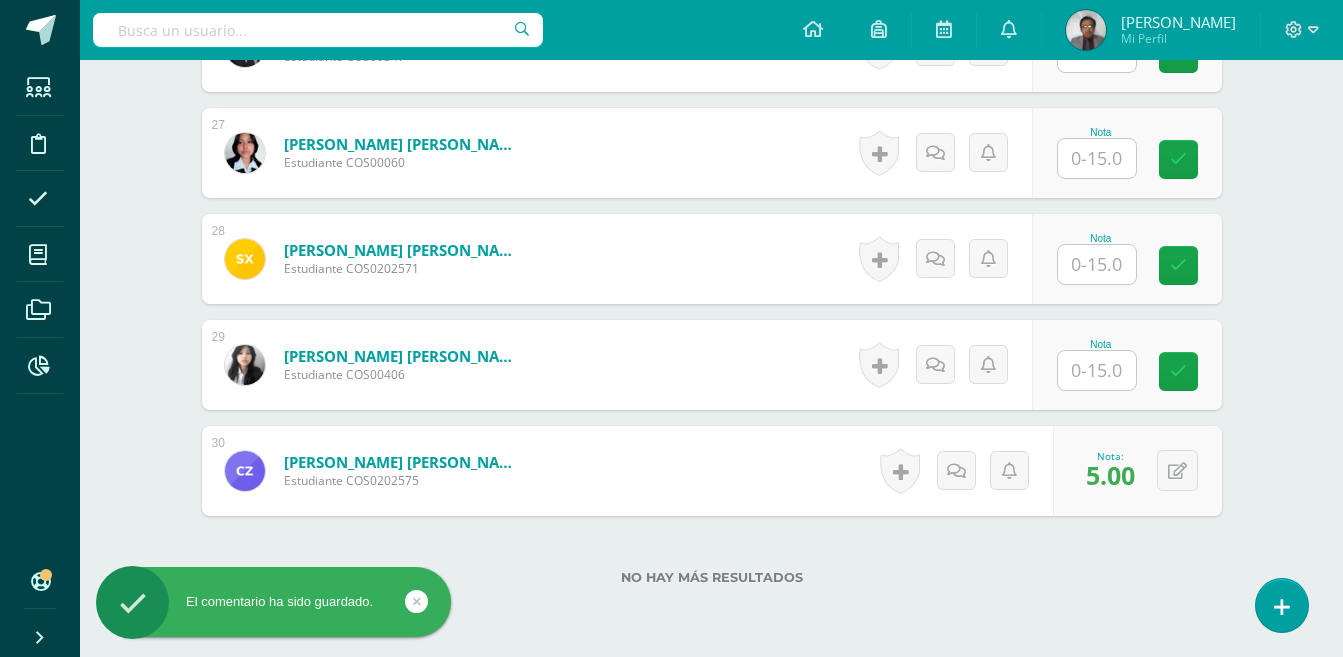 scroll, scrollTop: 3450, scrollLeft: 0, axis: vertical 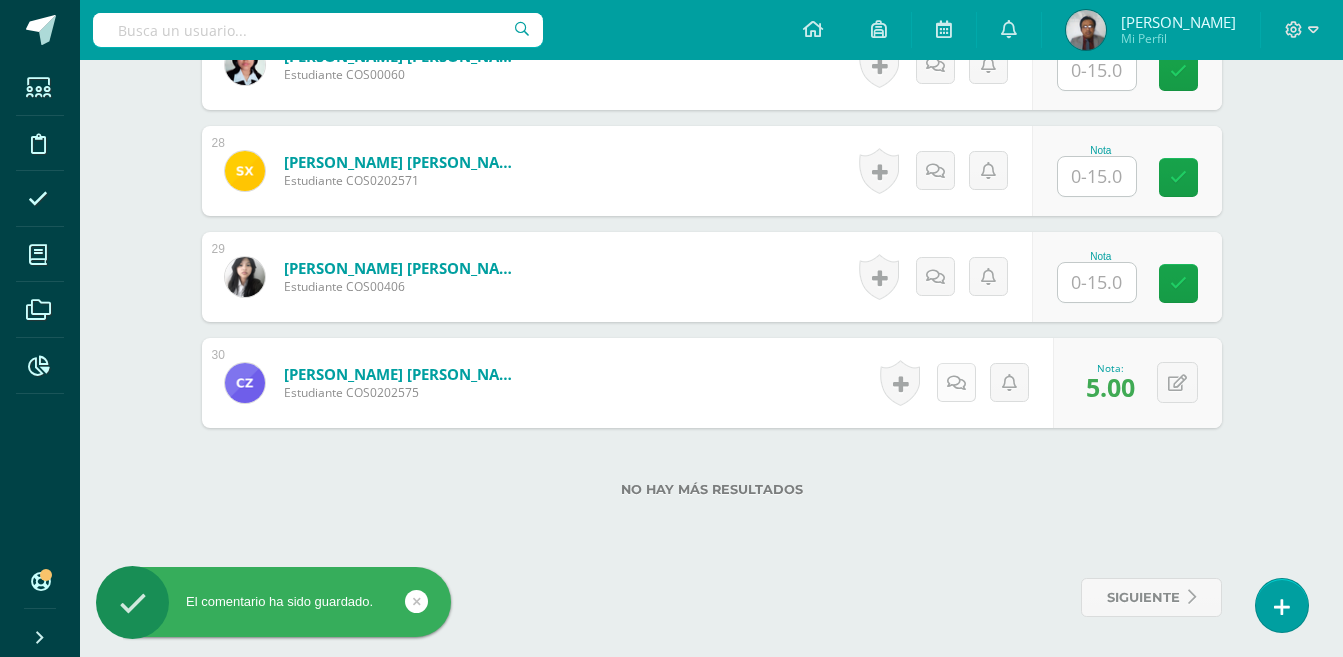 click at bounding box center (956, 383) 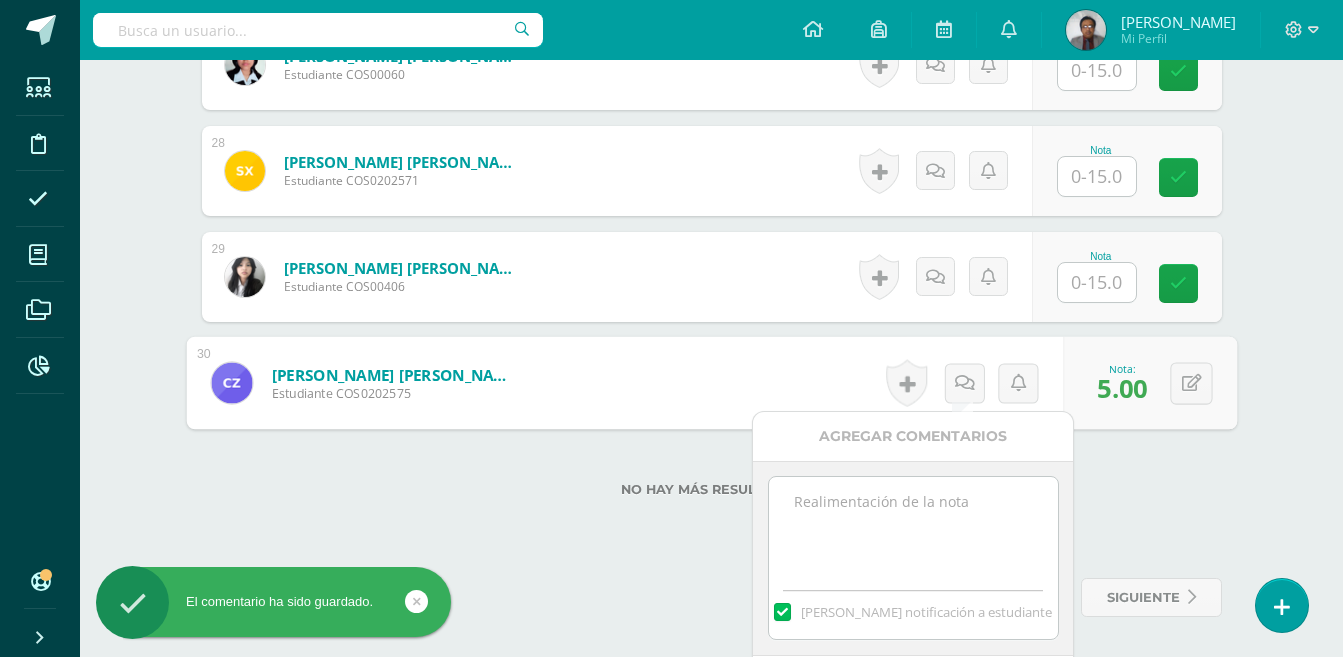 click at bounding box center (913, 527) 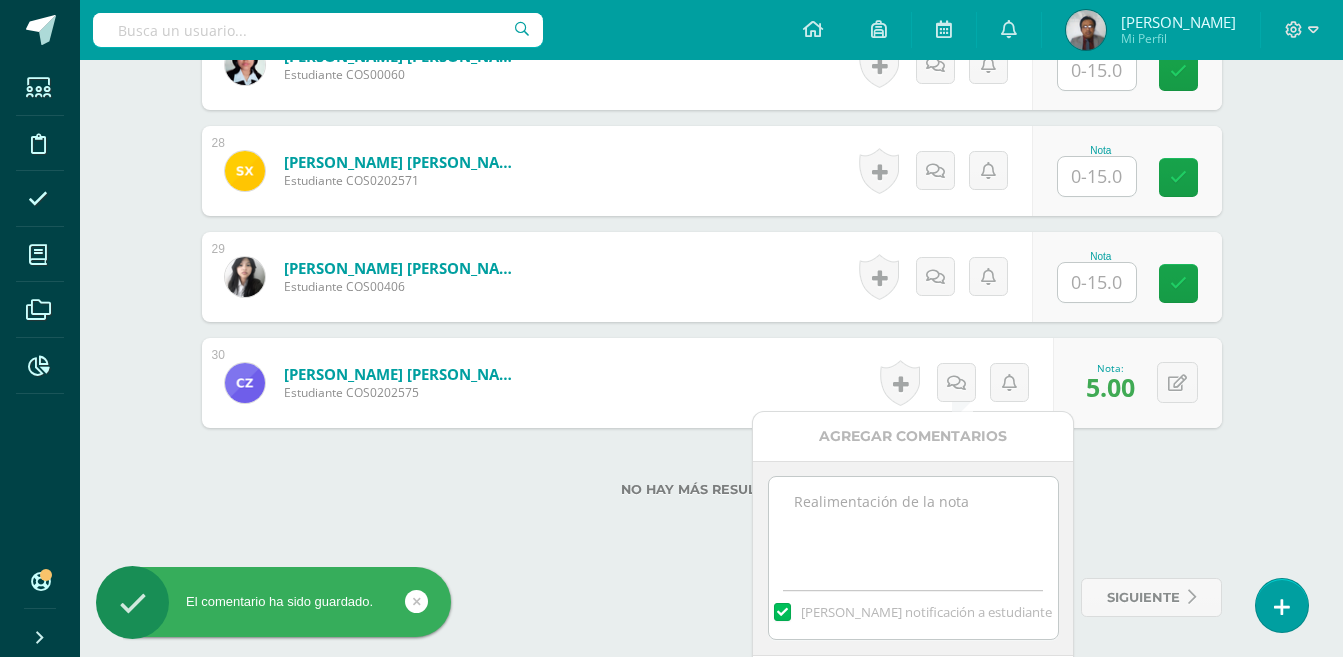 paste on "Ortografía." 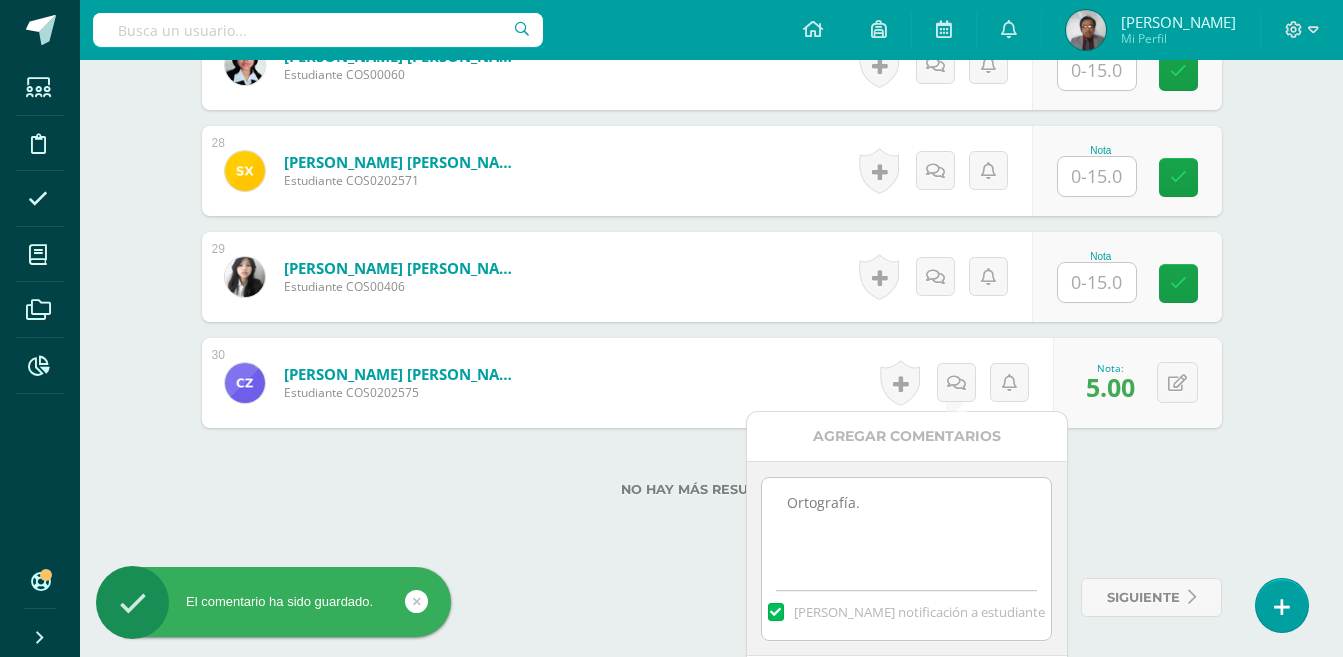 scroll, scrollTop: 3526, scrollLeft: 0, axis: vertical 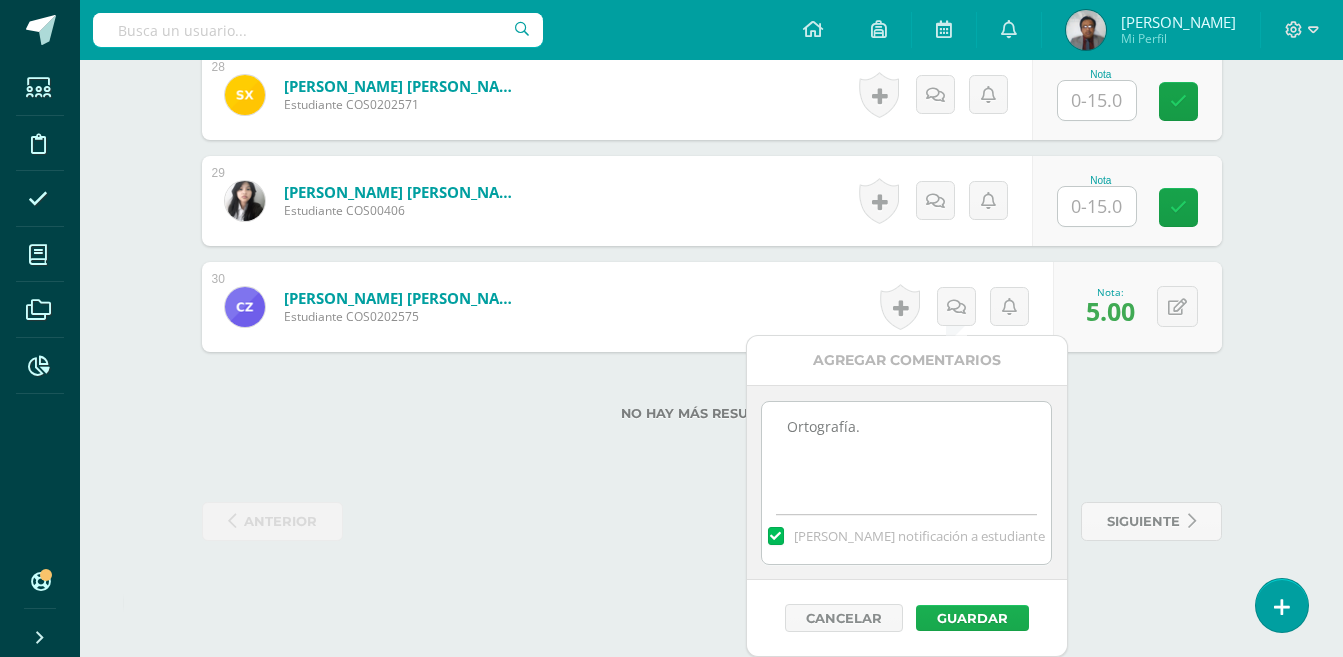 type on "Ortografía." 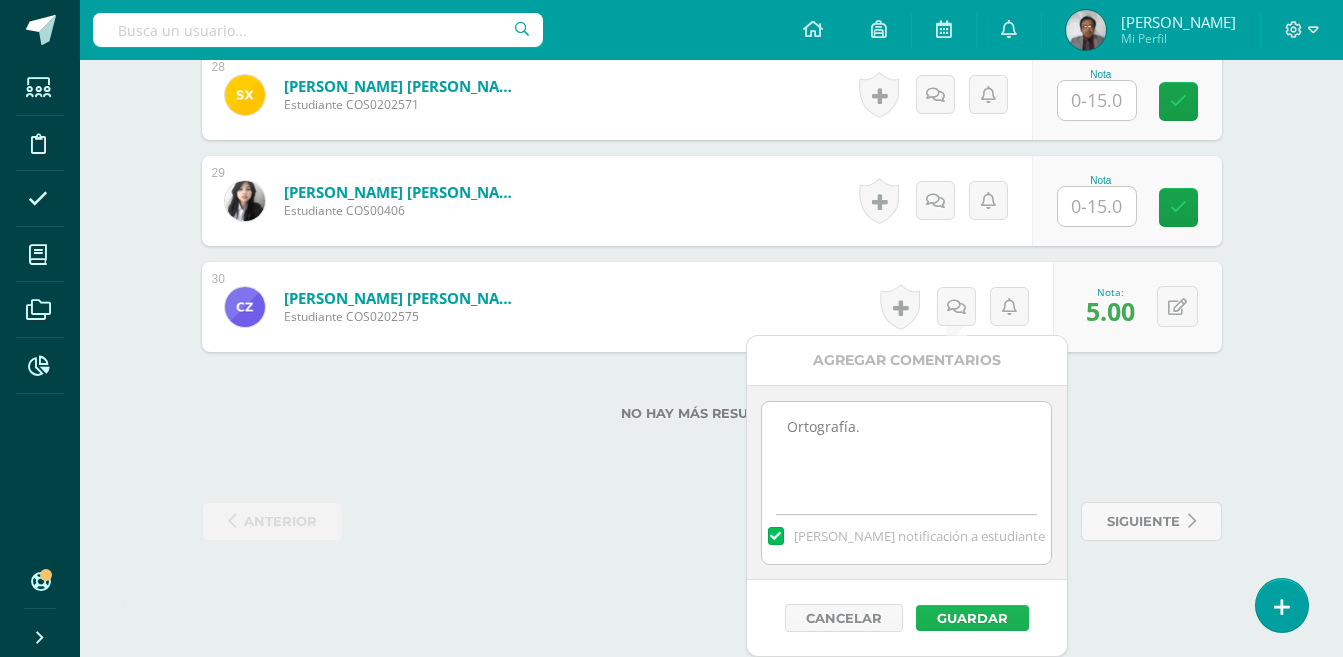 click on "Guardar" at bounding box center [972, 618] 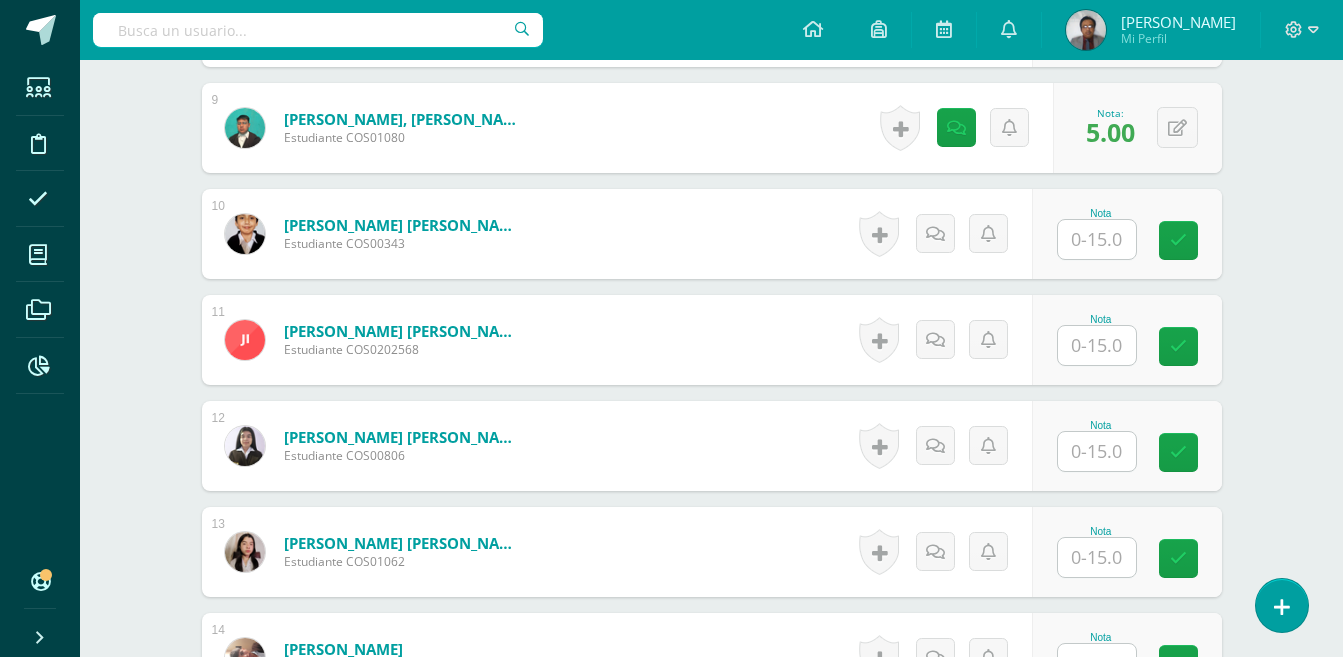 scroll, scrollTop: 1450, scrollLeft: 0, axis: vertical 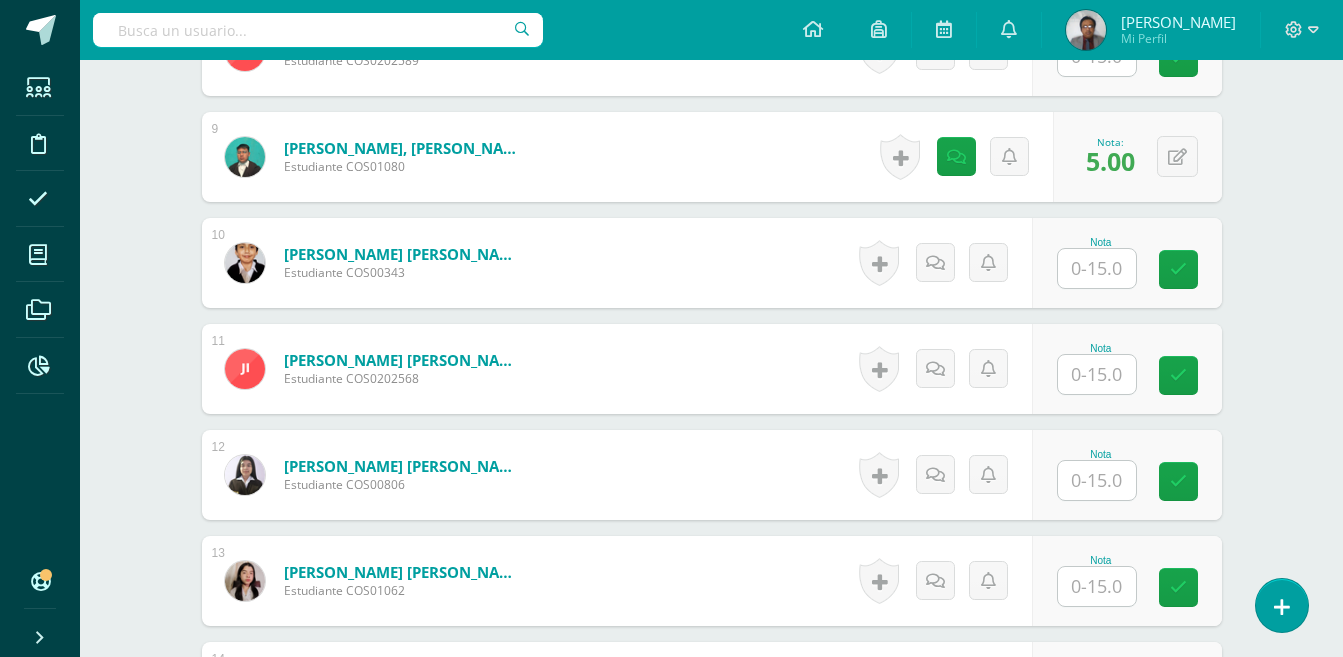click at bounding box center (1097, 374) 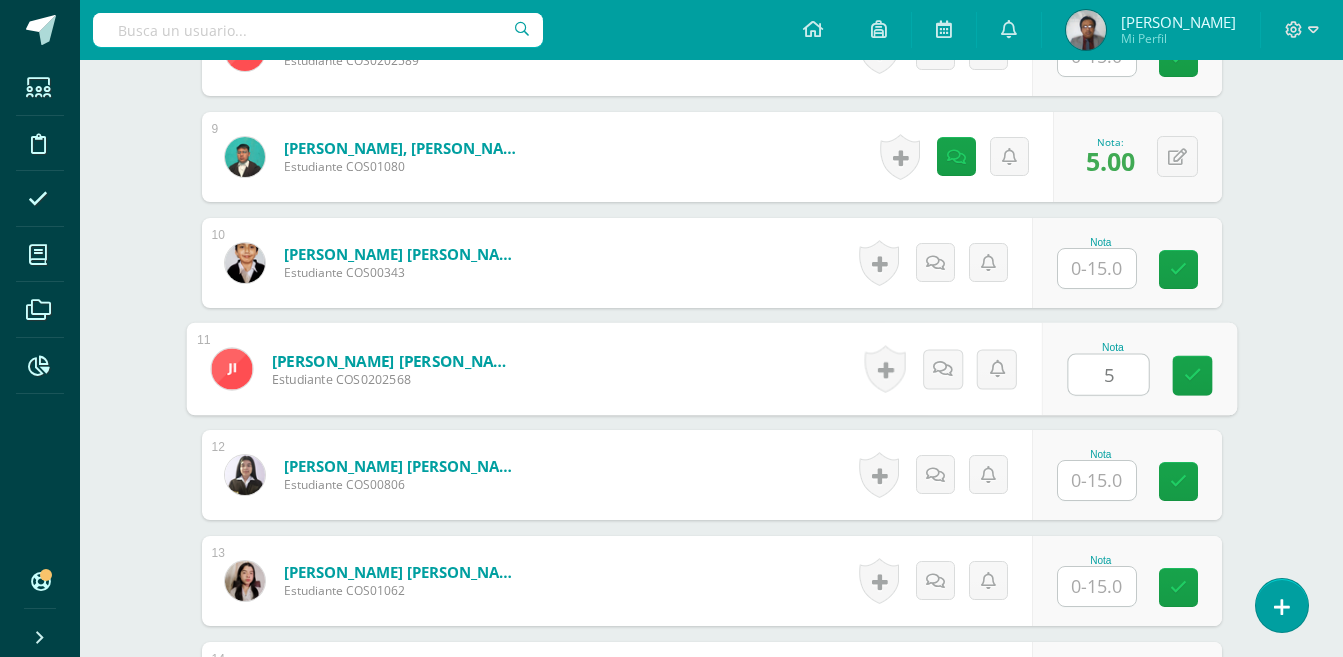 type on "5" 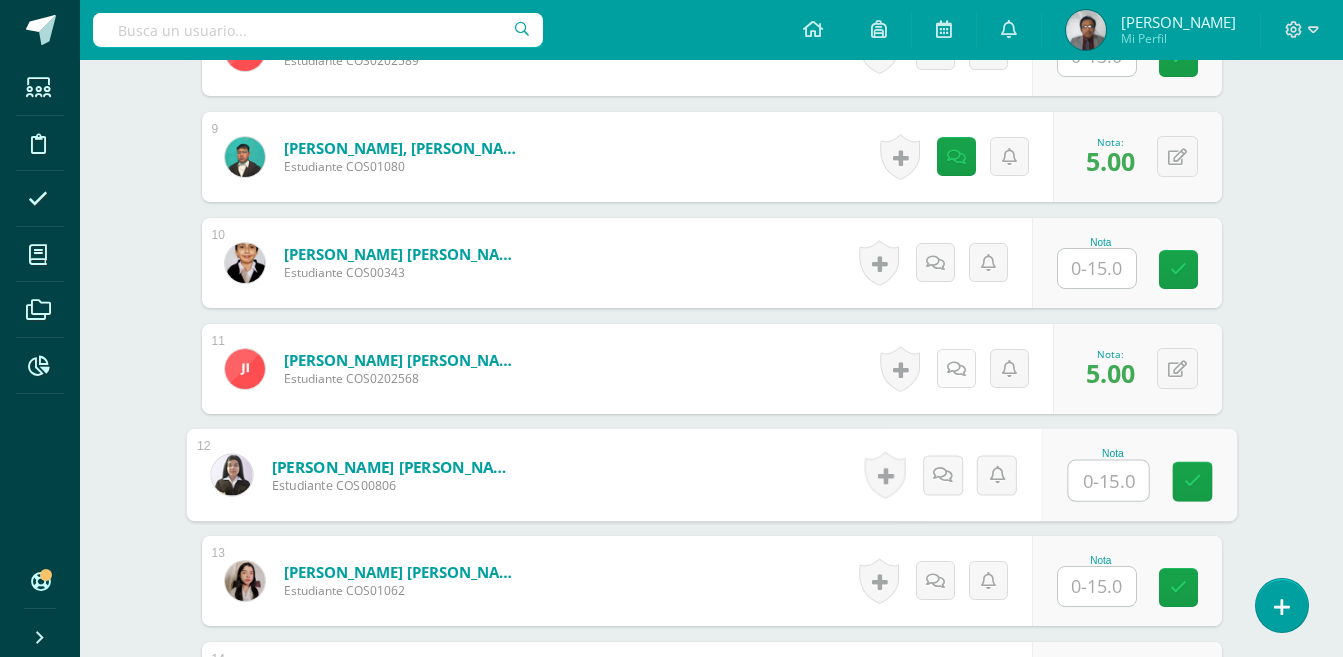 click at bounding box center (956, 369) 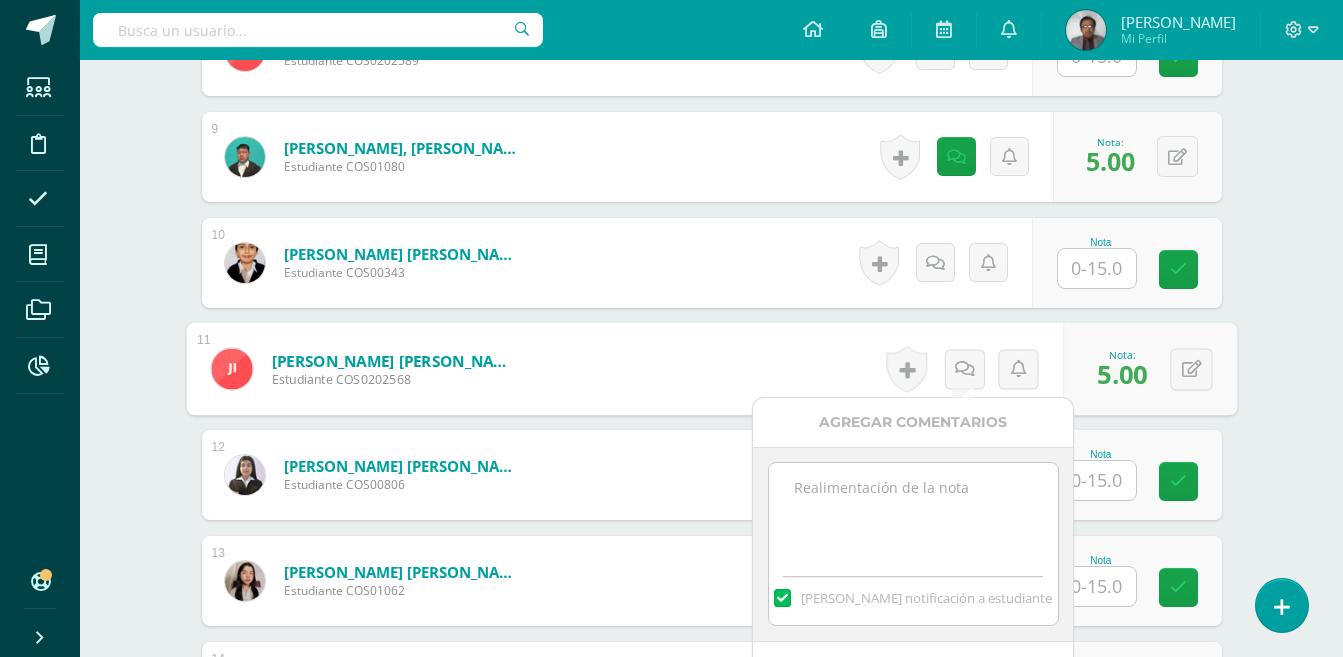 click at bounding box center [913, 513] 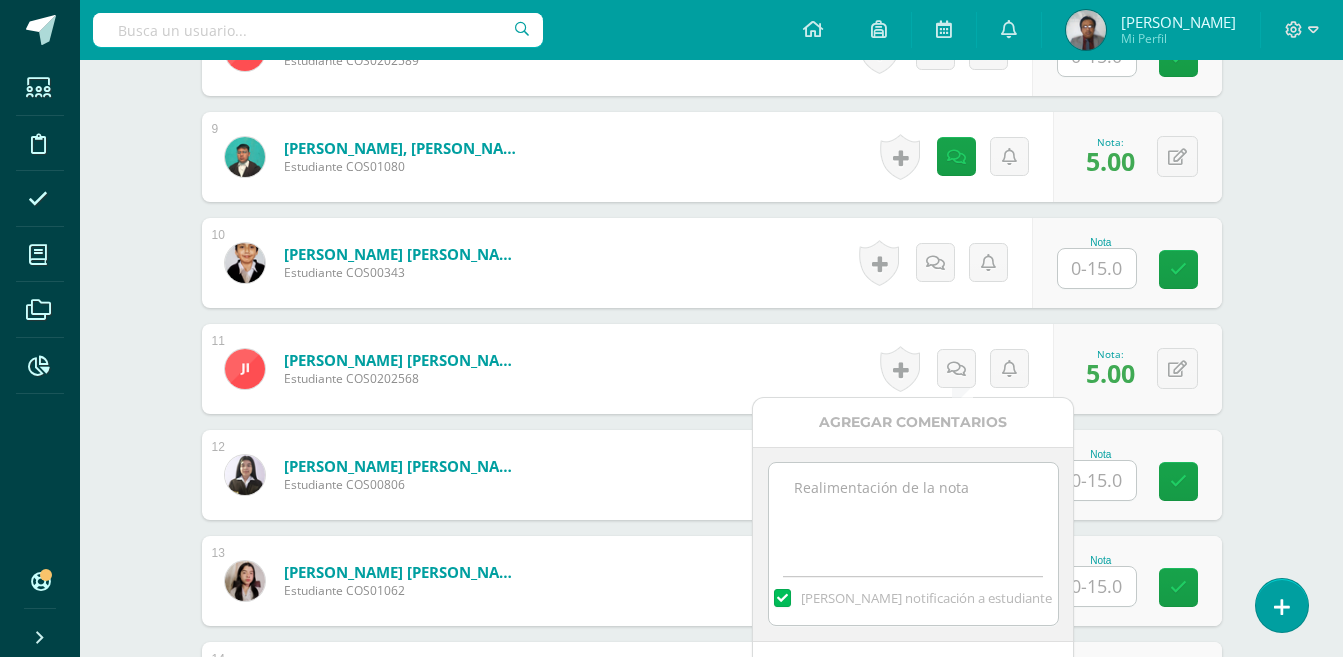paste on "Ortografía." 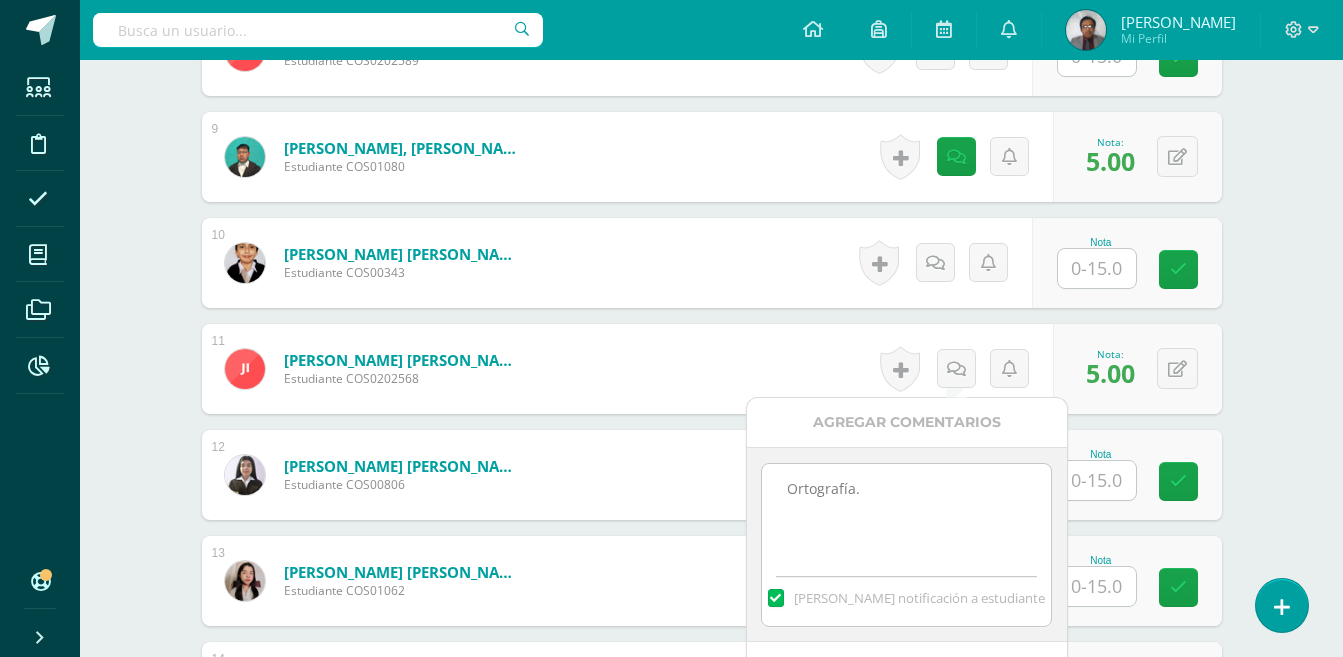 scroll, scrollTop: 1650, scrollLeft: 0, axis: vertical 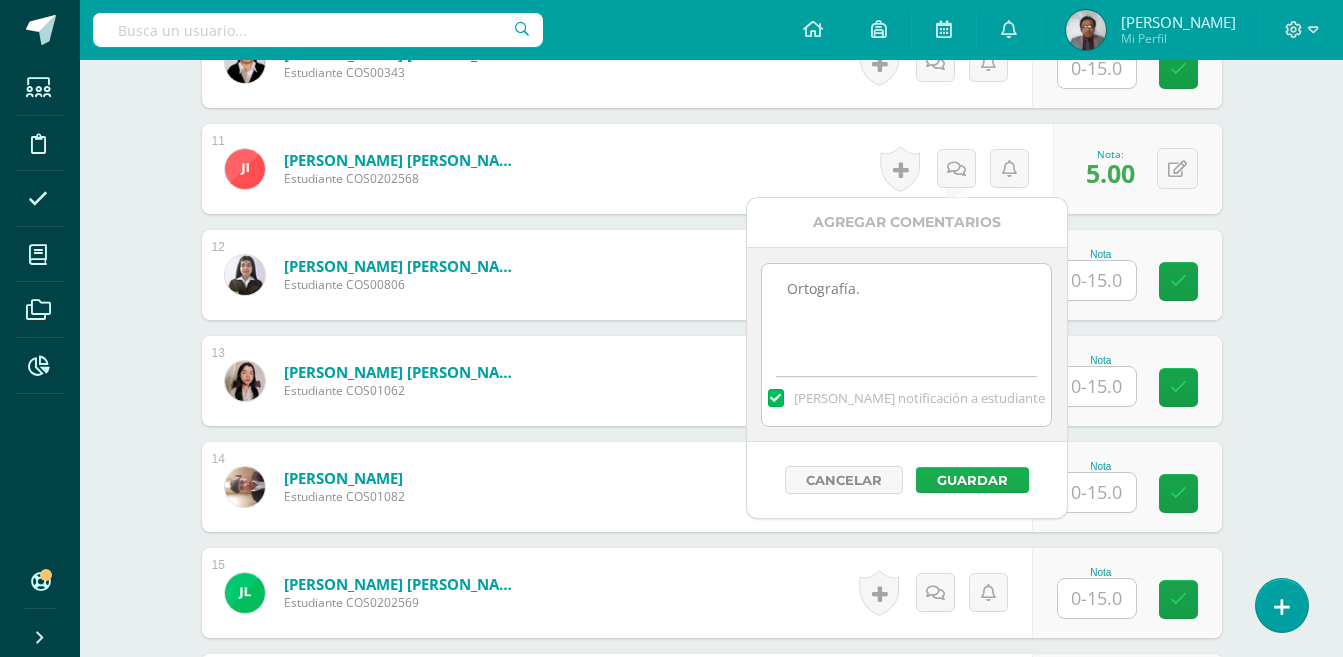 type on "Ortografía." 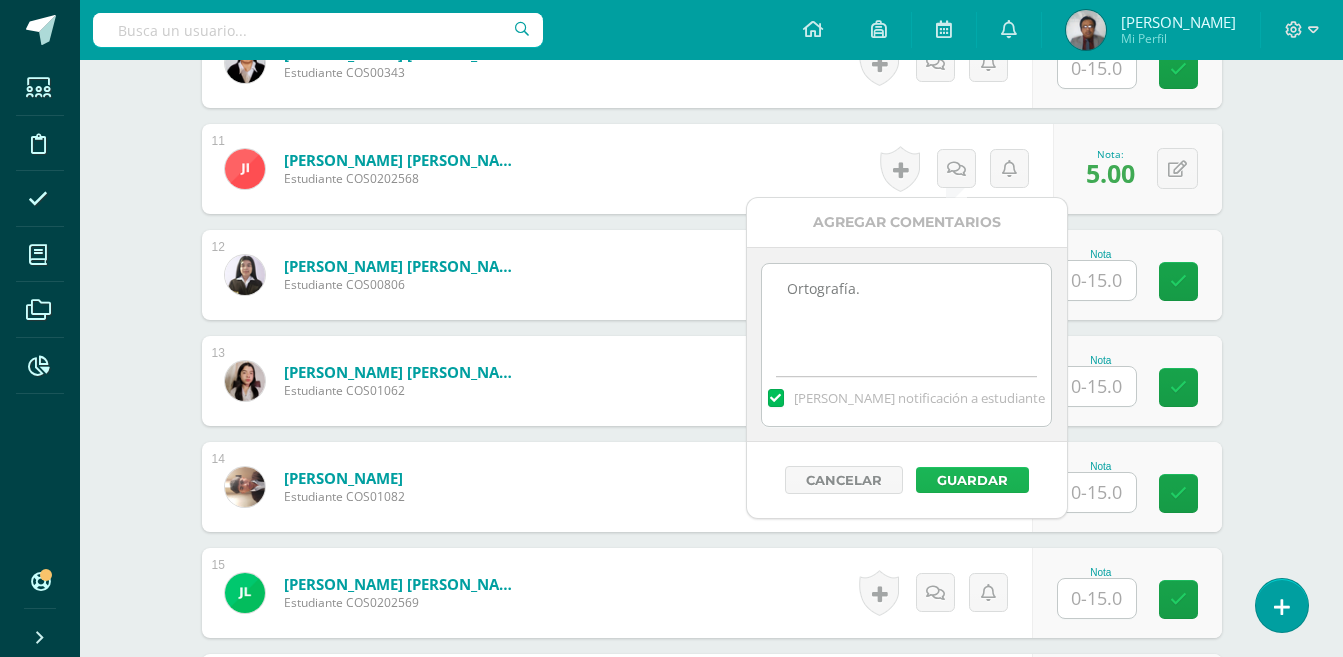 click on "Guardar" at bounding box center (972, 480) 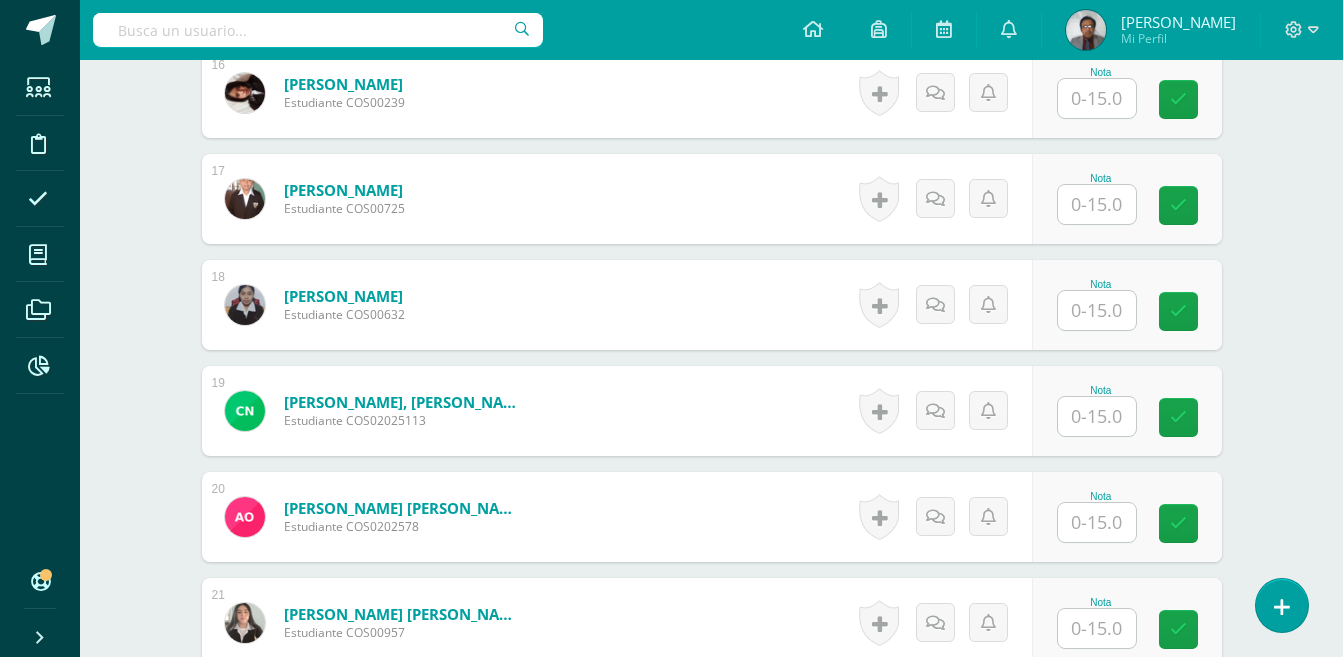 scroll, scrollTop: 2550, scrollLeft: 0, axis: vertical 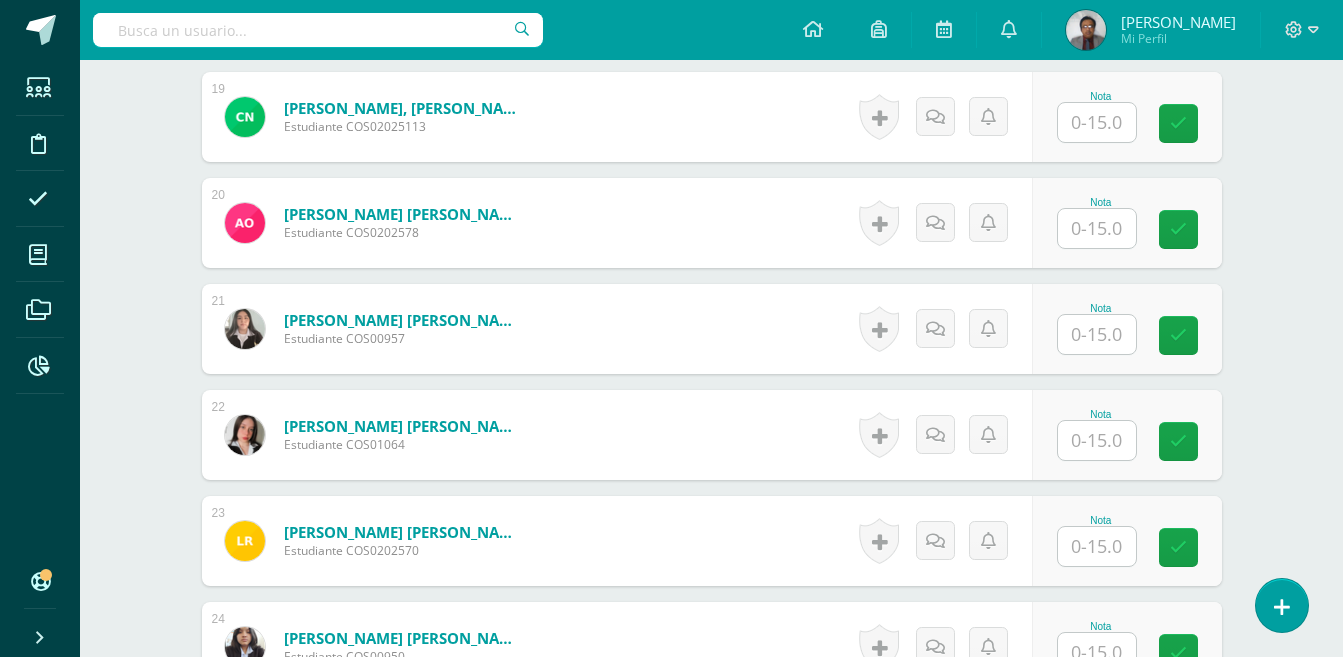 click at bounding box center [1097, 334] 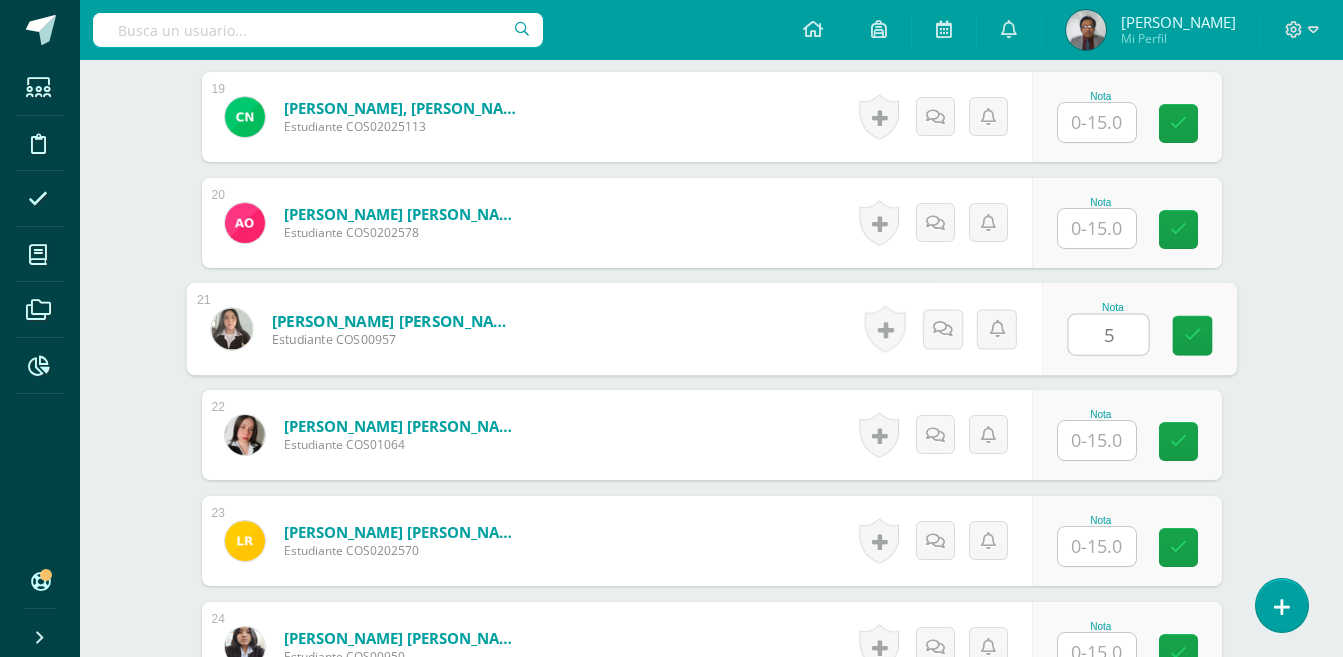 type on "5" 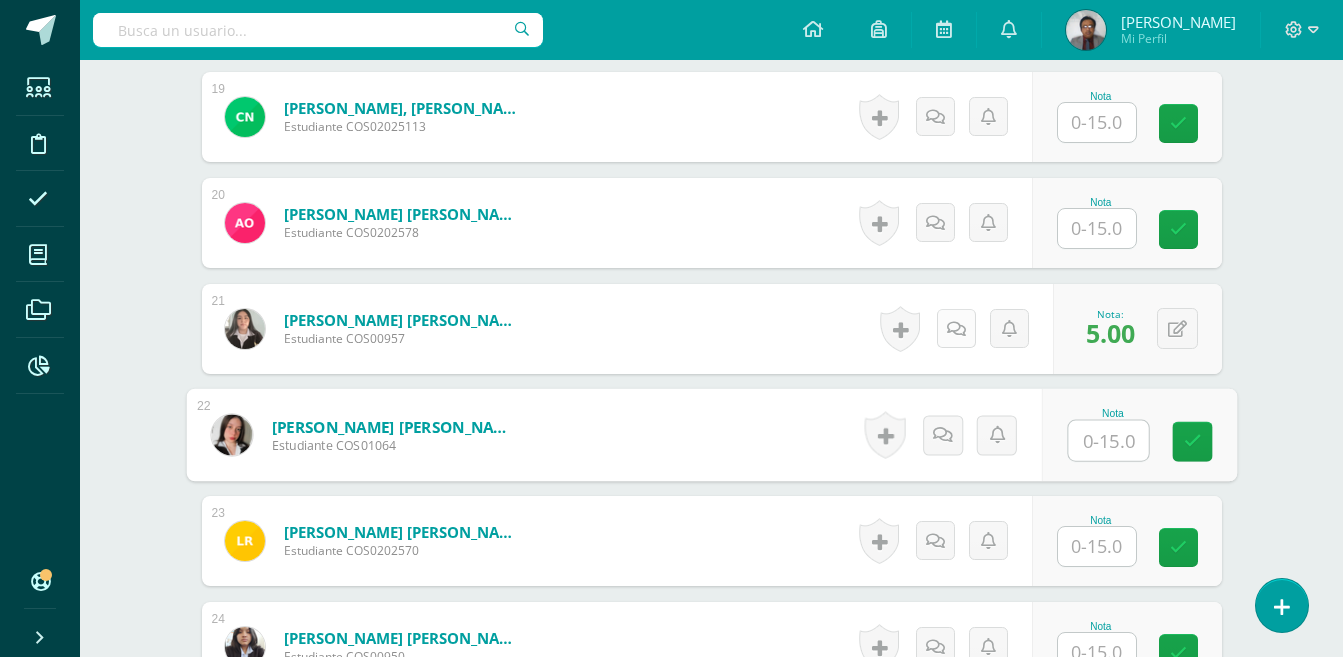 click at bounding box center [956, 329] 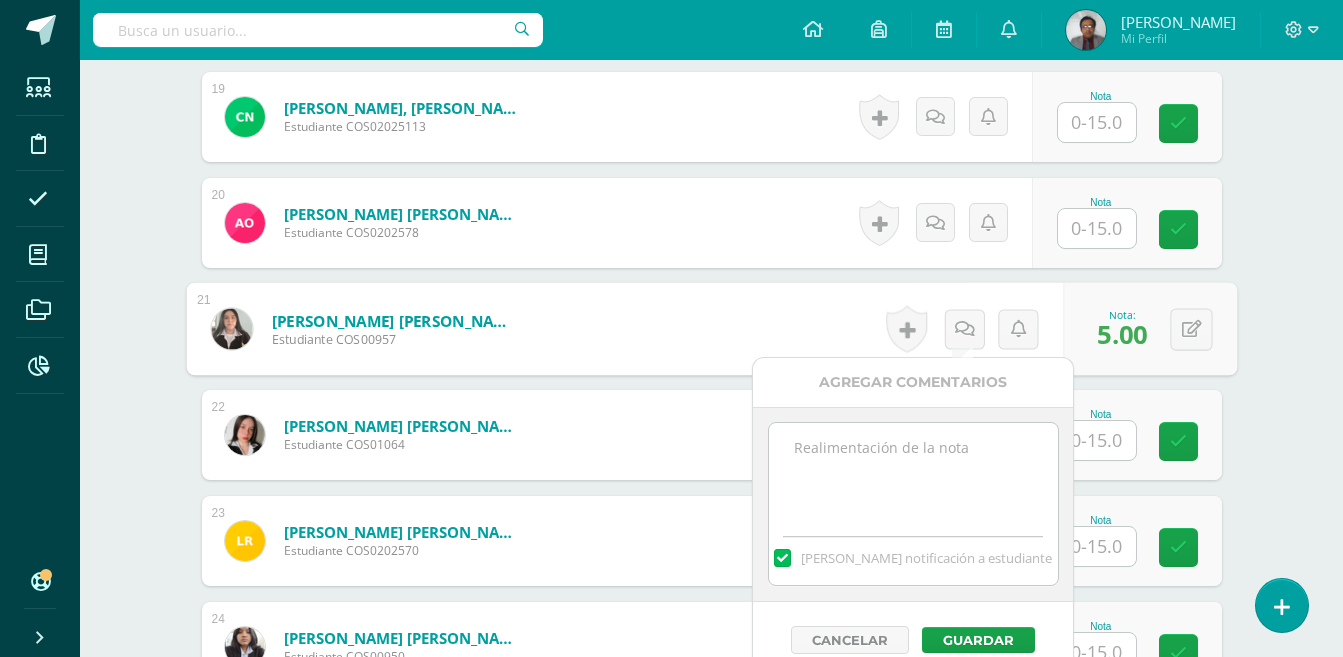 click at bounding box center (913, 473) 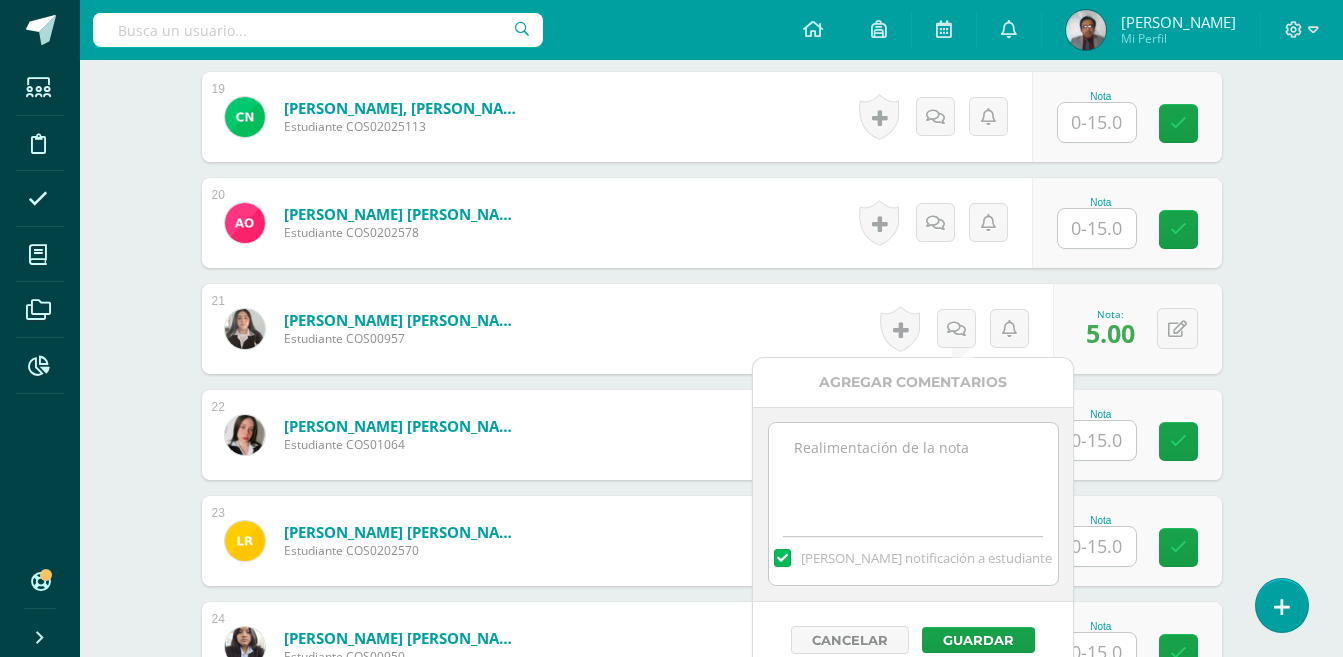 paste on "Ortografía." 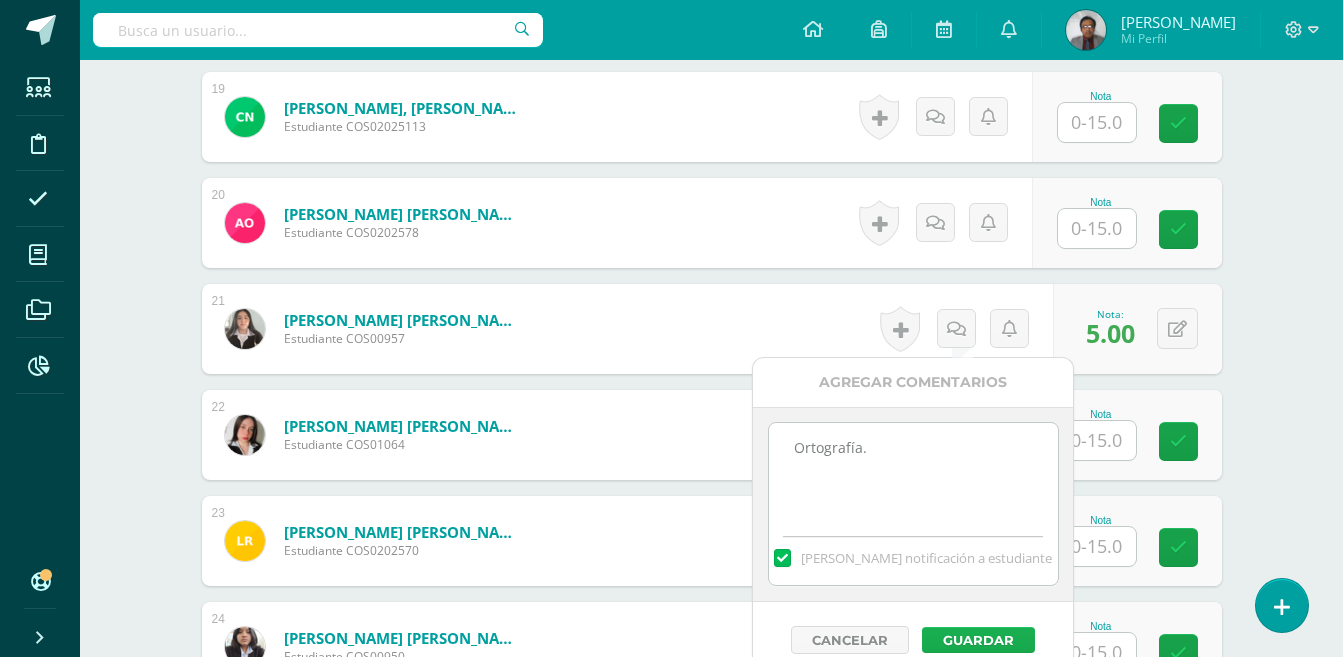type on "Ortografía." 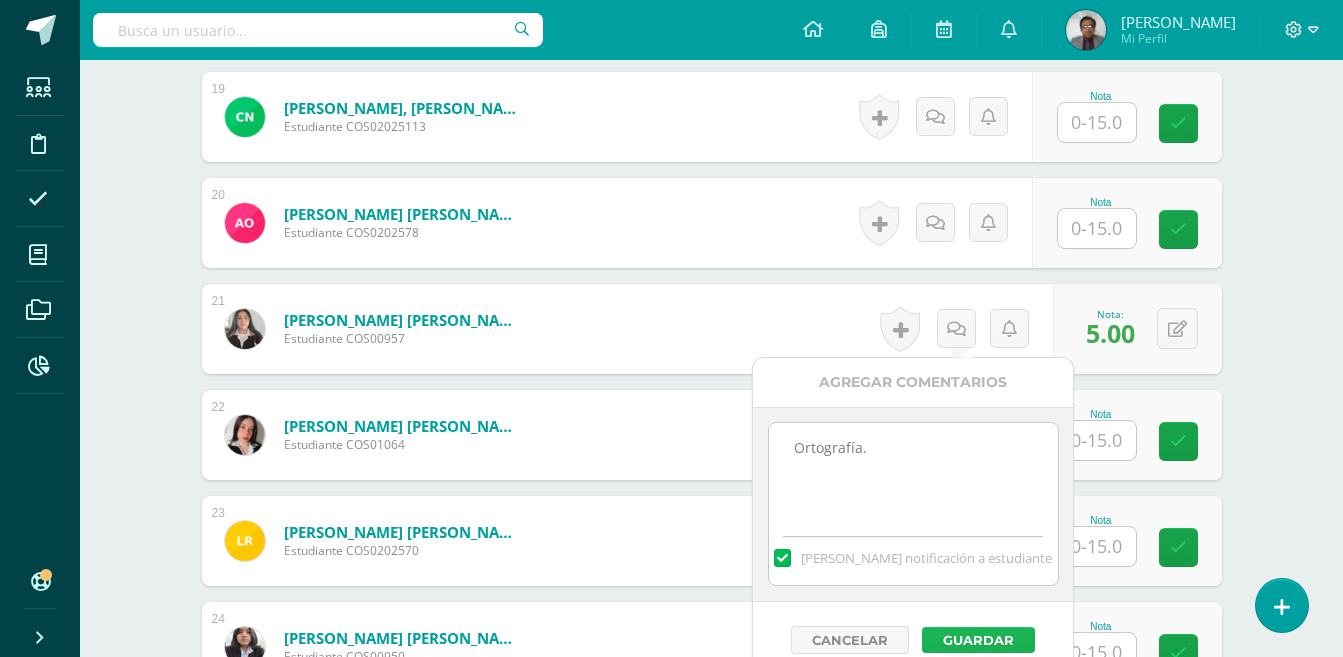 click on "Guardar" at bounding box center [978, 640] 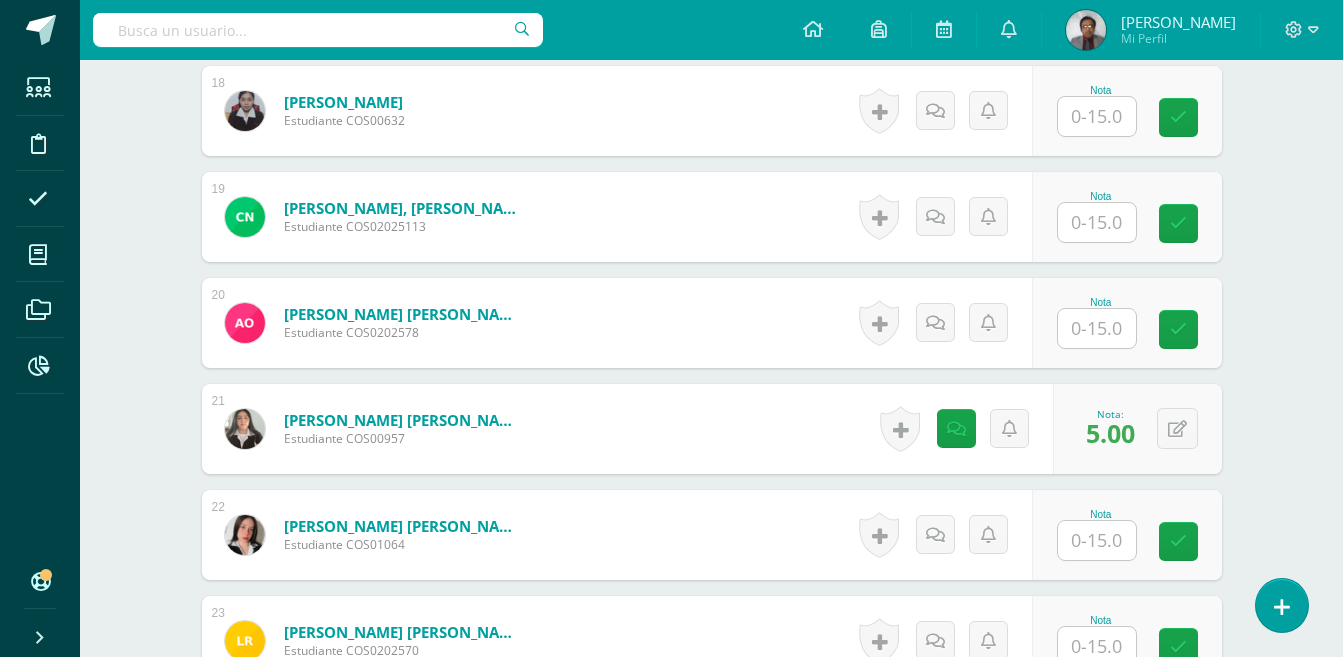 scroll, scrollTop: 2150, scrollLeft: 0, axis: vertical 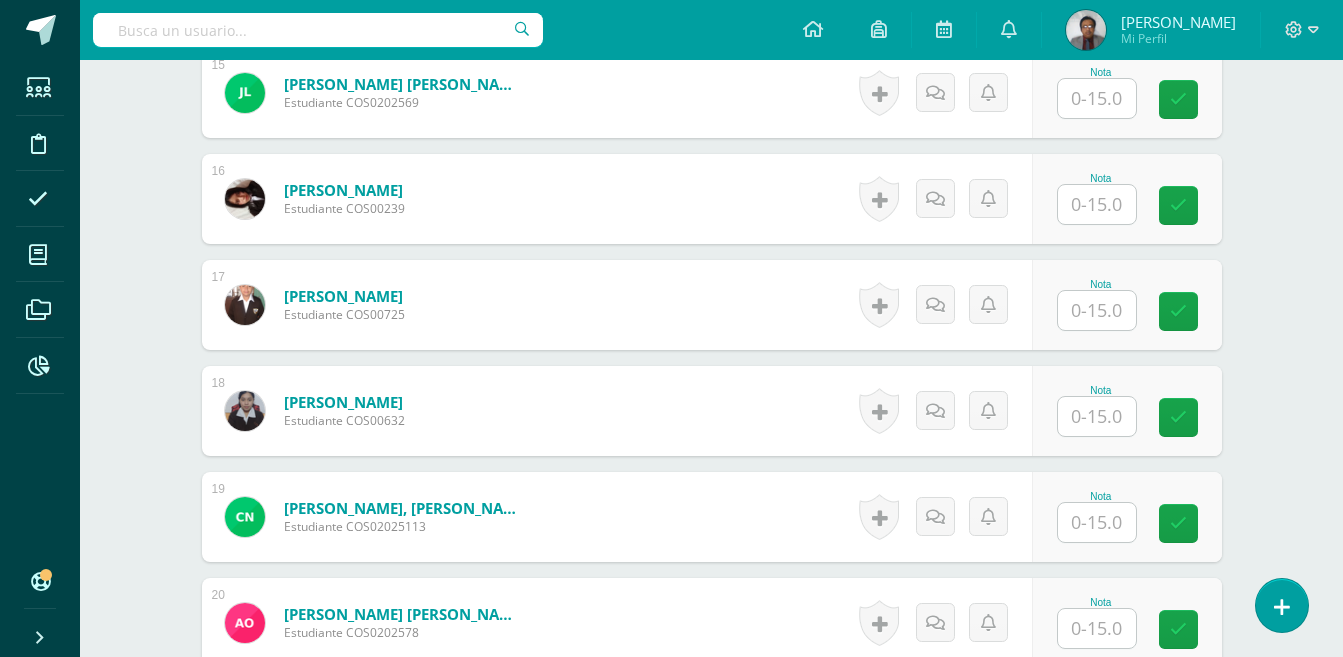 click at bounding box center (1097, 310) 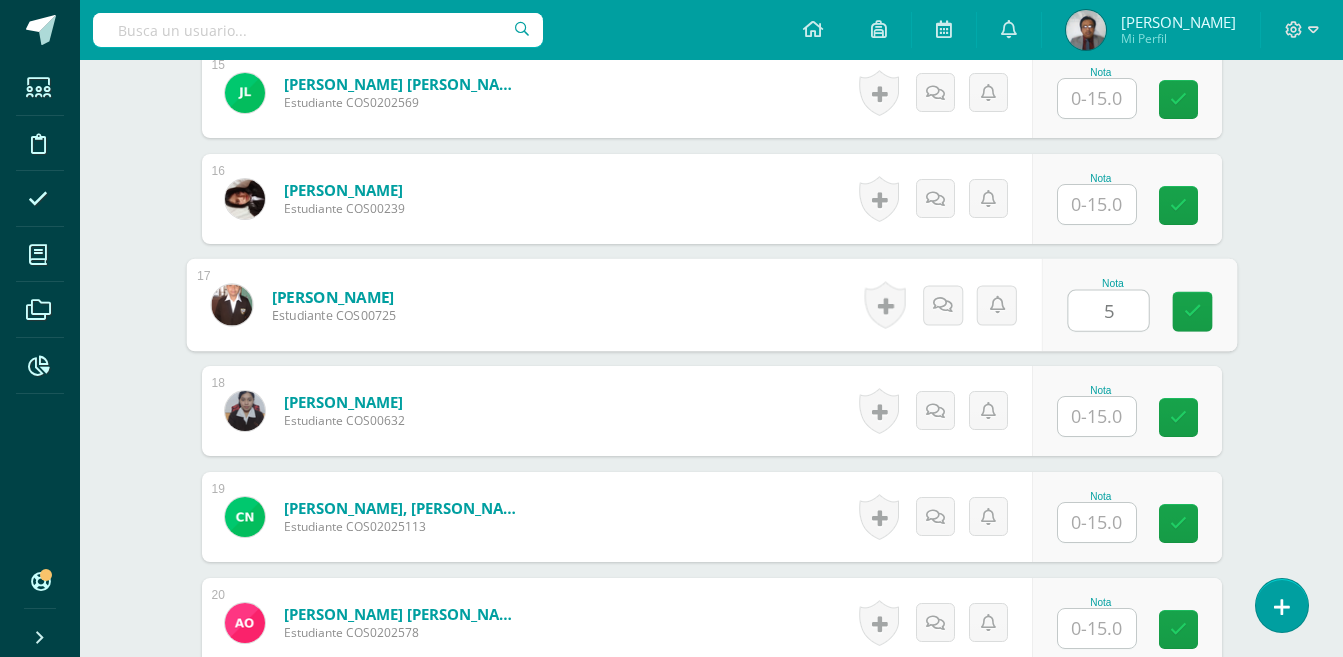 type on "5" 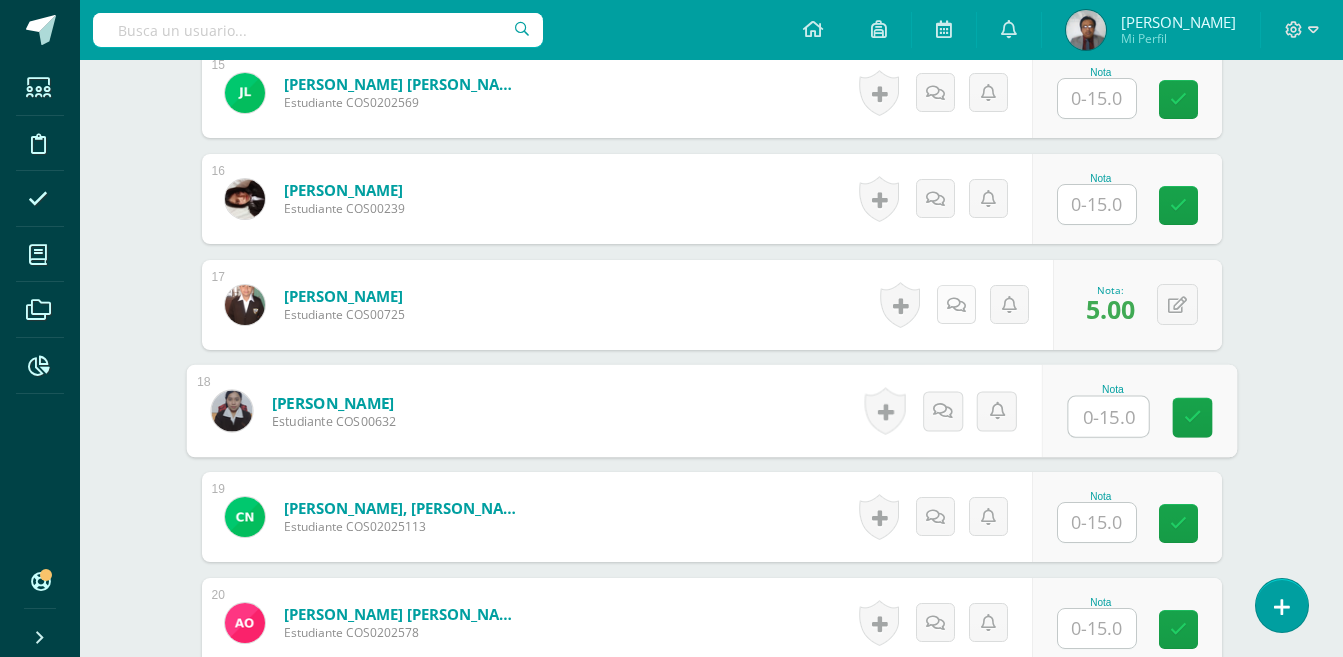 click at bounding box center [956, 305] 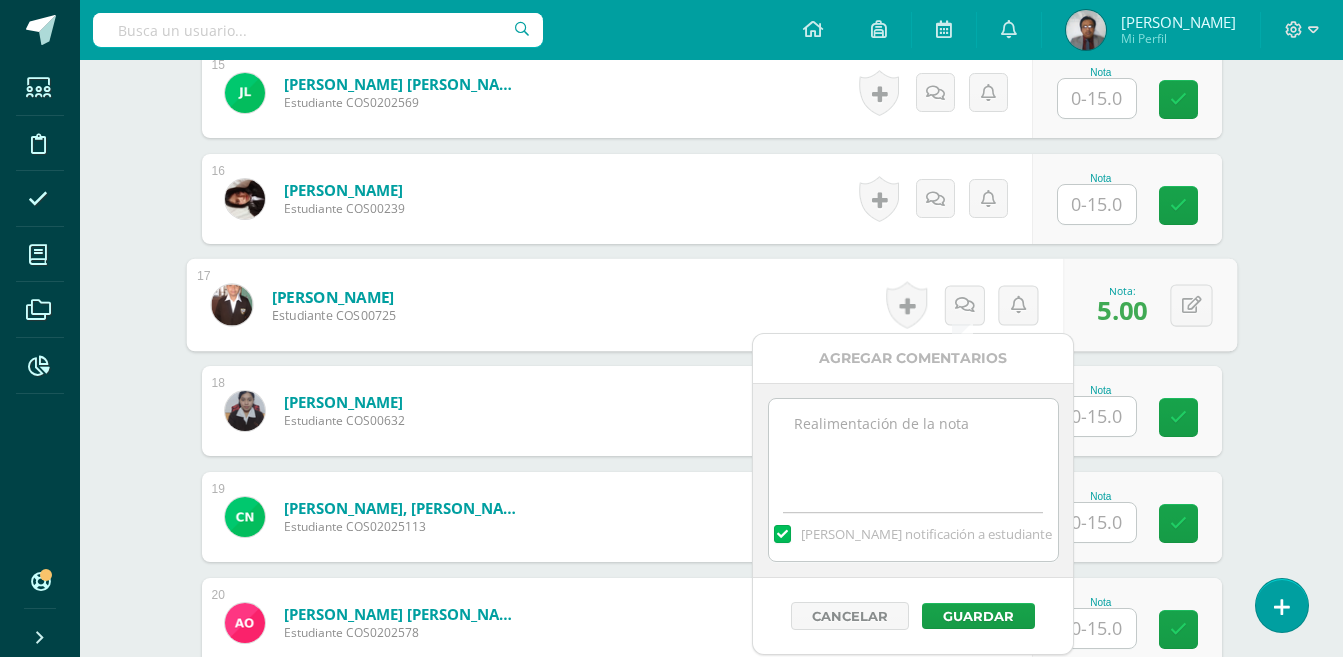 click at bounding box center (913, 449) 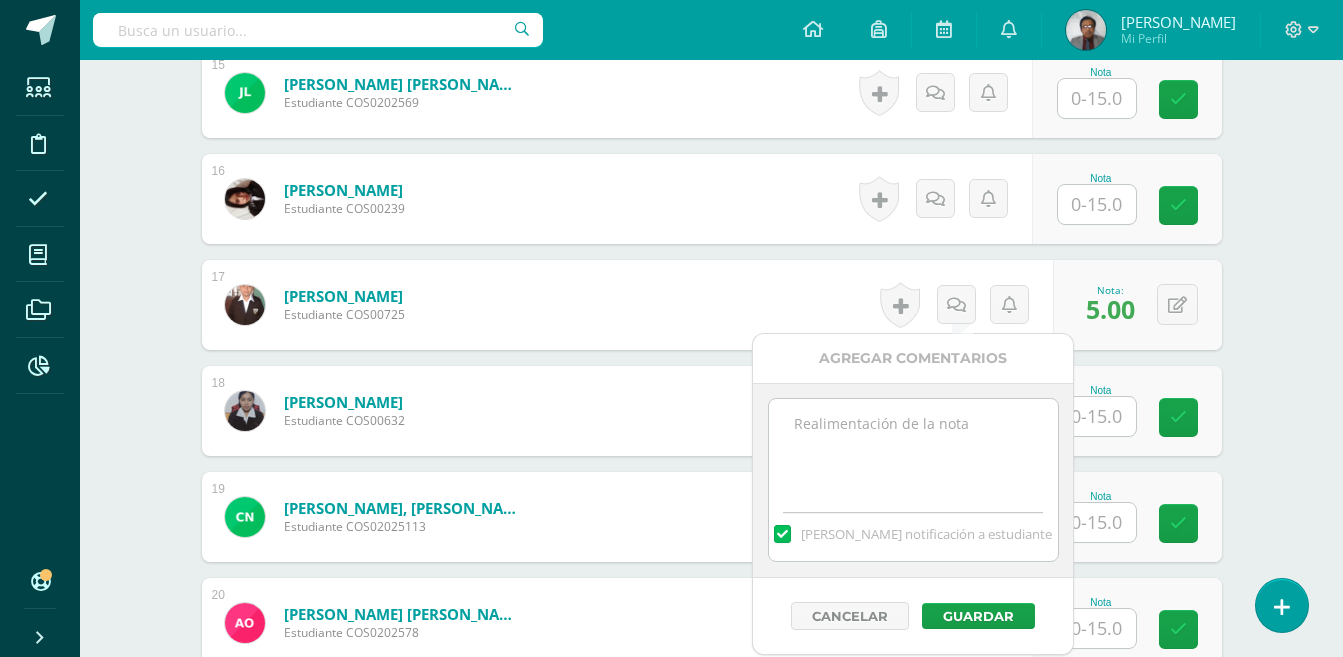 paste on "Ortografía." 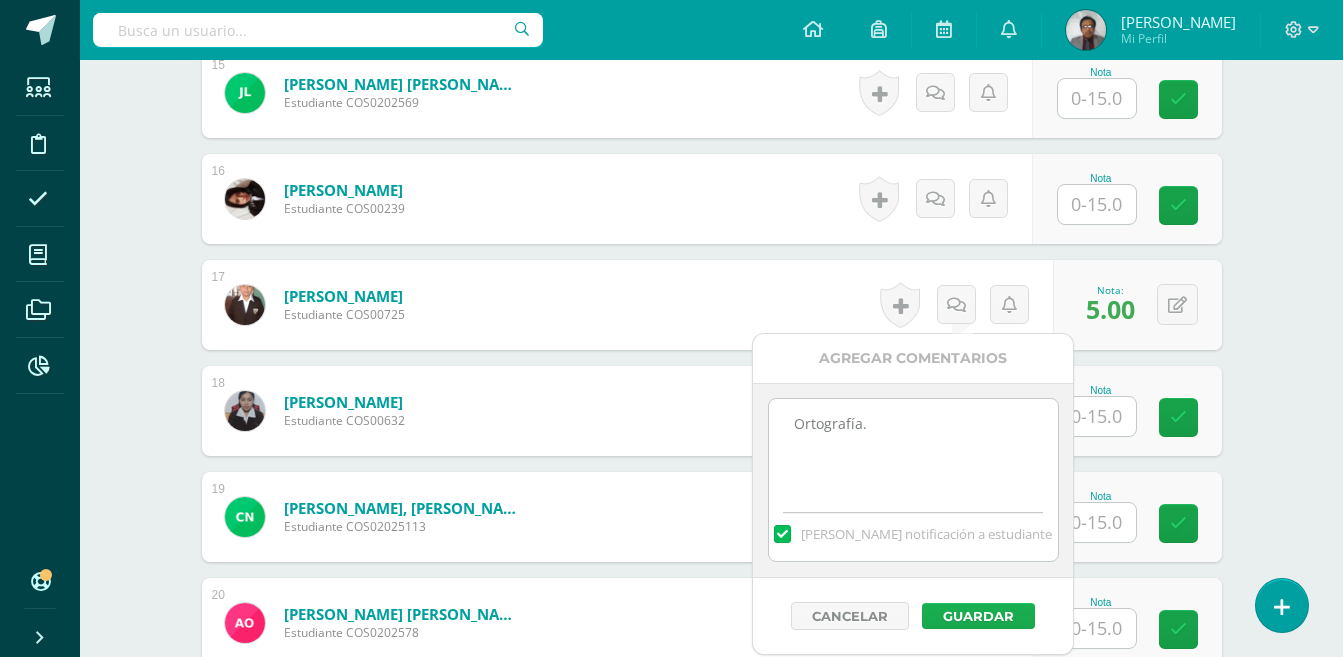 type on "Ortografía." 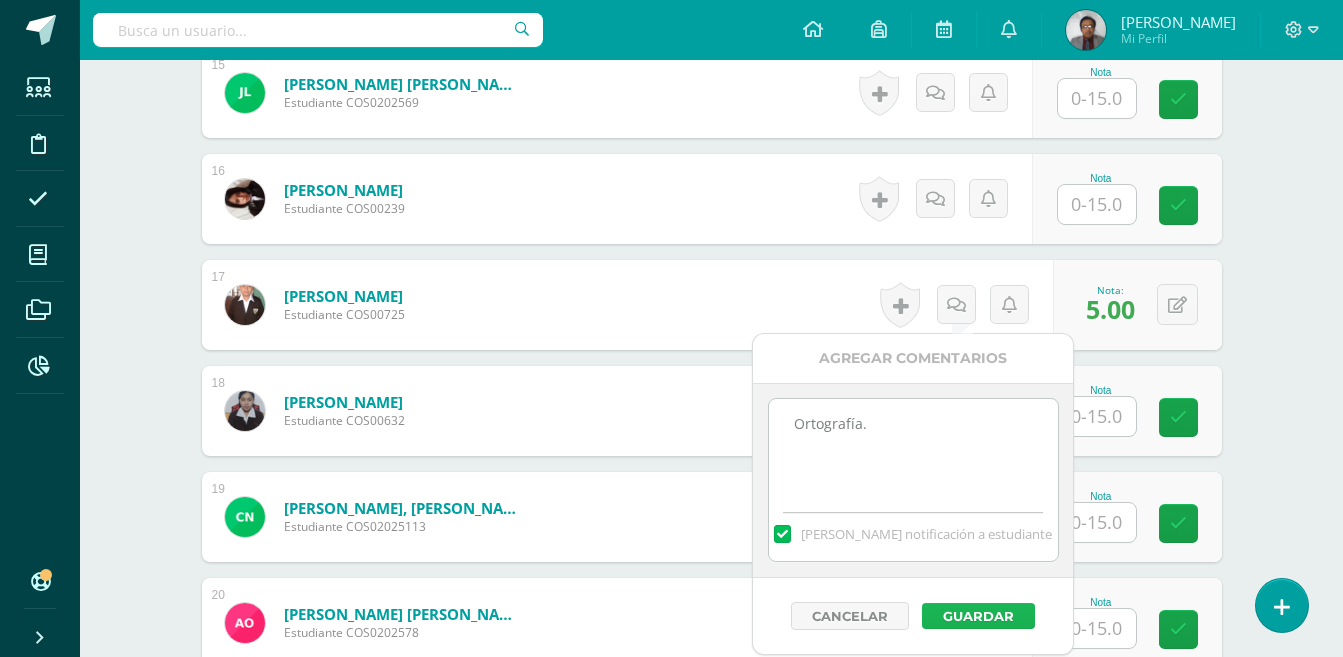 drag, startPoint x: 981, startPoint y: 615, endPoint x: 974, endPoint y: 556, distance: 59.413803 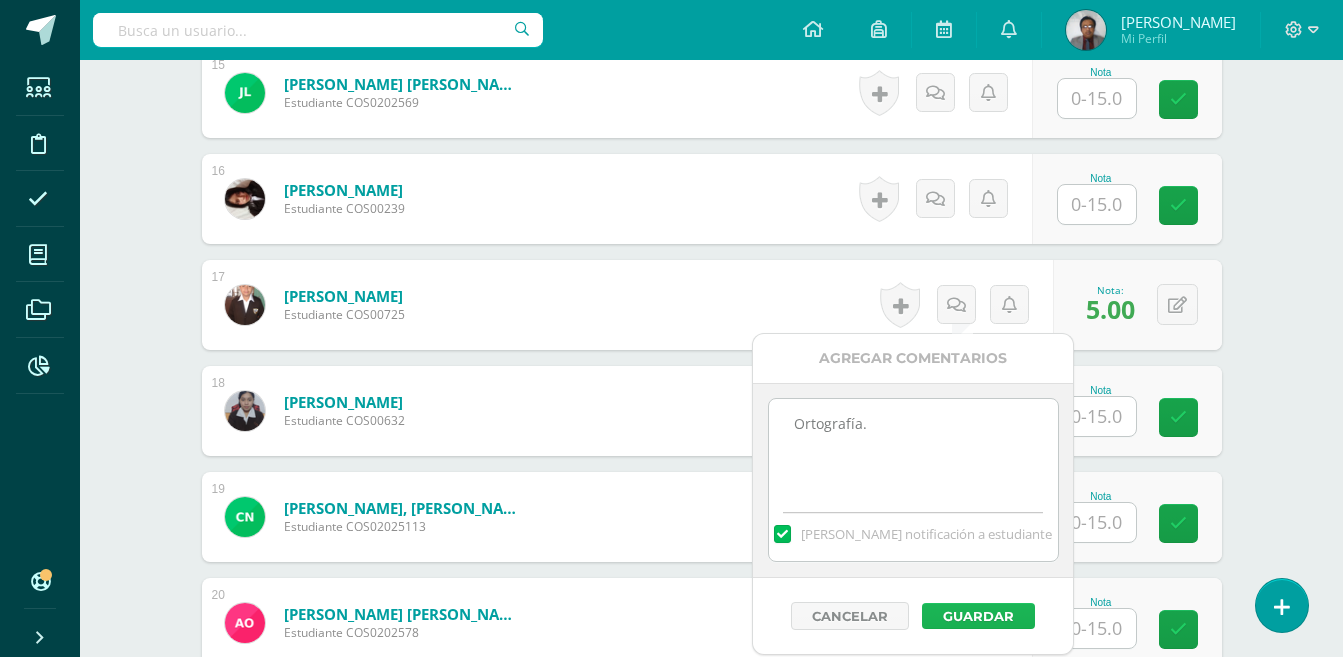 click on "Guardar" at bounding box center (978, 616) 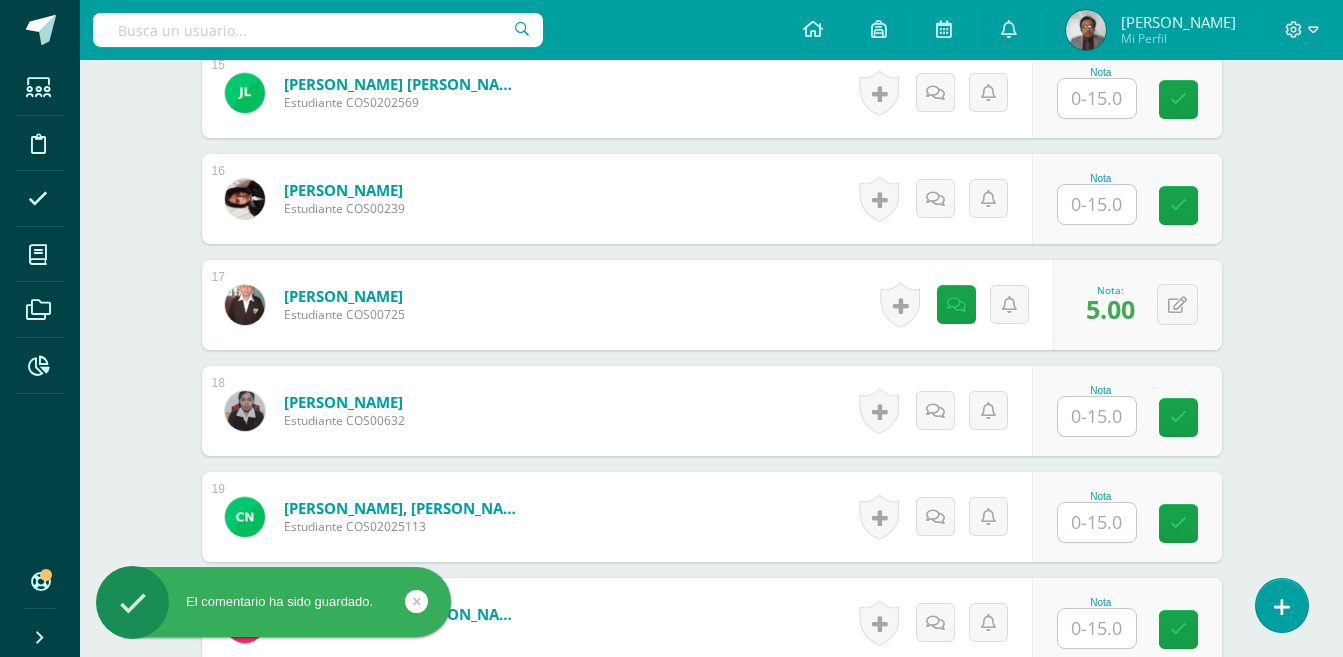 scroll, scrollTop: 2450, scrollLeft: 0, axis: vertical 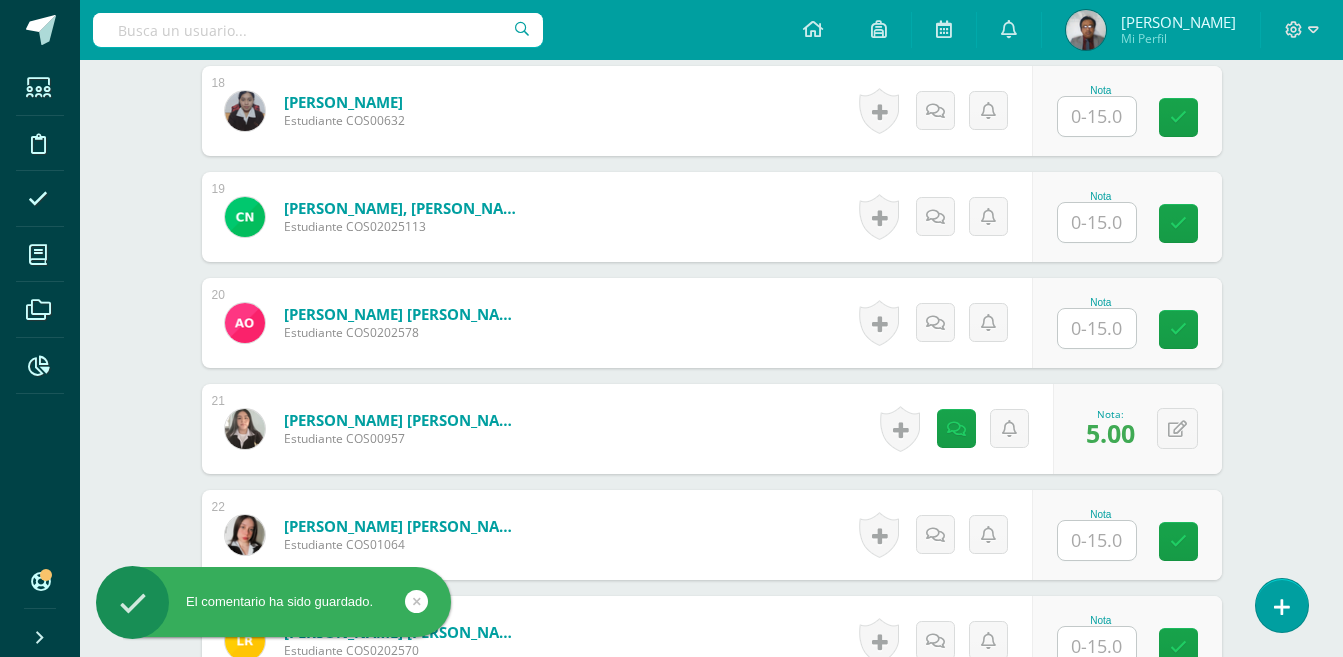 click at bounding box center (1097, 328) 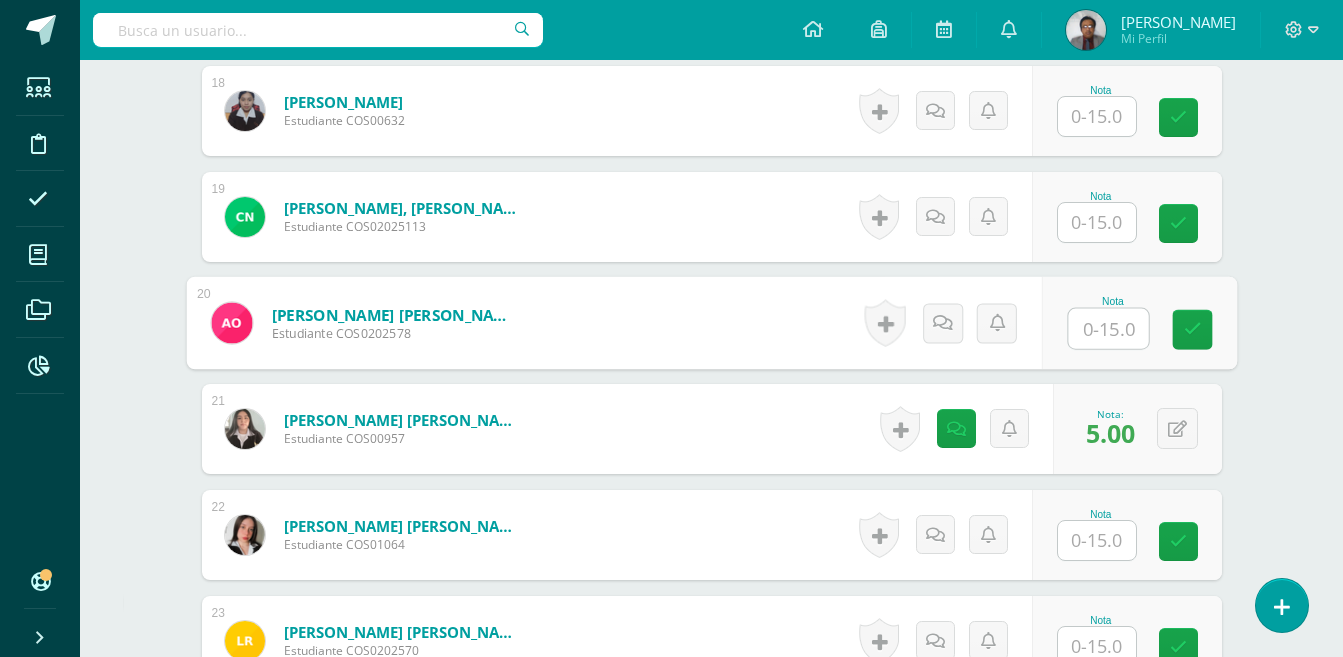 type on "5" 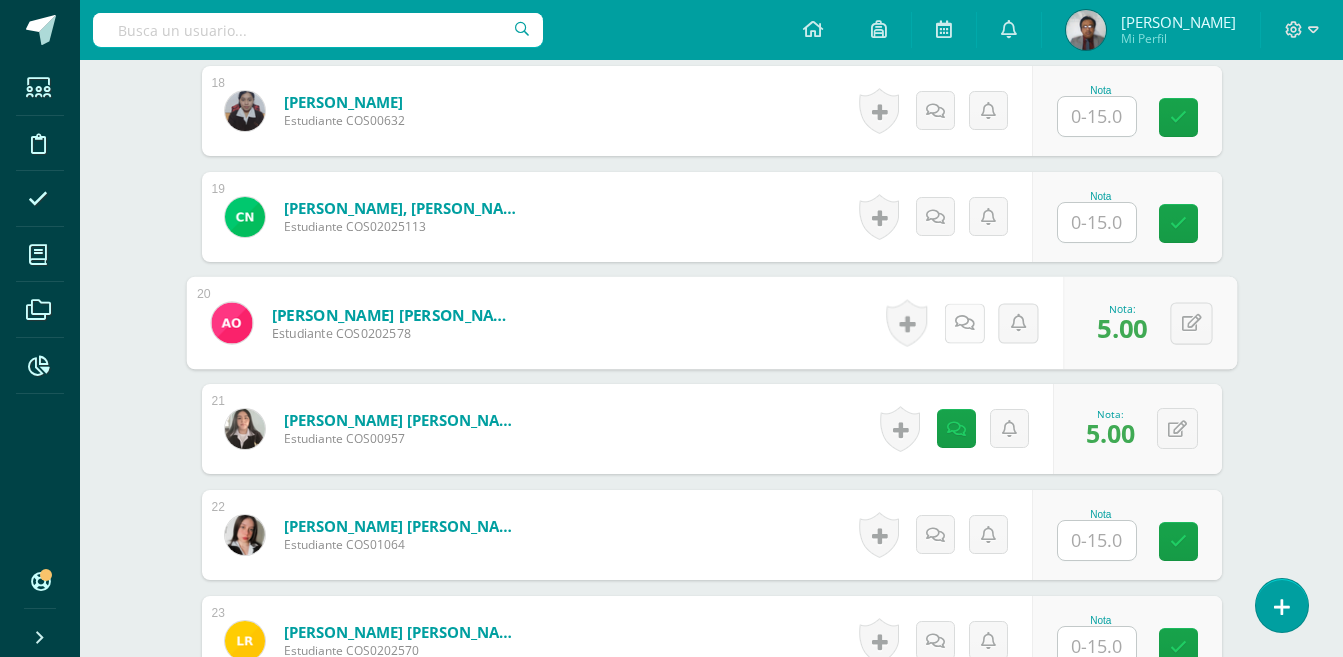 click at bounding box center [964, 323] 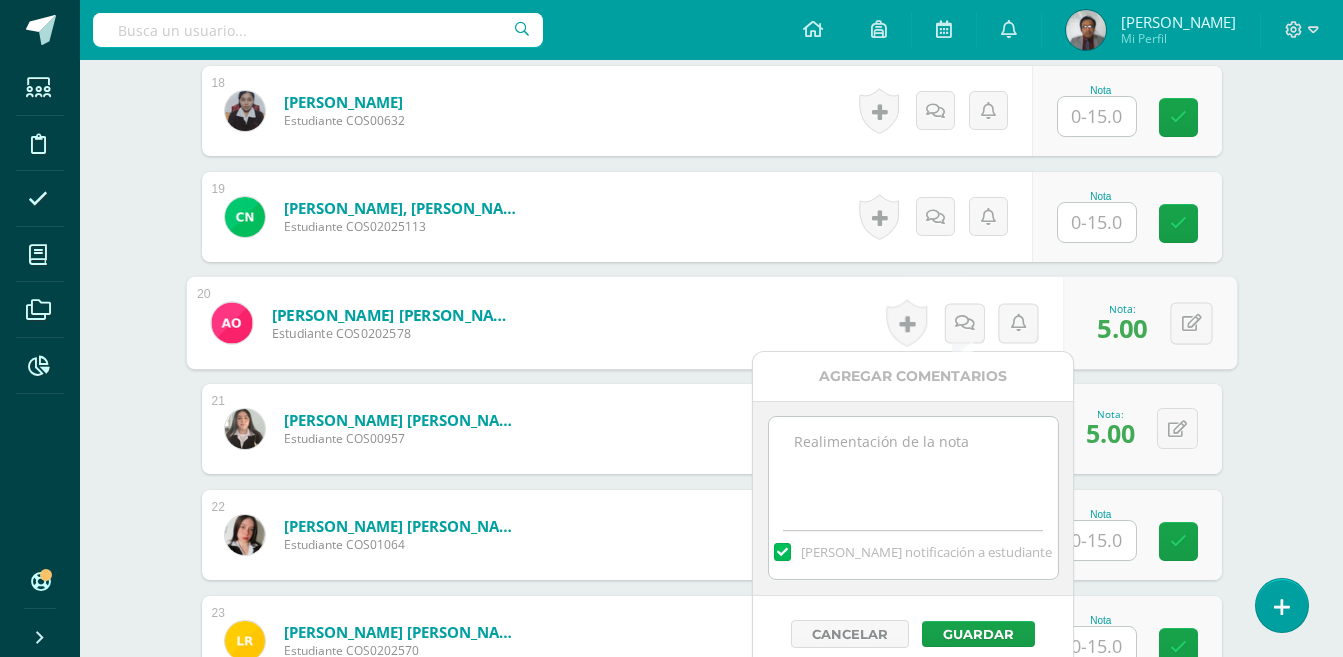 click at bounding box center (913, 467) 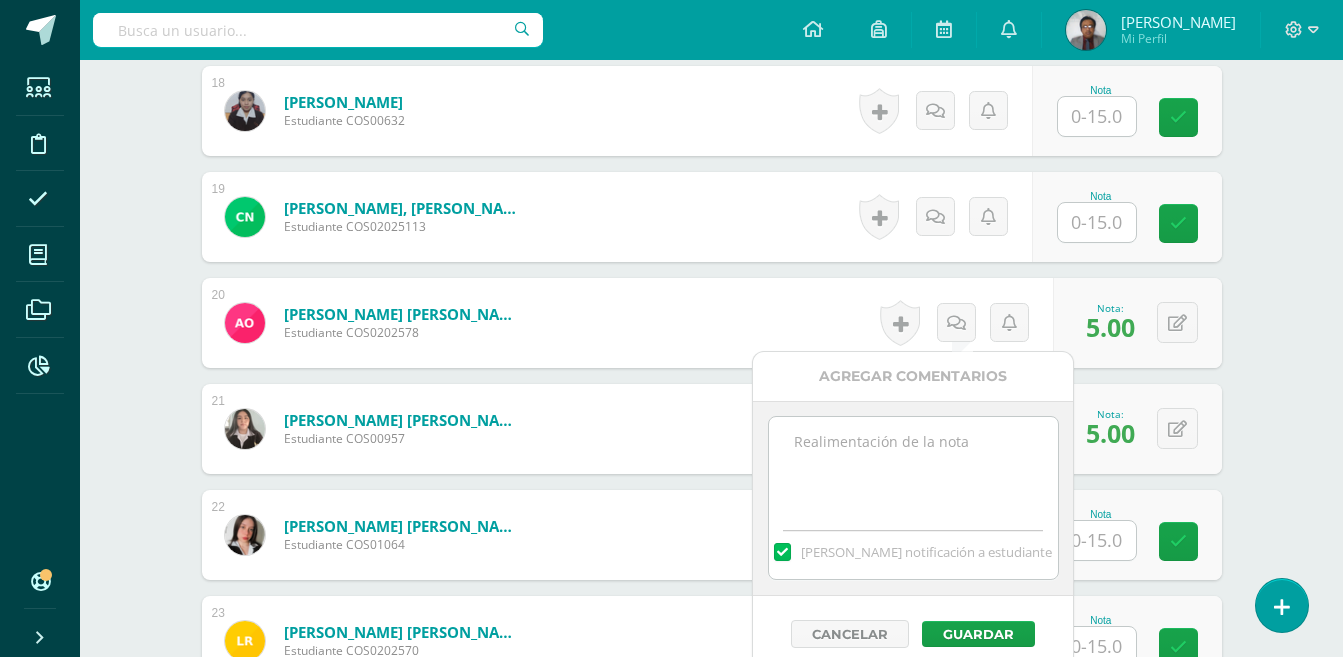 paste on "Ortografía." 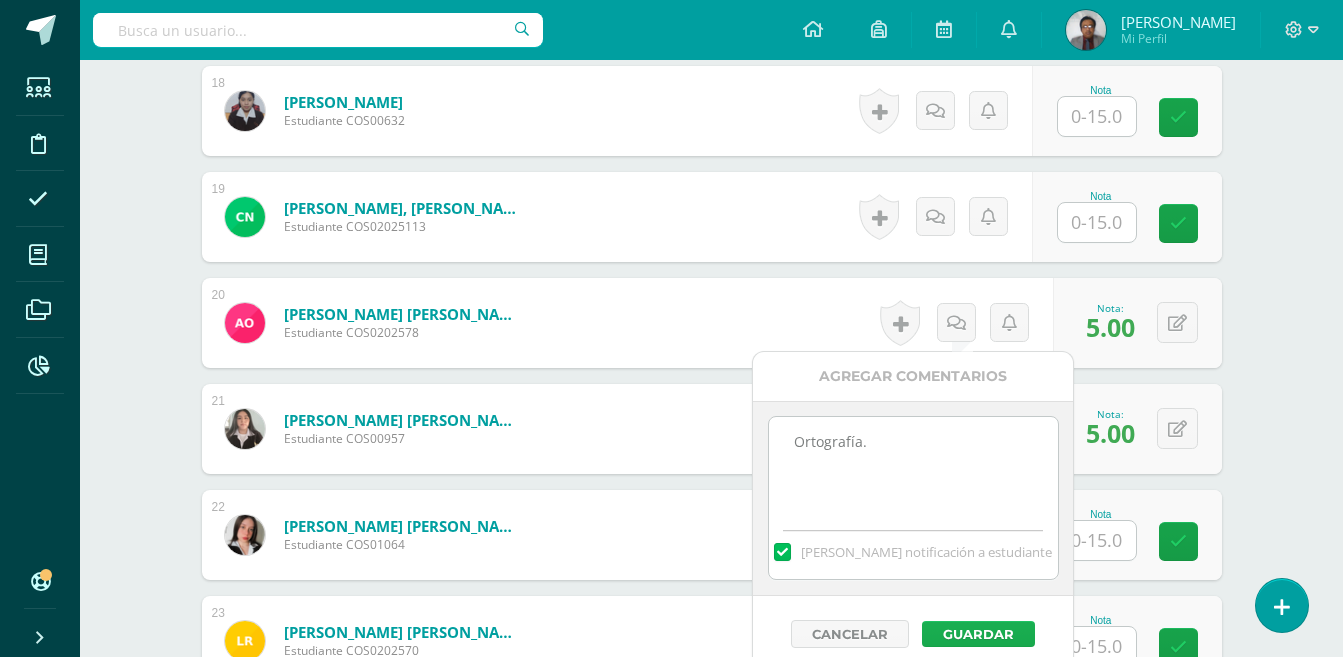 type on "Ortografía." 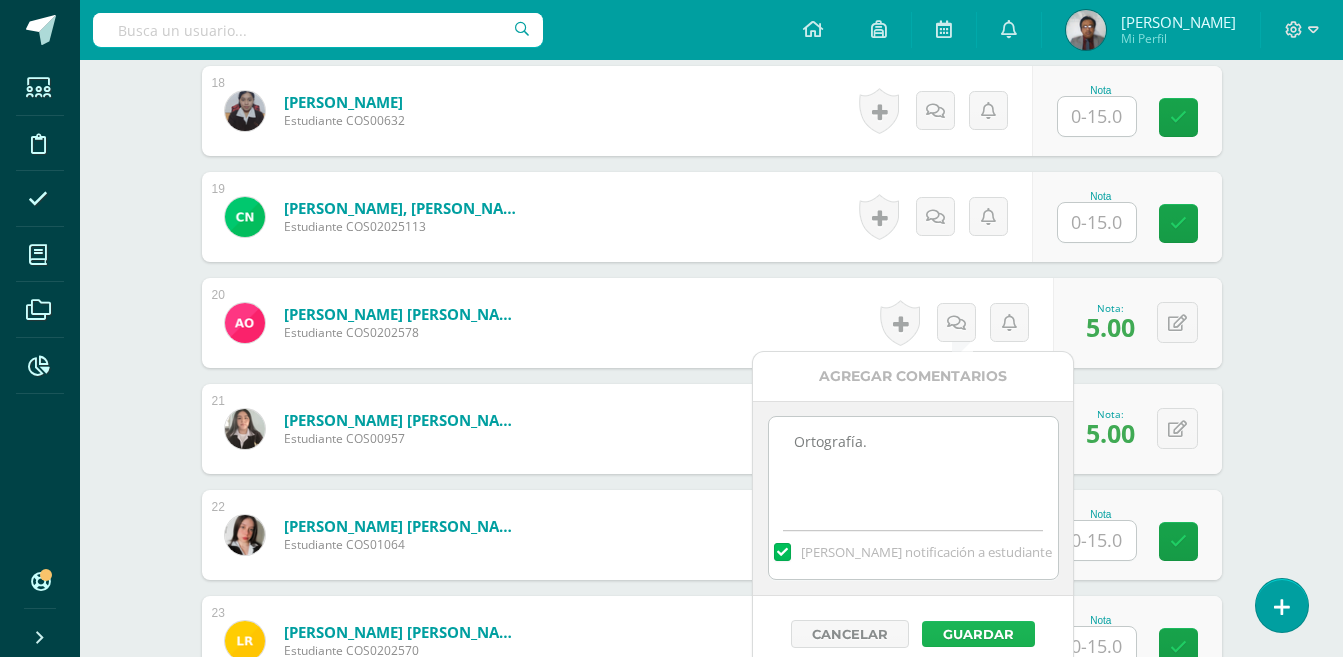 click on "Guardar" at bounding box center [978, 634] 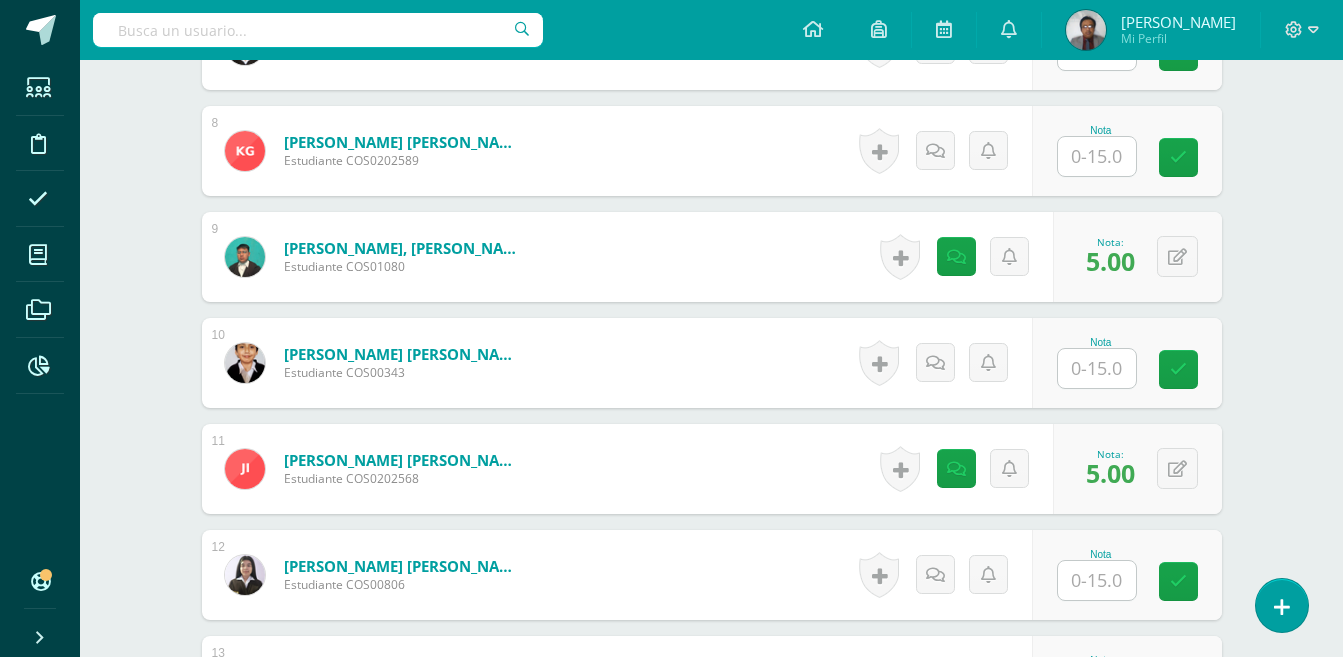 scroll, scrollTop: 1150, scrollLeft: 0, axis: vertical 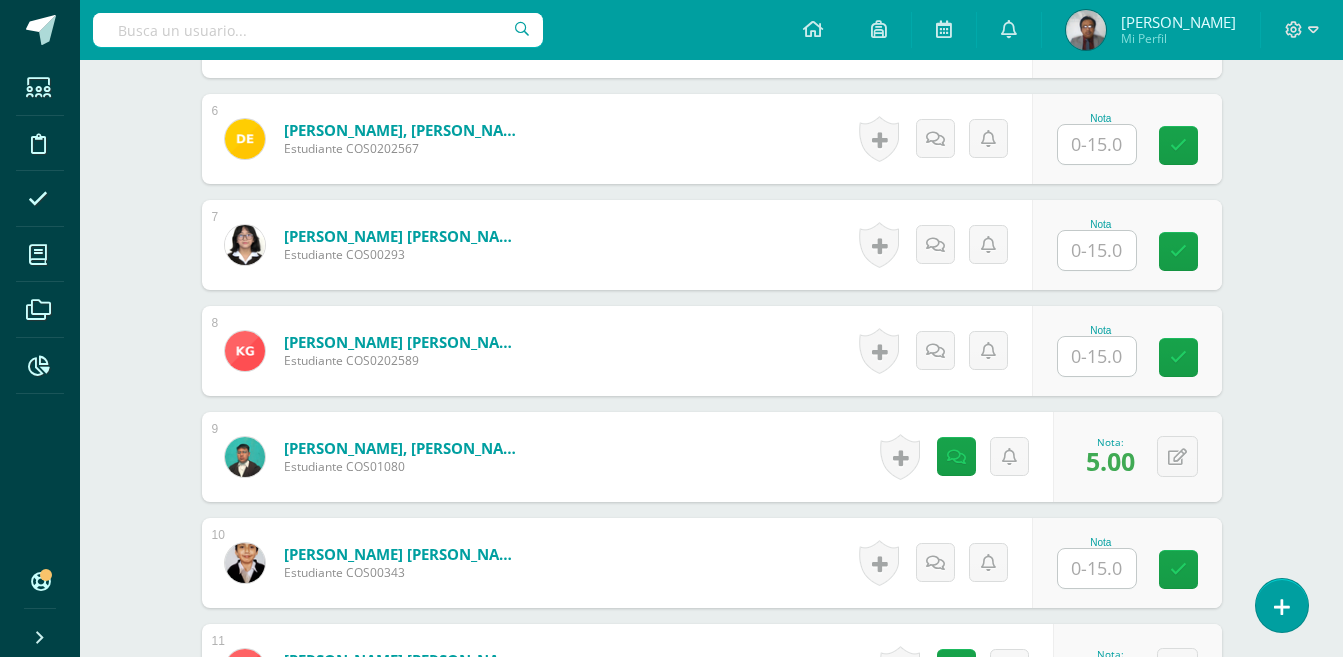 click at bounding box center (1097, 356) 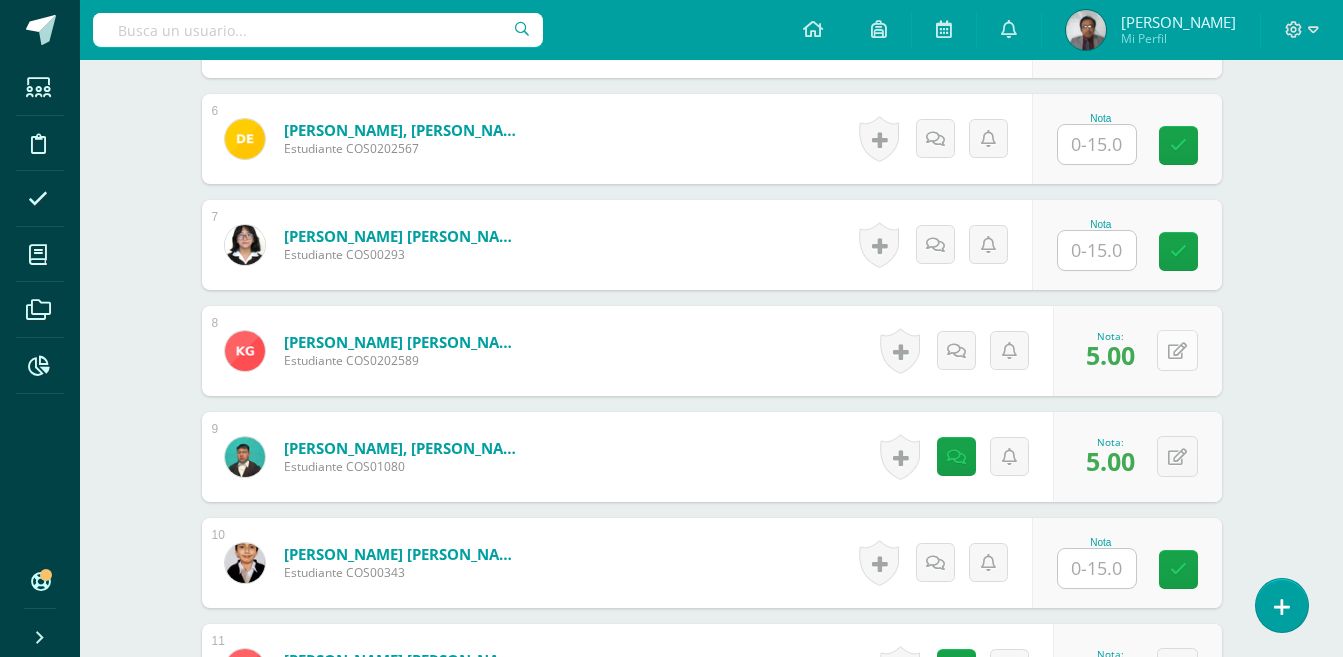 drag, startPoint x: 1200, startPoint y: 355, endPoint x: 1189, endPoint y: 358, distance: 11.401754 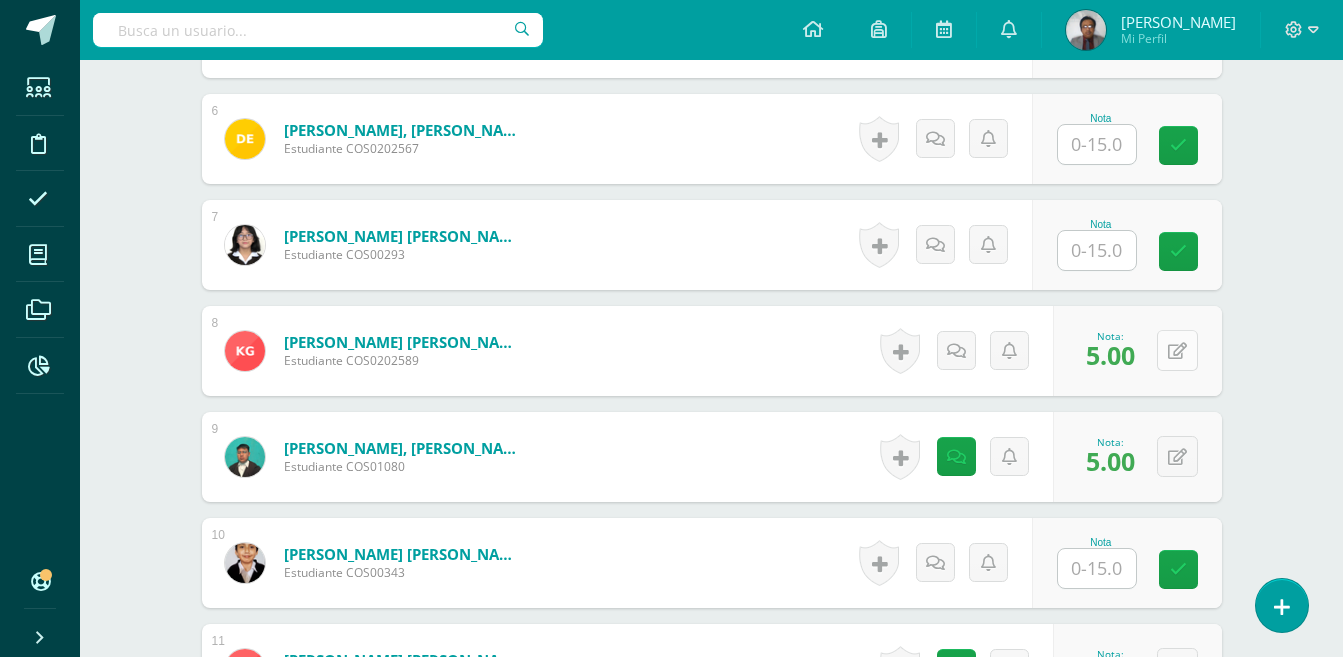 click on "0
Logros
Logros obtenidos
Aún no hay logros agregados
Nota:
5.00" at bounding box center [1137, 351] 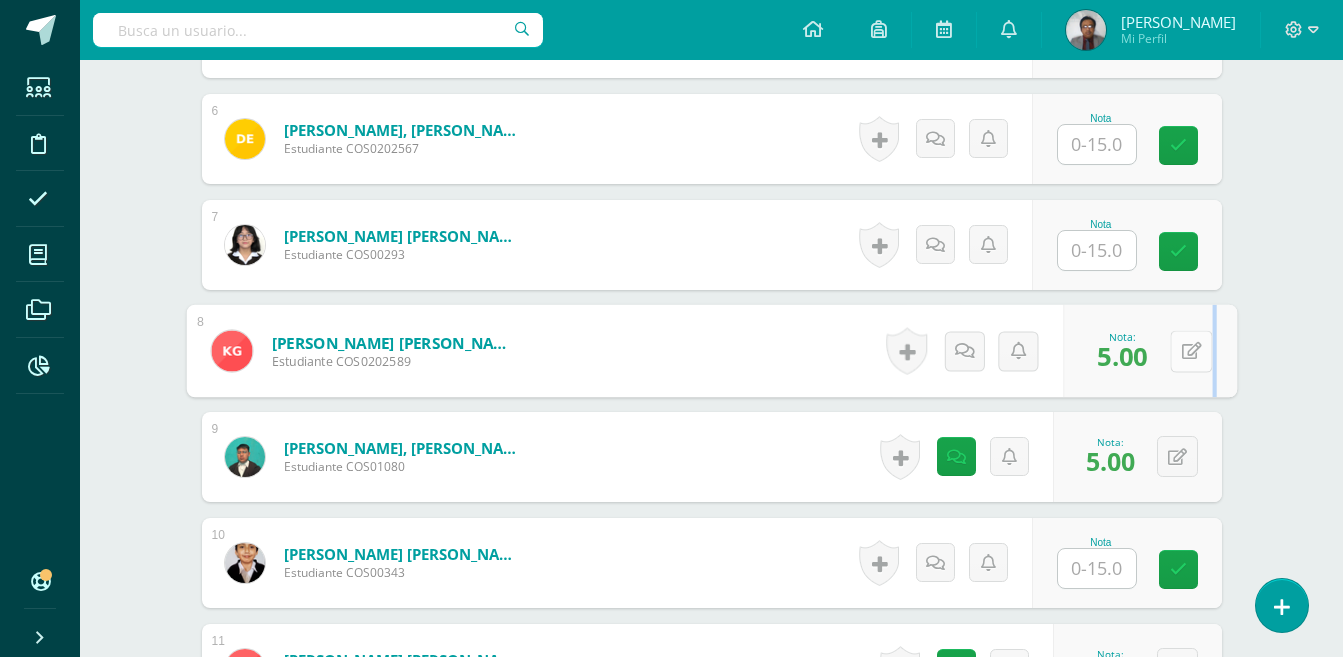 click at bounding box center (1191, 350) 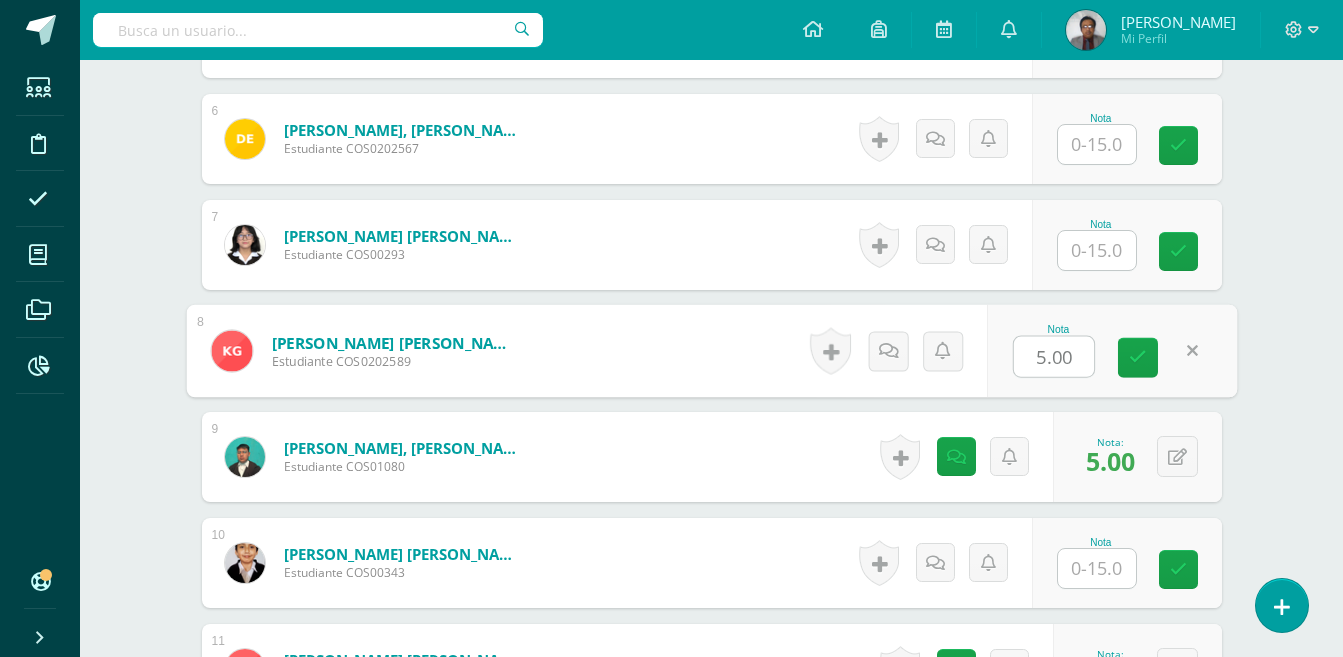 type on "4" 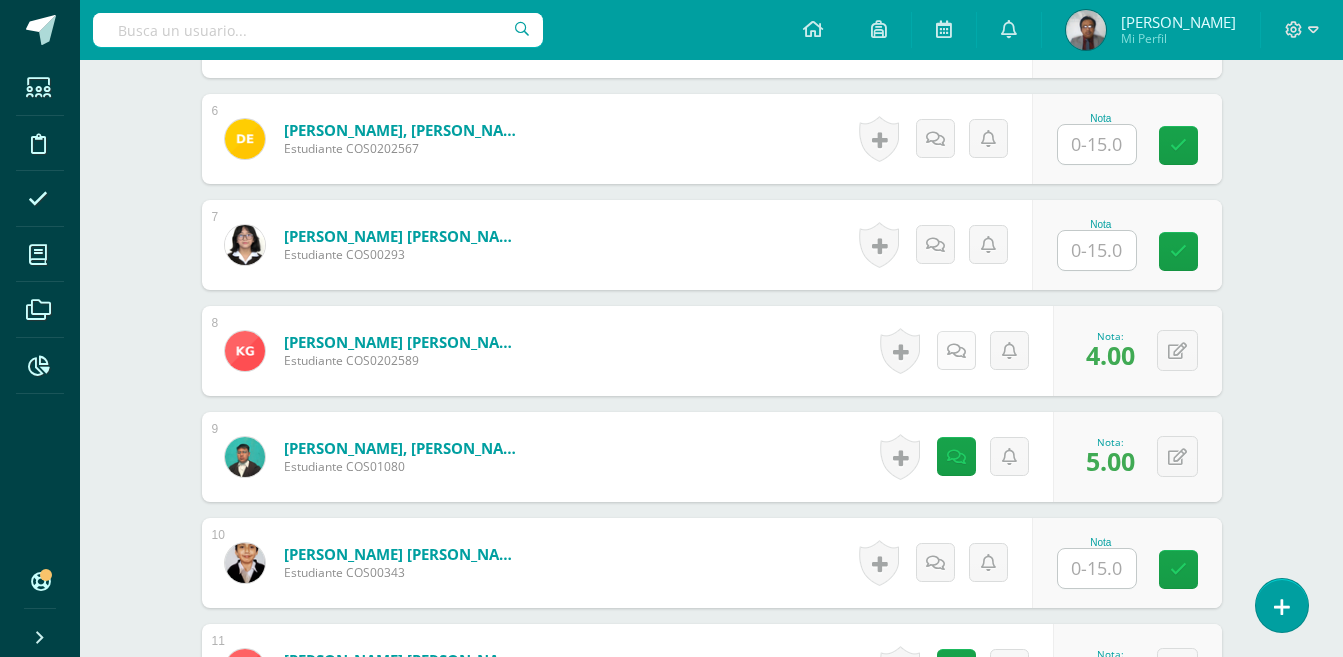 click at bounding box center [956, 350] 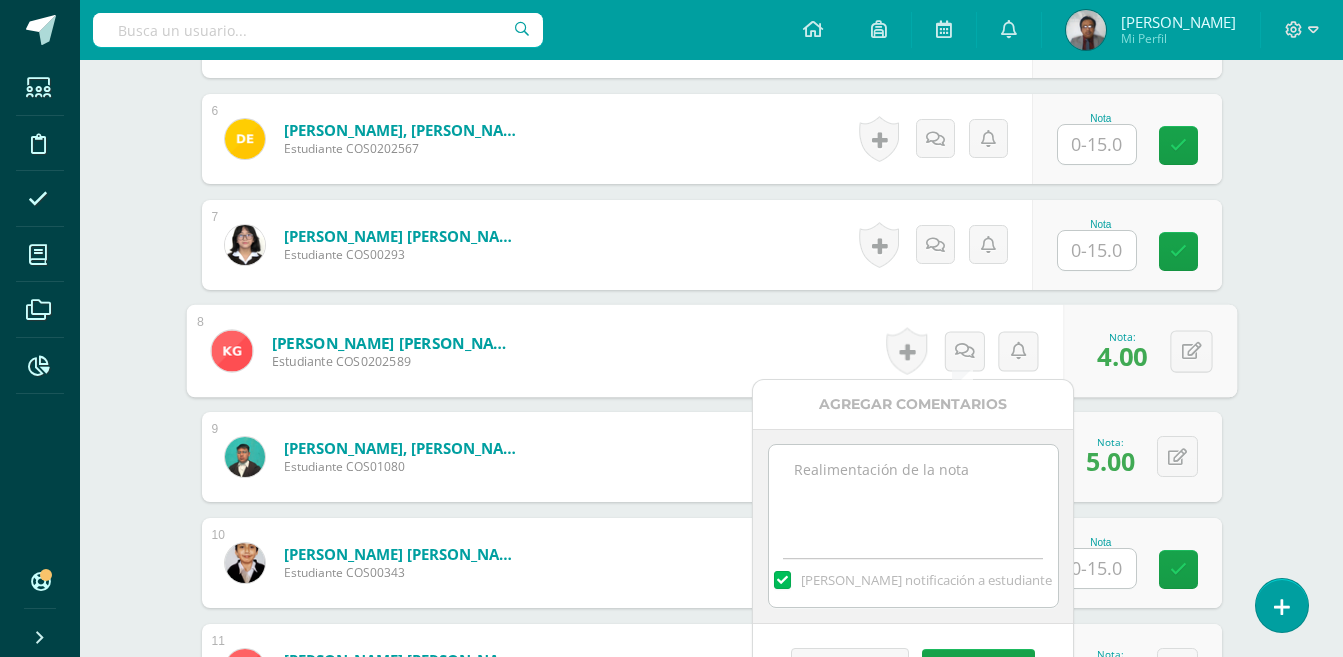 click at bounding box center (913, 495) 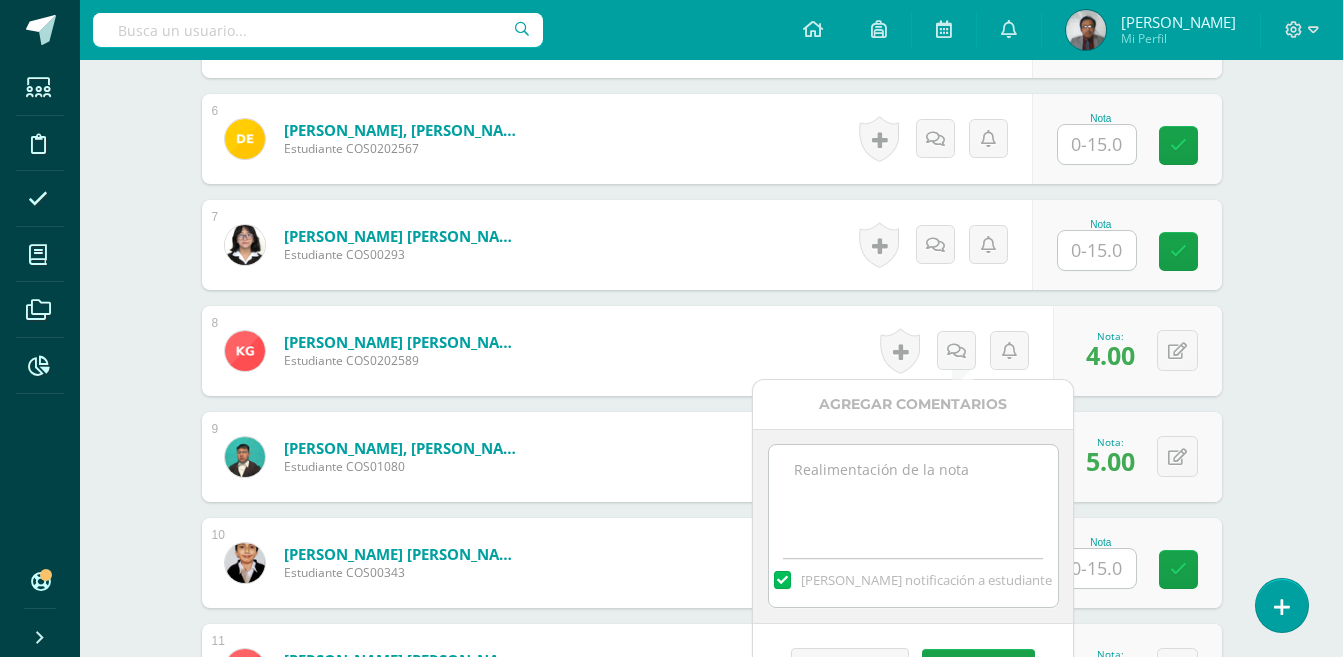 paste on "Ortografía." 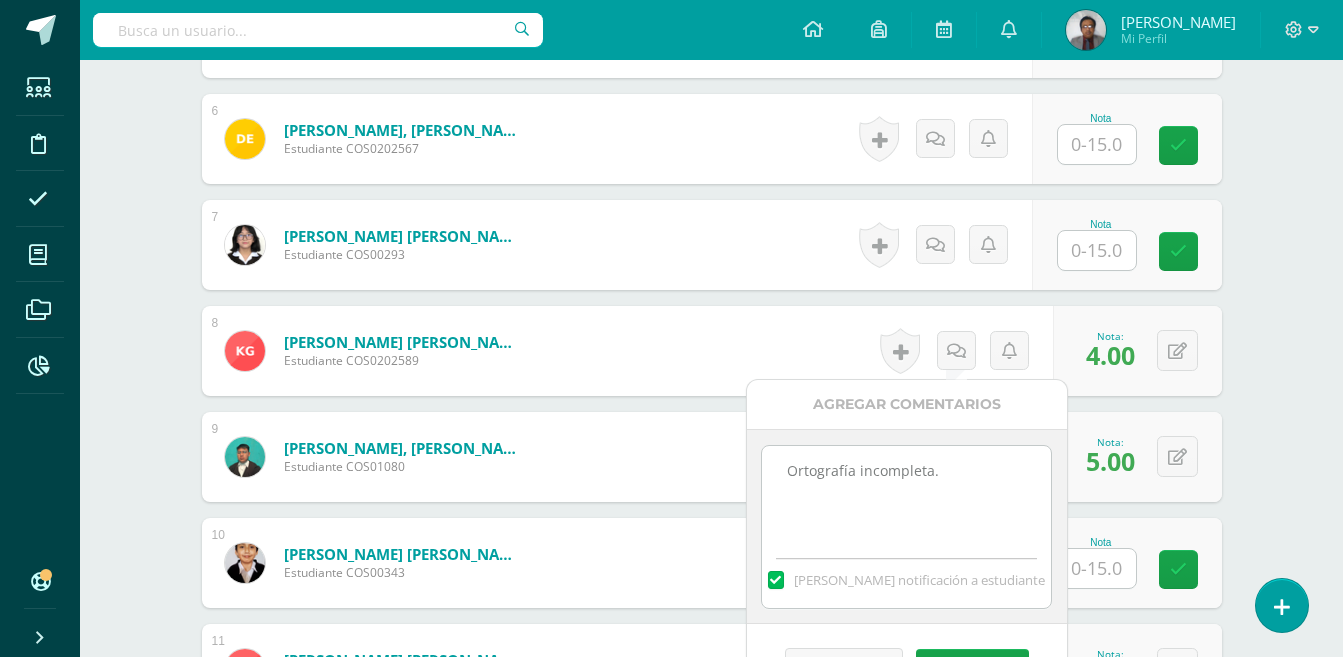 scroll, scrollTop: 1350, scrollLeft: 0, axis: vertical 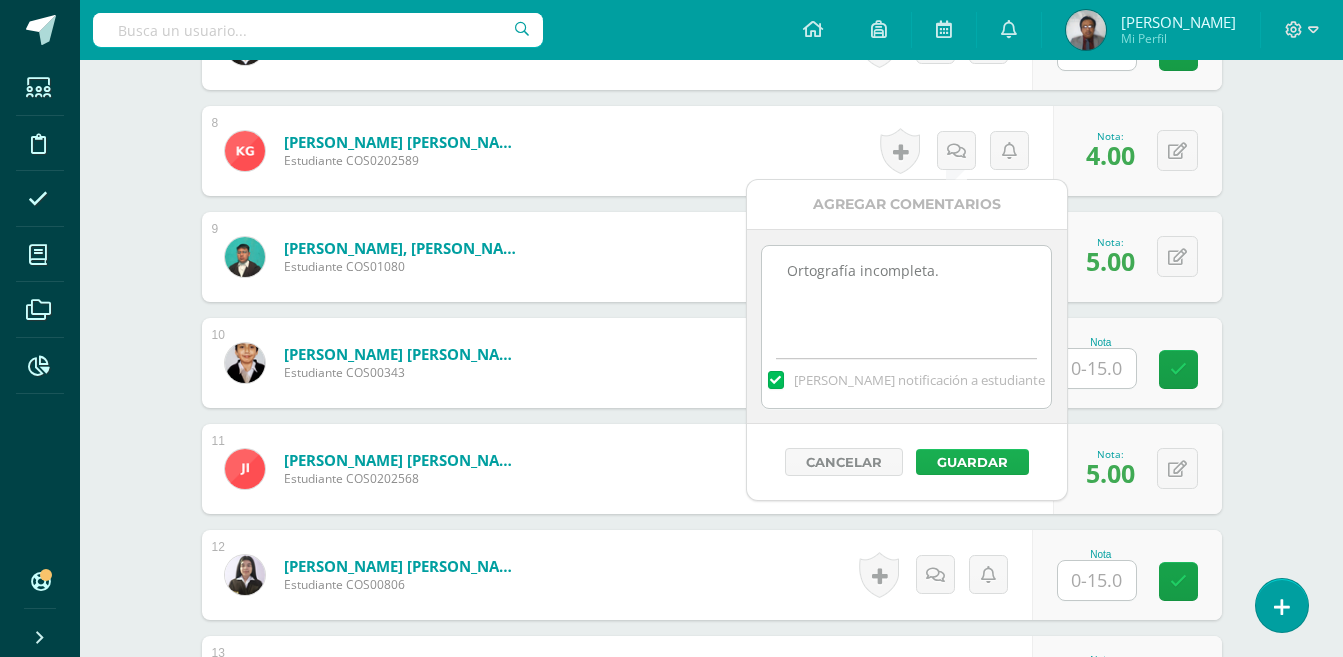 type on "Ortografía incompleta." 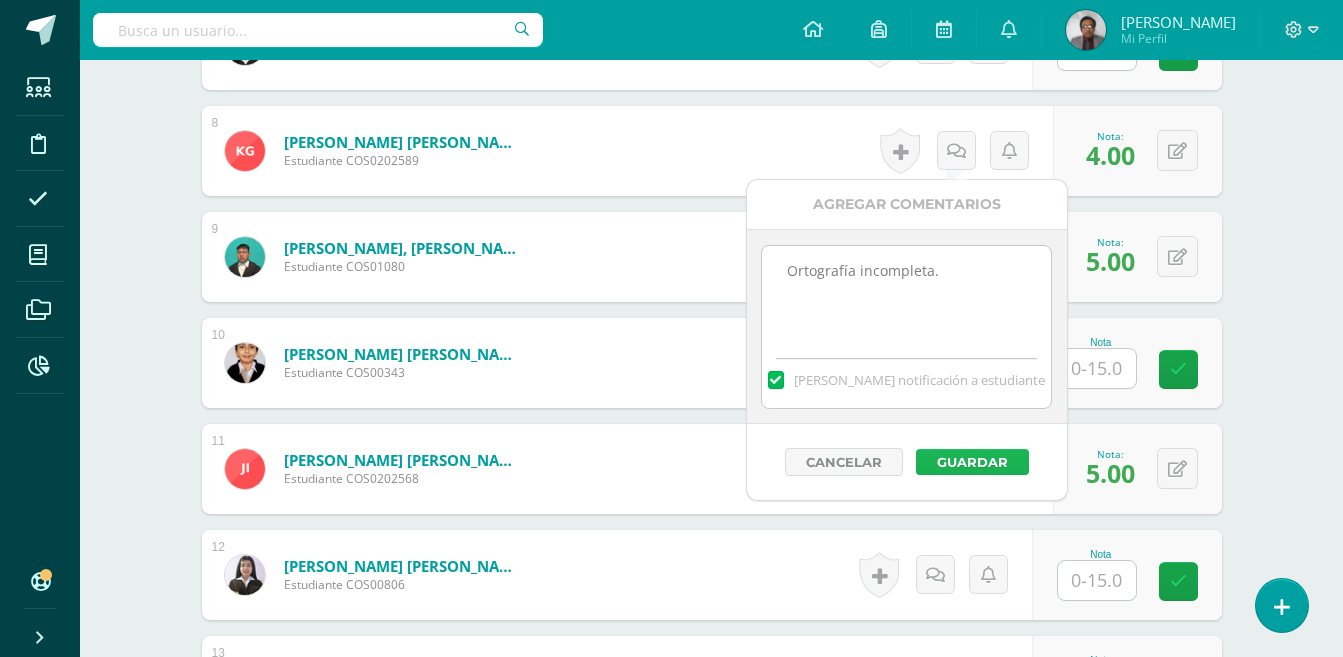 click on "Guardar" at bounding box center (972, 462) 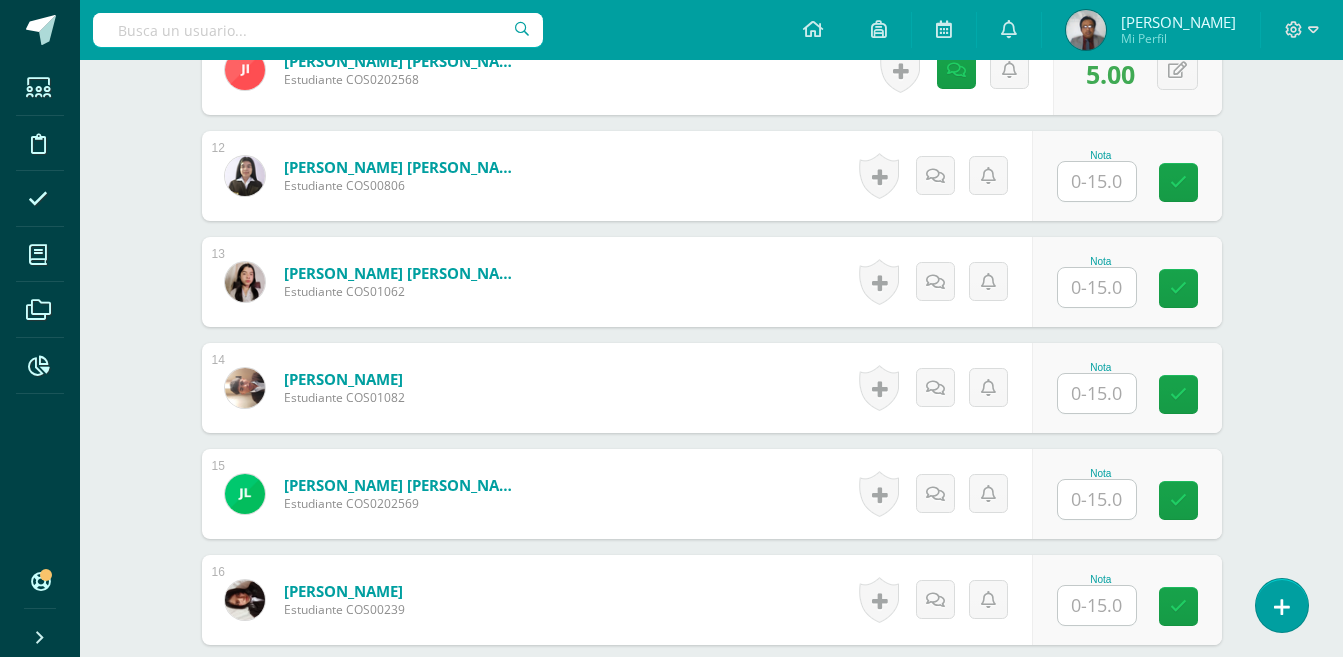 scroll, scrollTop: 1750, scrollLeft: 0, axis: vertical 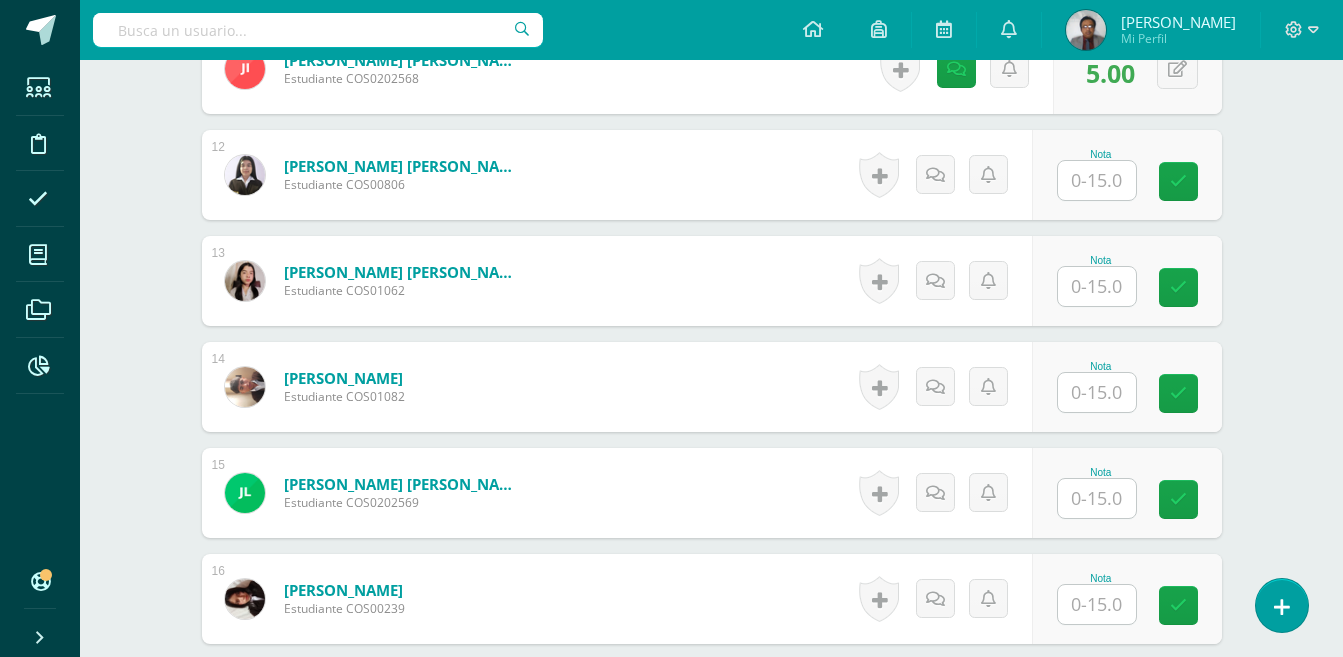 click at bounding box center (1097, 286) 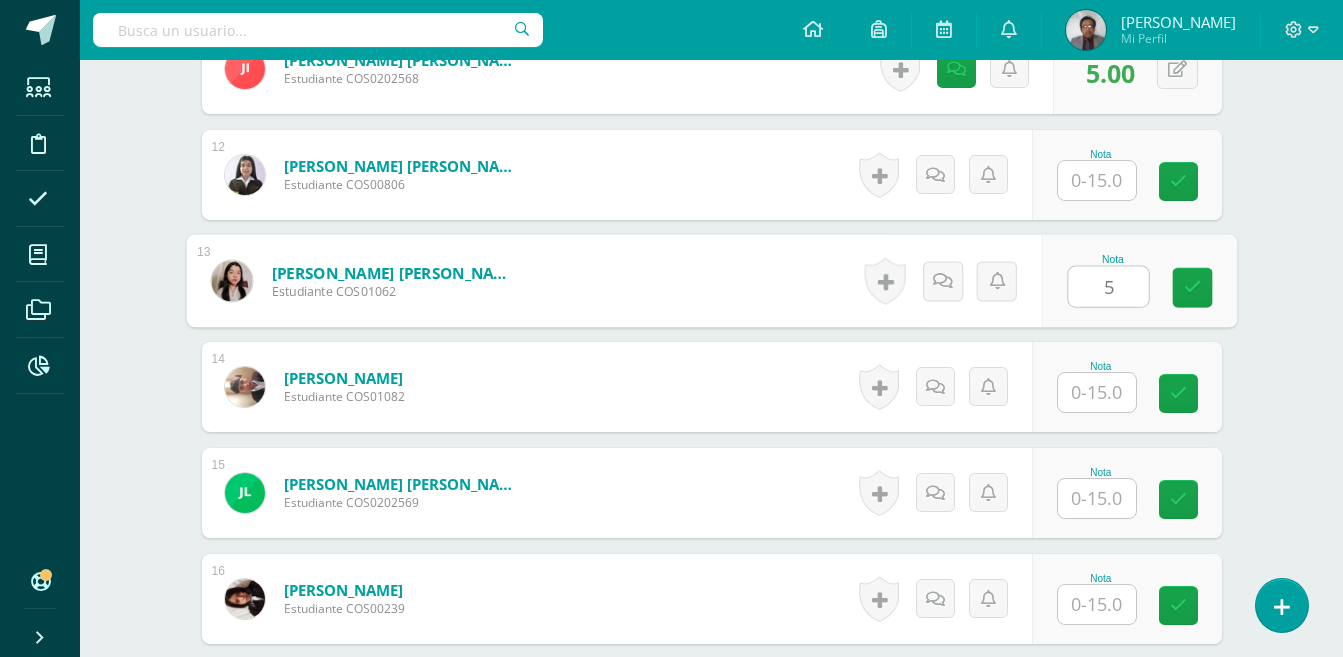 type on "5" 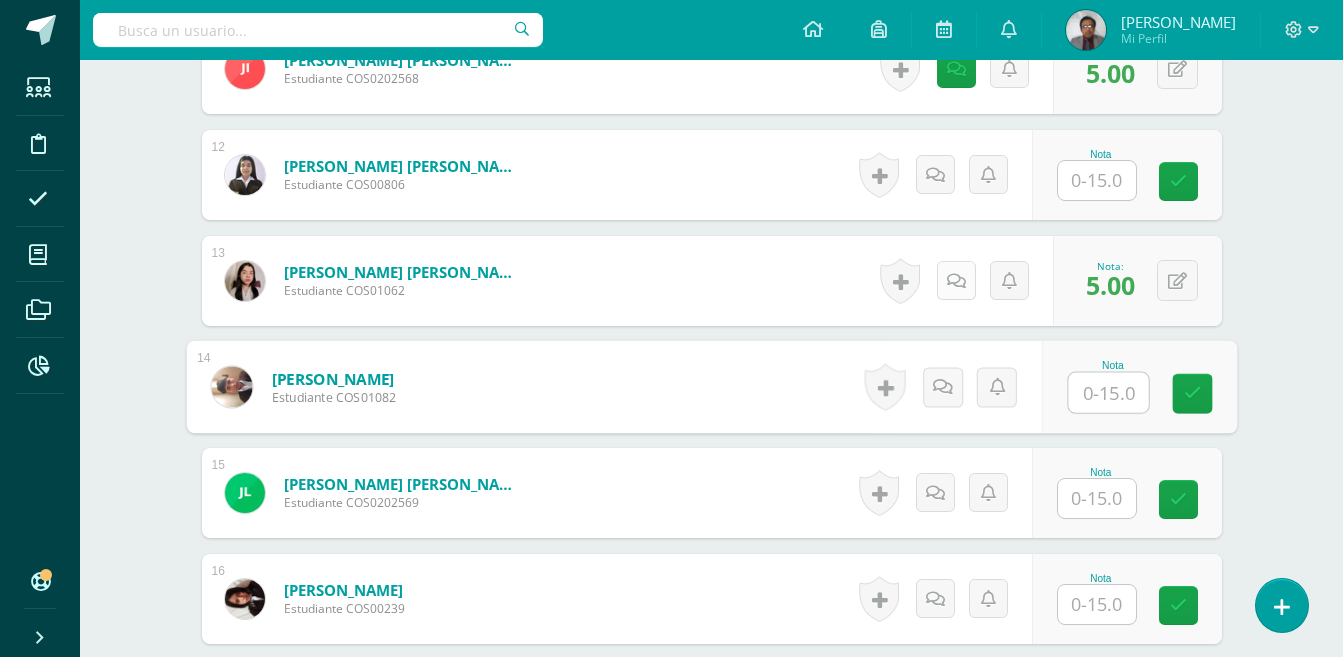click at bounding box center (956, 281) 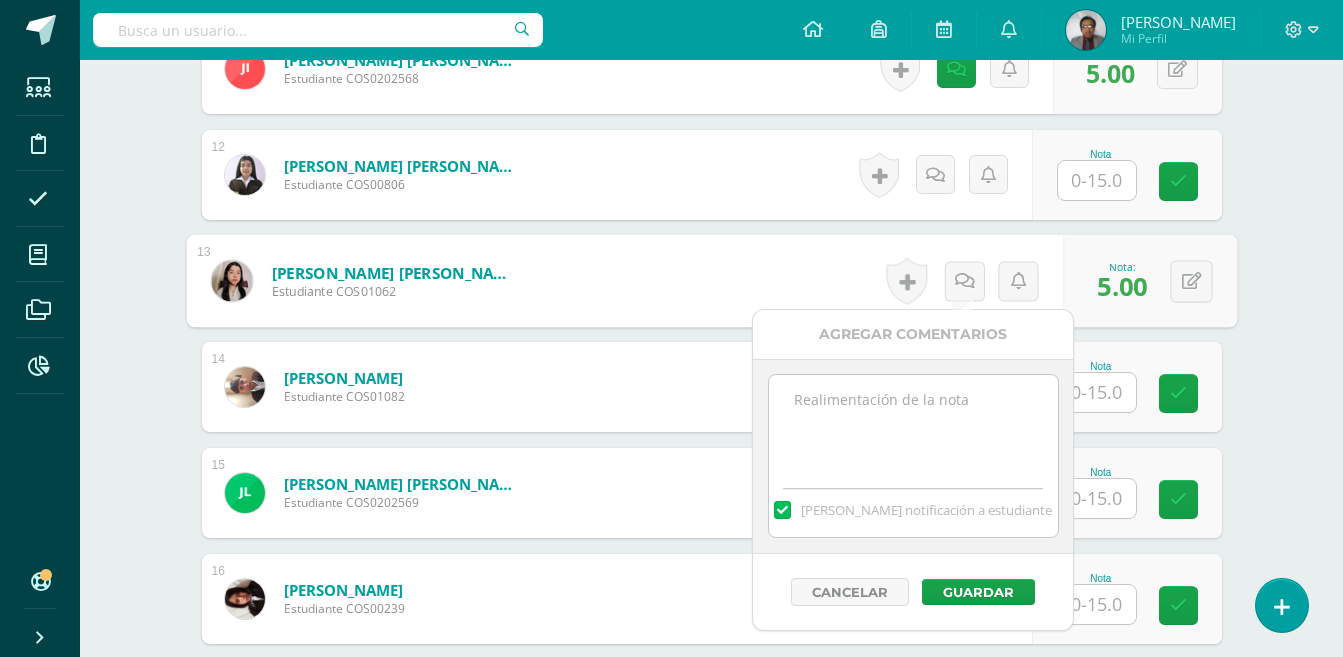 drag, startPoint x: 922, startPoint y: 429, endPoint x: 932, endPoint y: 423, distance: 11.661903 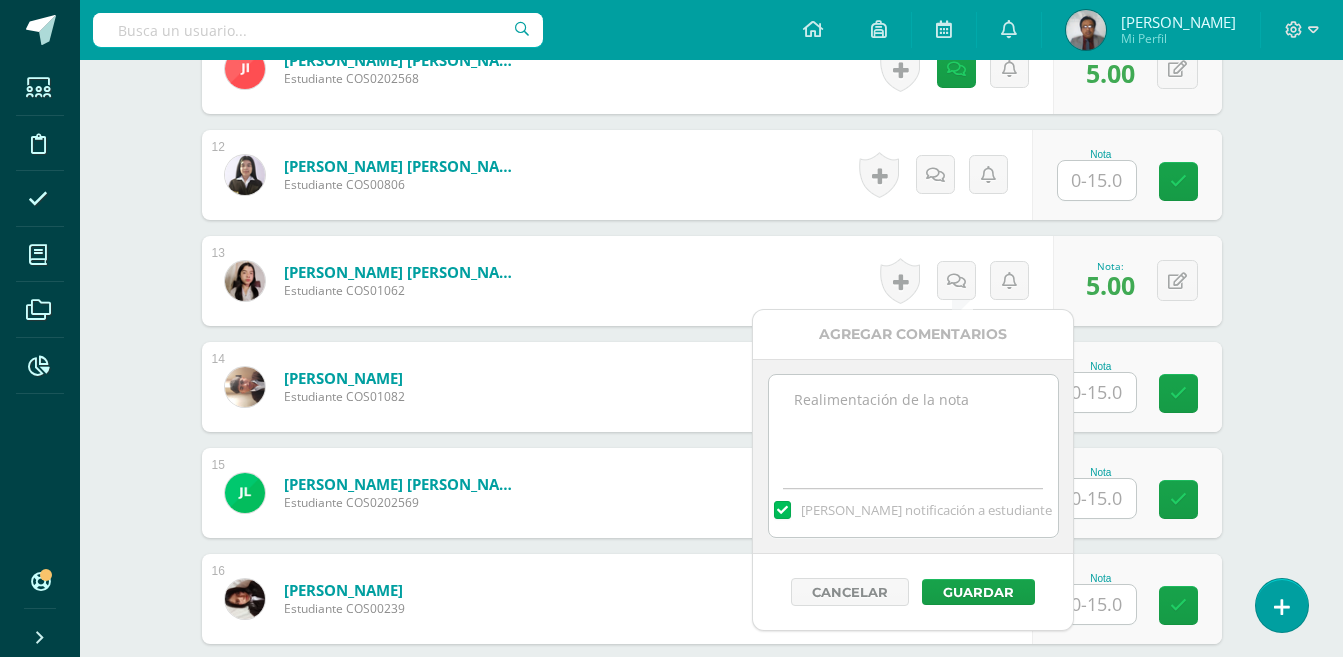 paste on "Ortografía." 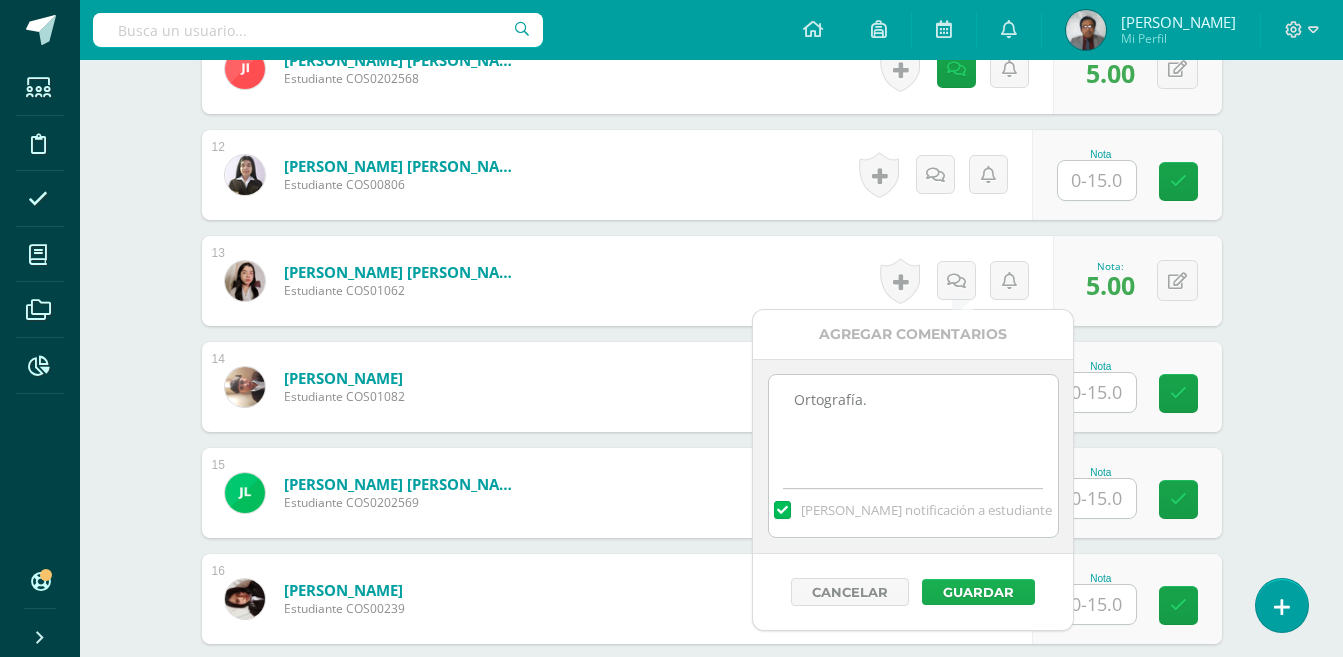 type on "Ortografía." 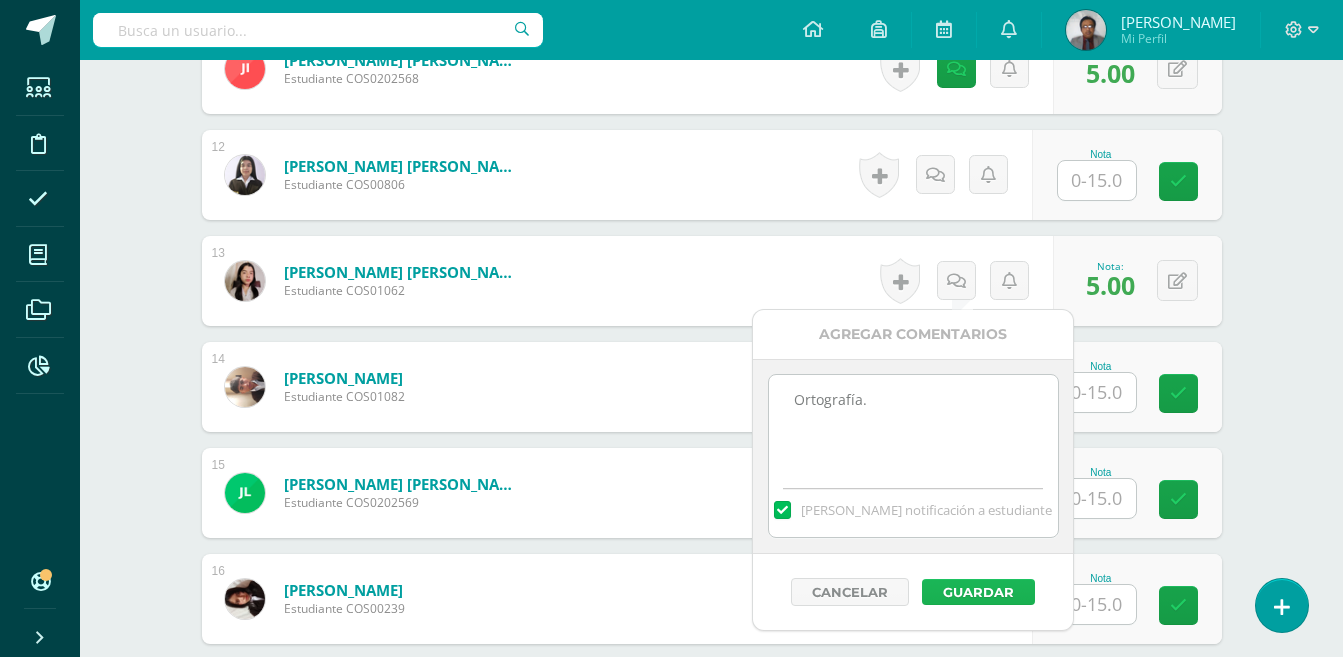click on "Guardar" at bounding box center (978, 592) 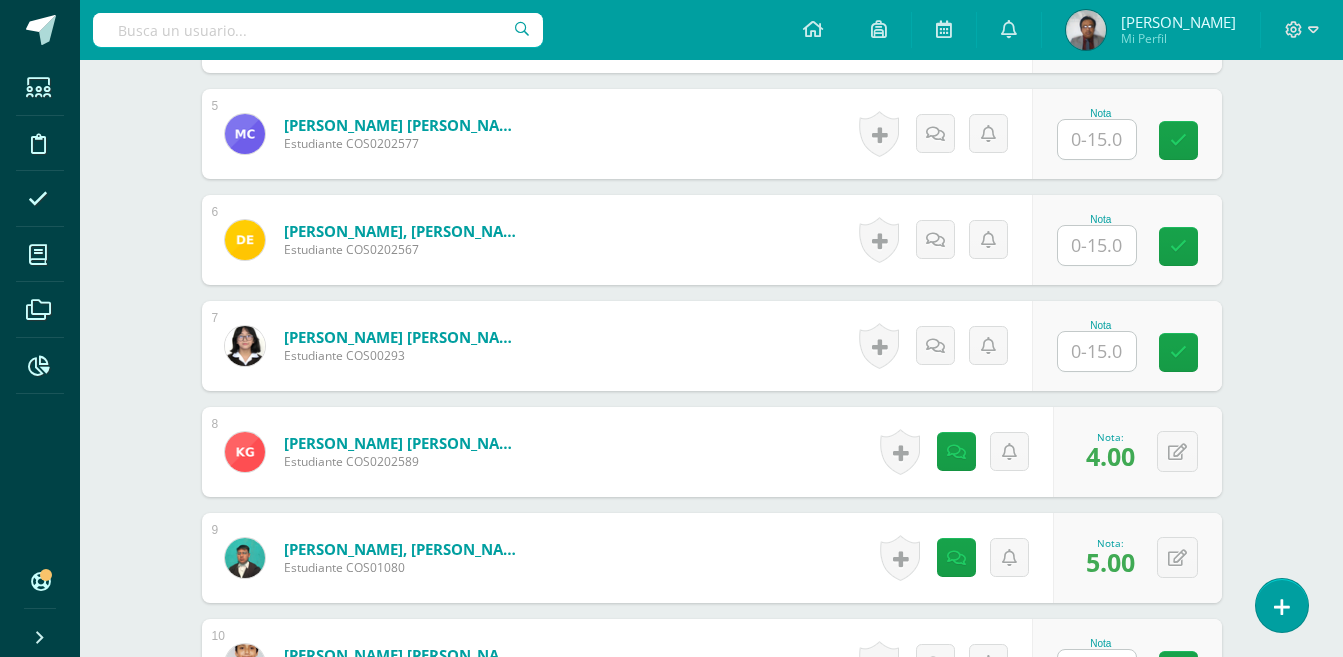 scroll, scrollTop: 850, scrollLeft: 0, axis: vertical 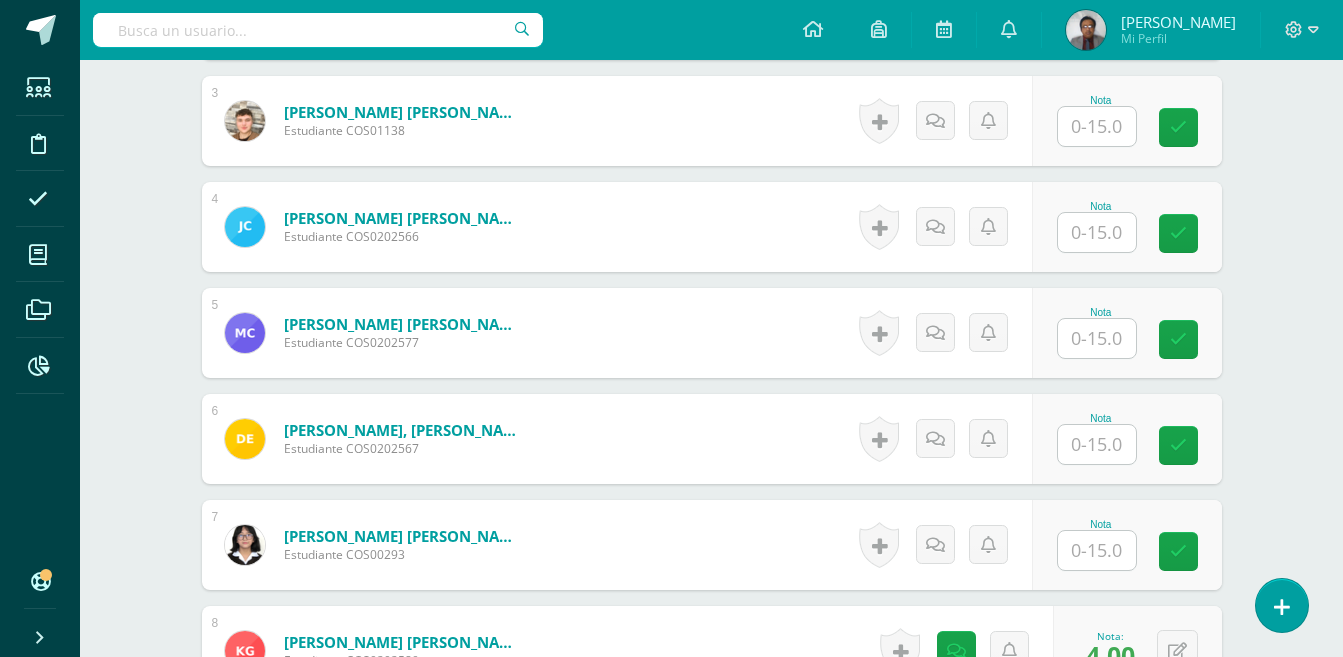 click at bounding box center (1097, 338) 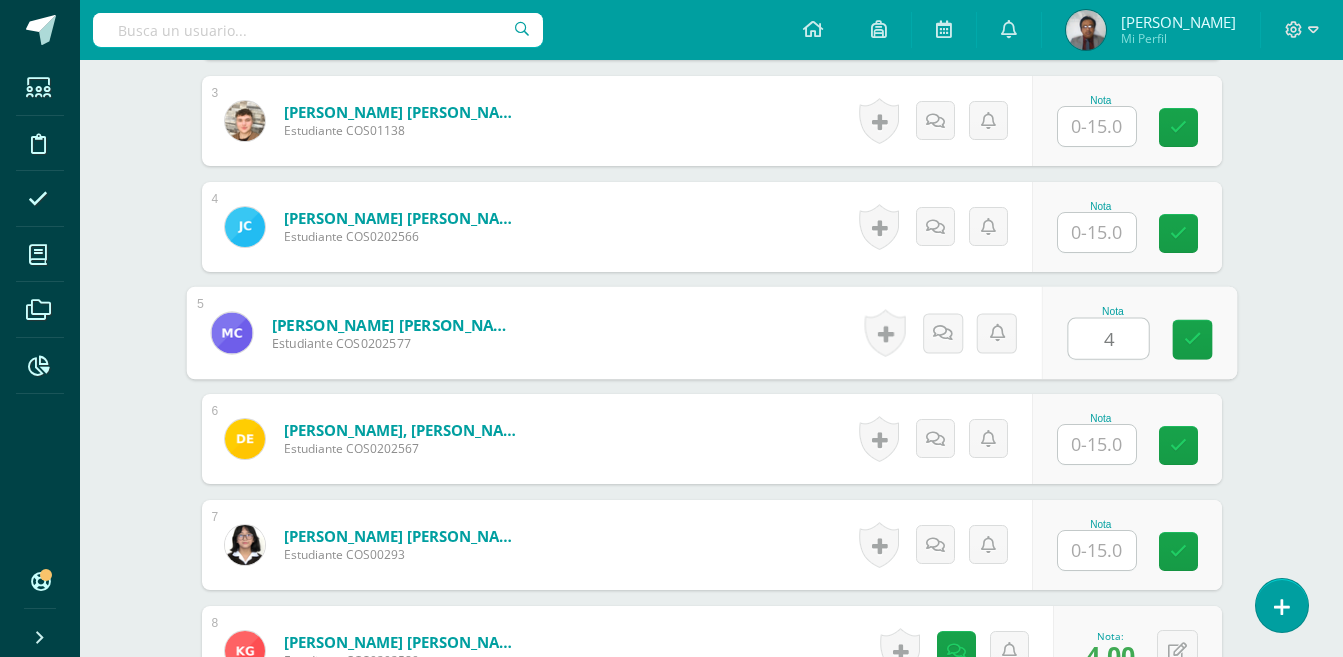 type on "4" 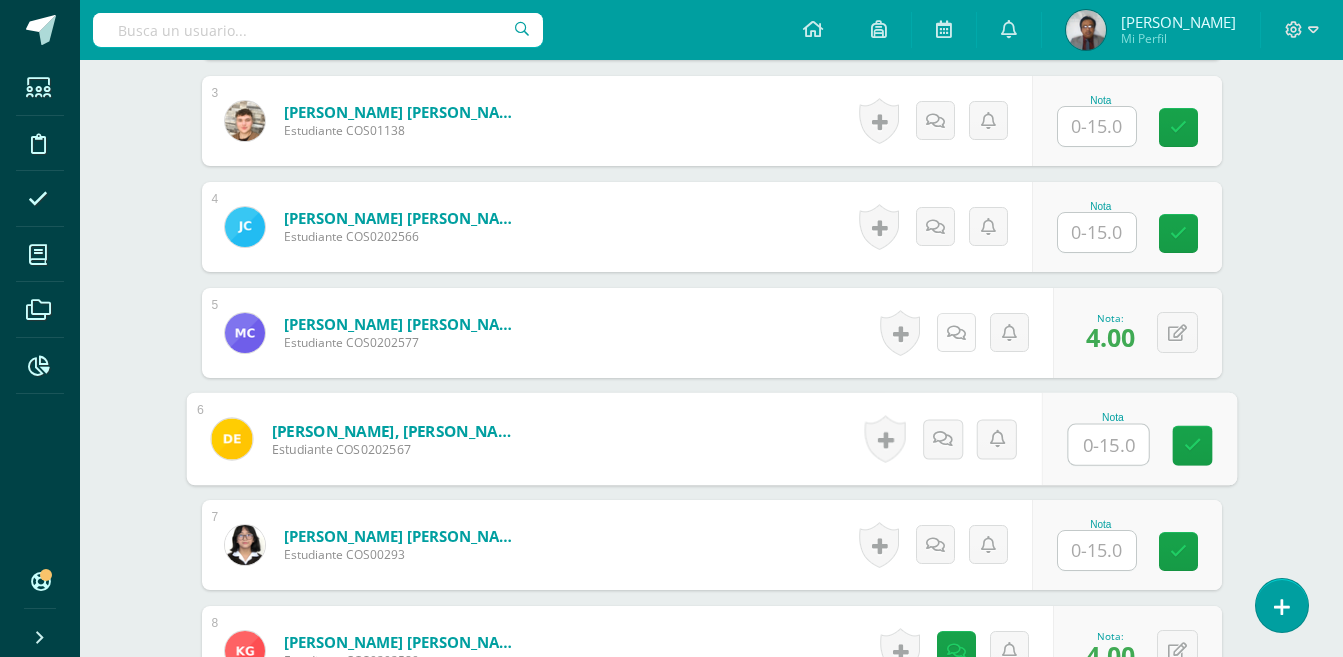 click at bounding box center (956, 333) 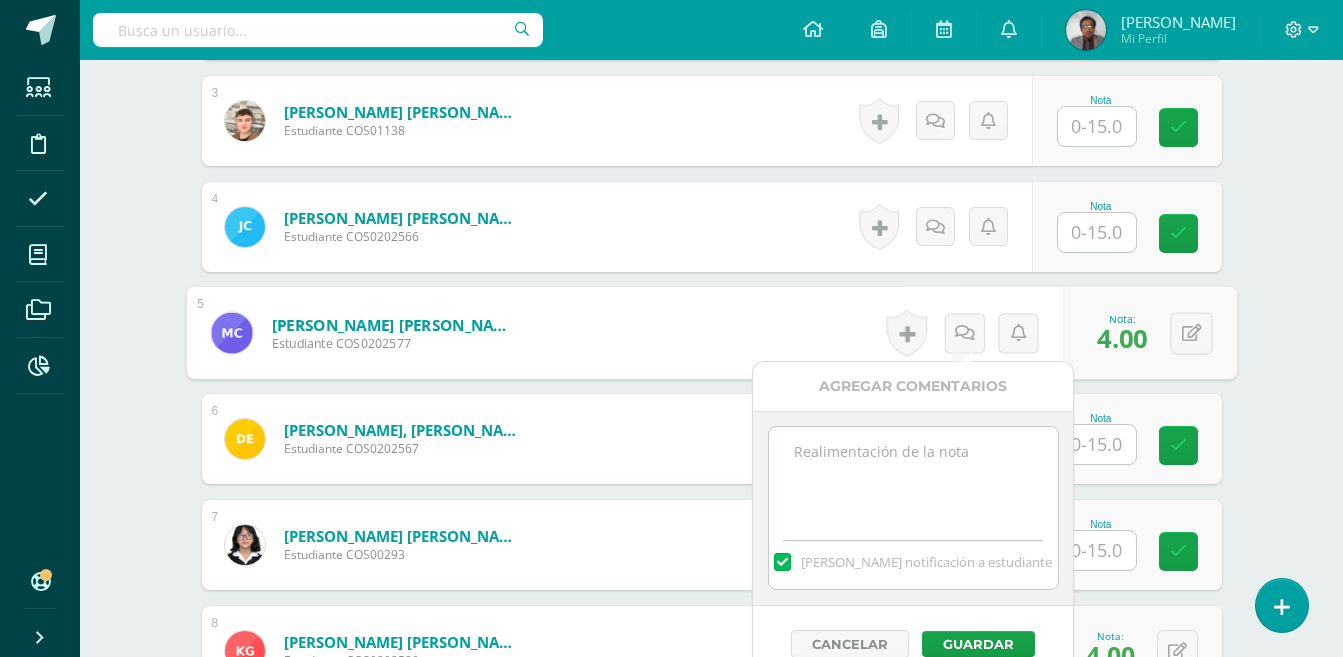 click at bounding box center [913, 477] 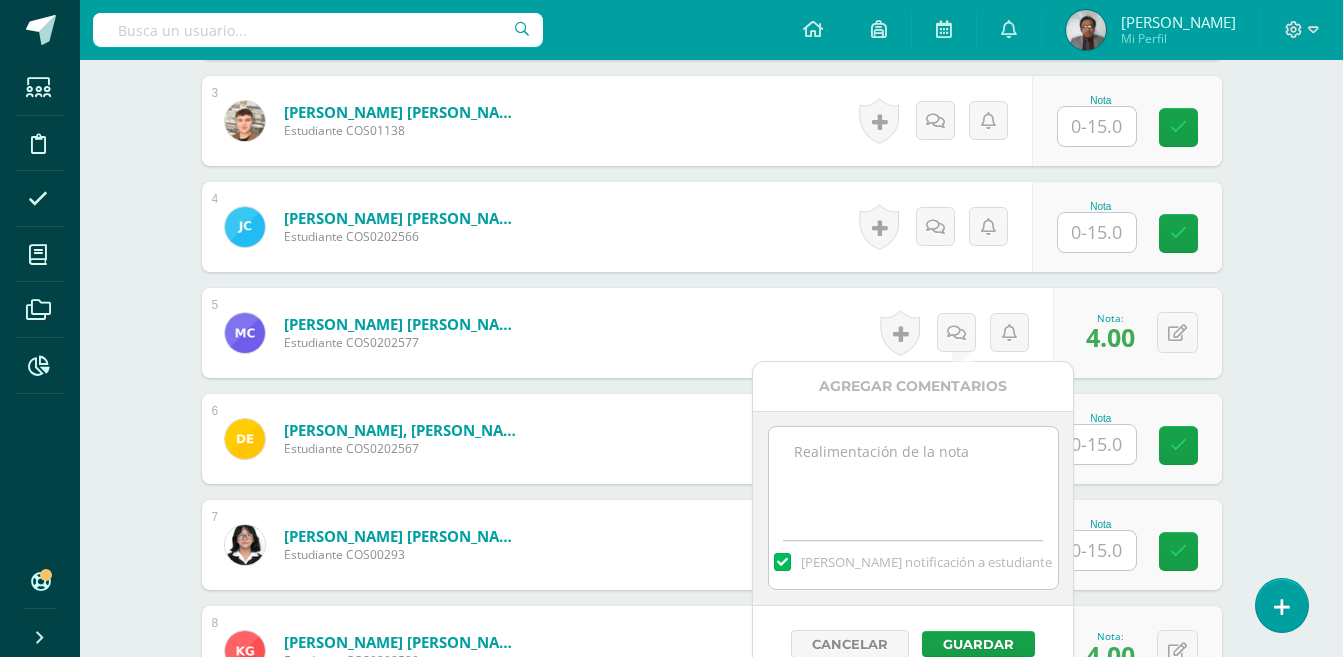 paste on "Ortografía." 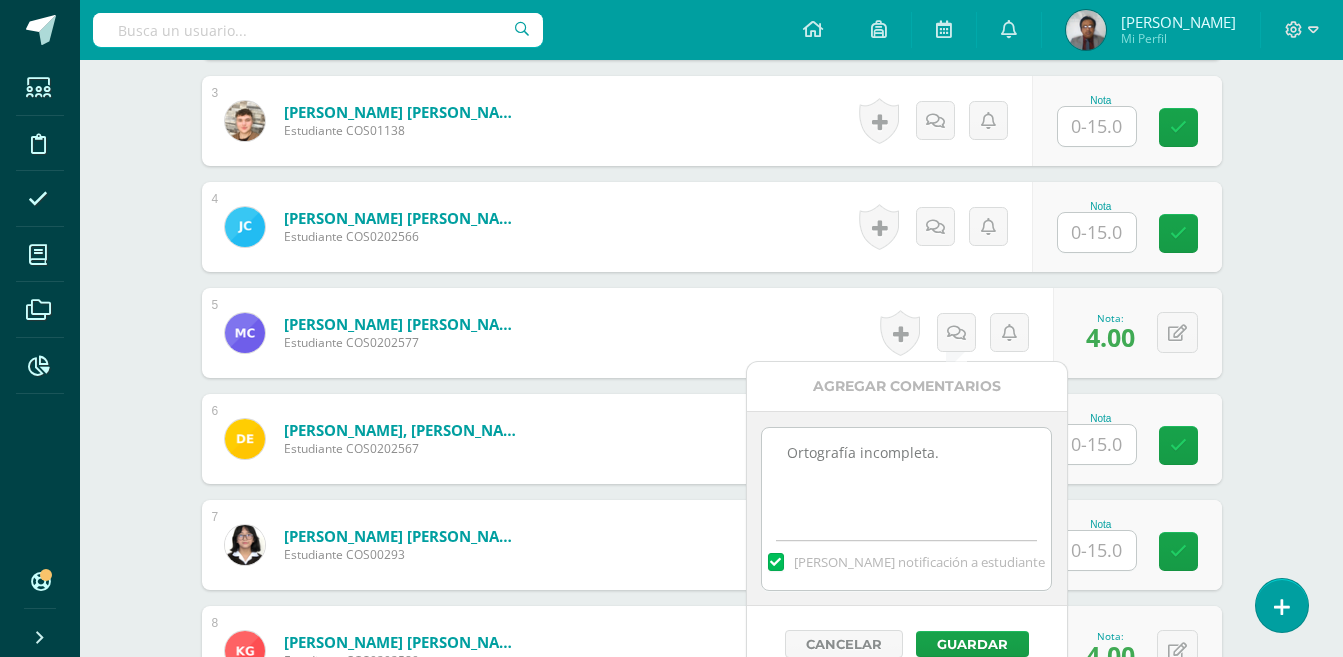 scroll, scrollTop: 1050, scrollLeft: 0, axis: vertical 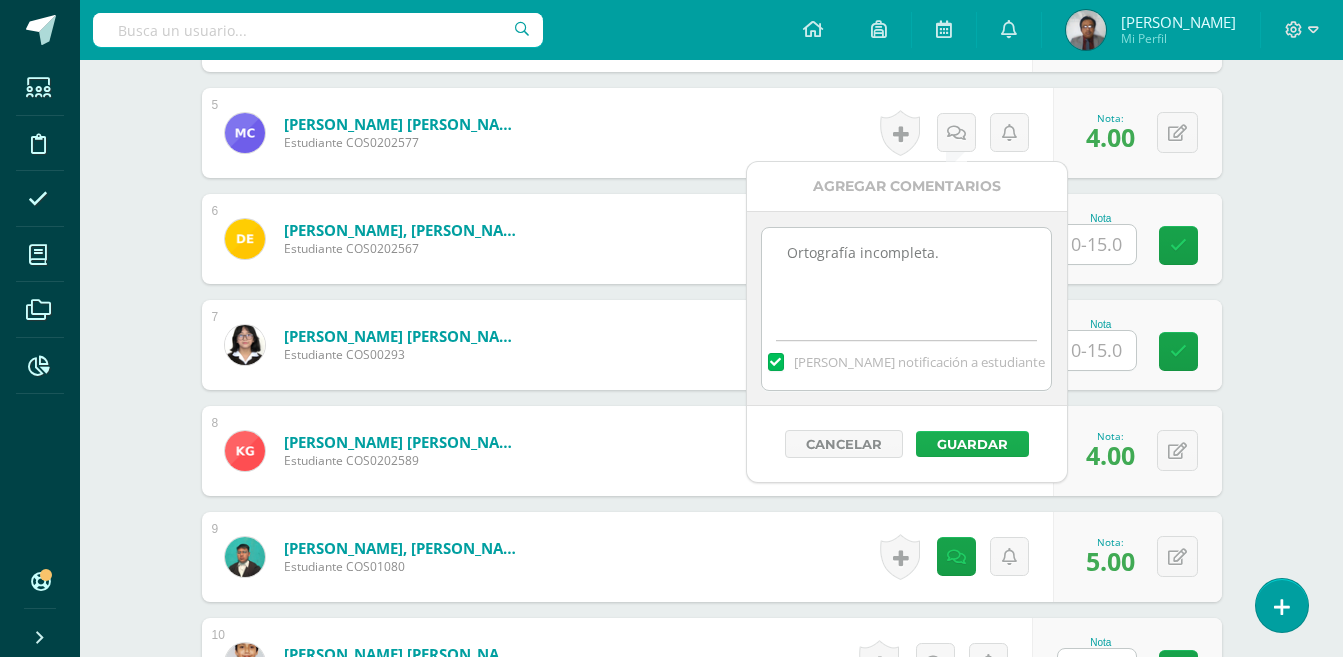 type on "Ortografía incompleta." 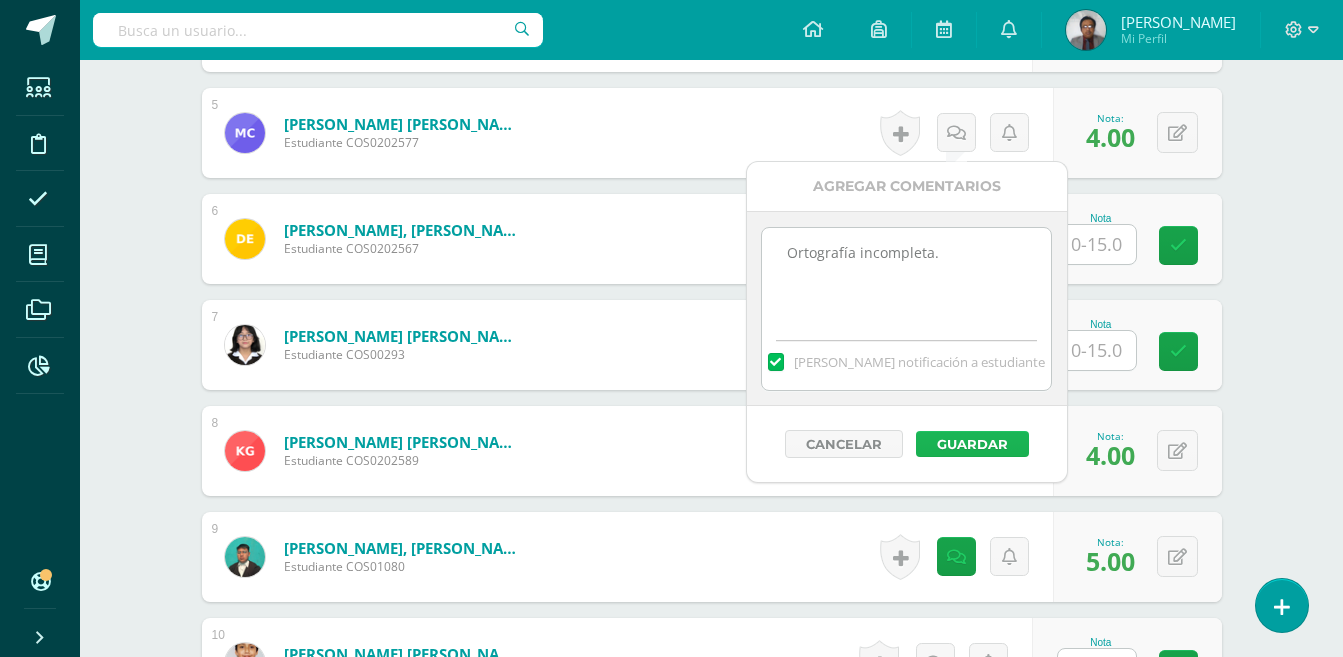 click on "Guardar" at bounding box center (972, 444) 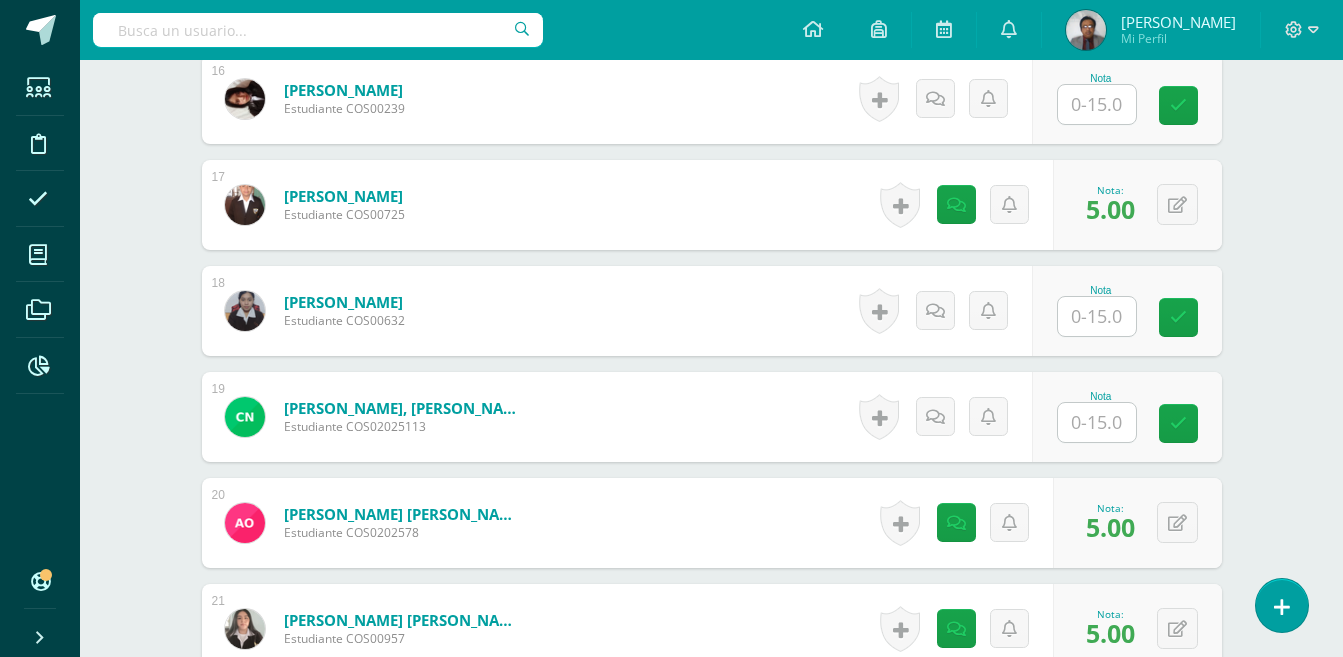 scroll, scrollTop: 2450, scrollLeft: 0, axis: vertical 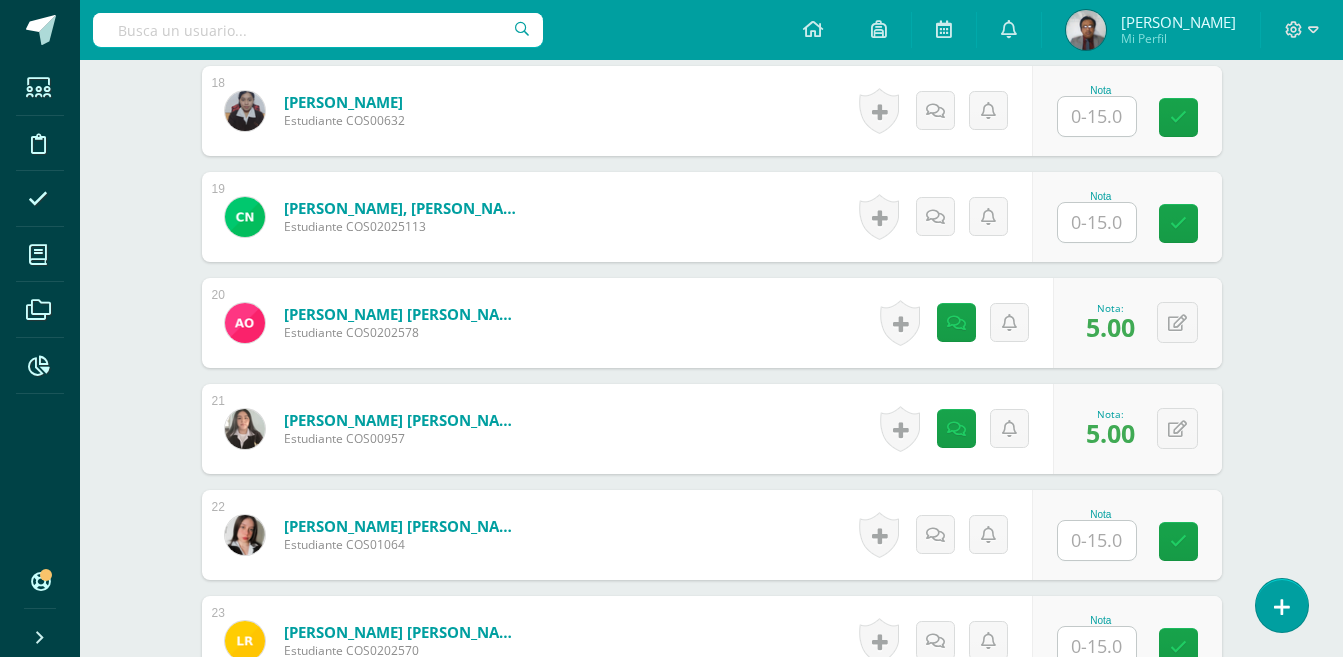 click at bounding box center [1097, 222] 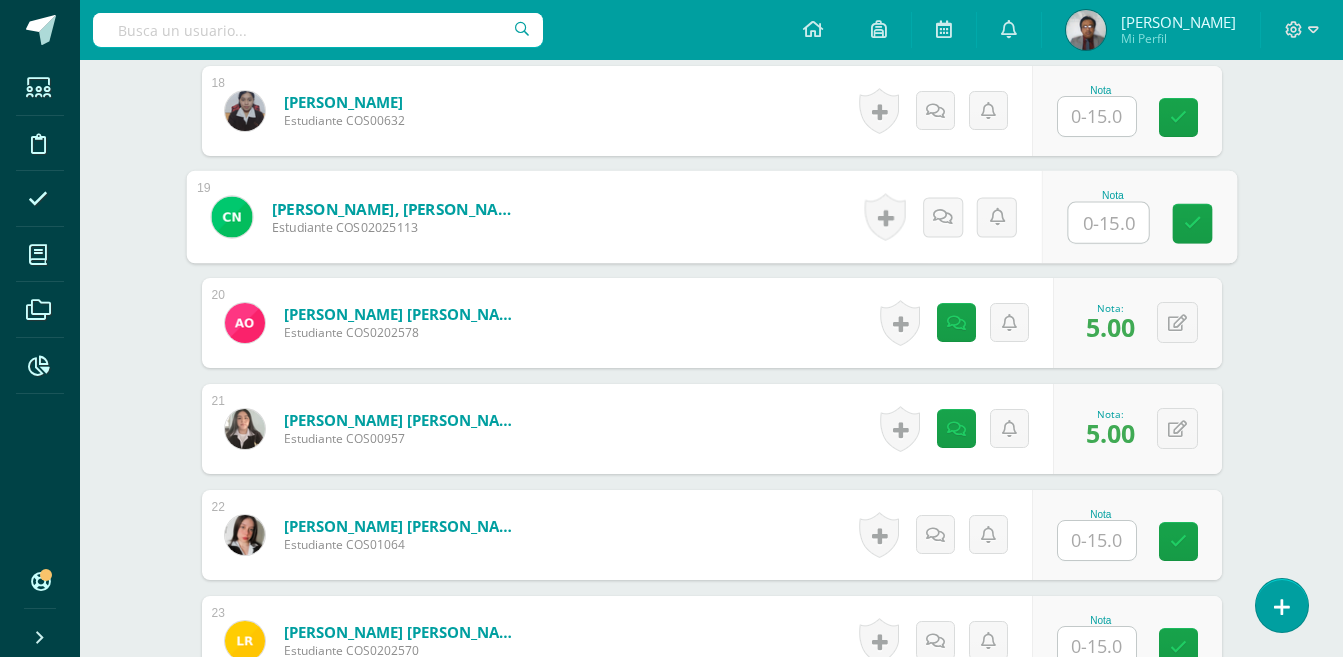 type on "5" 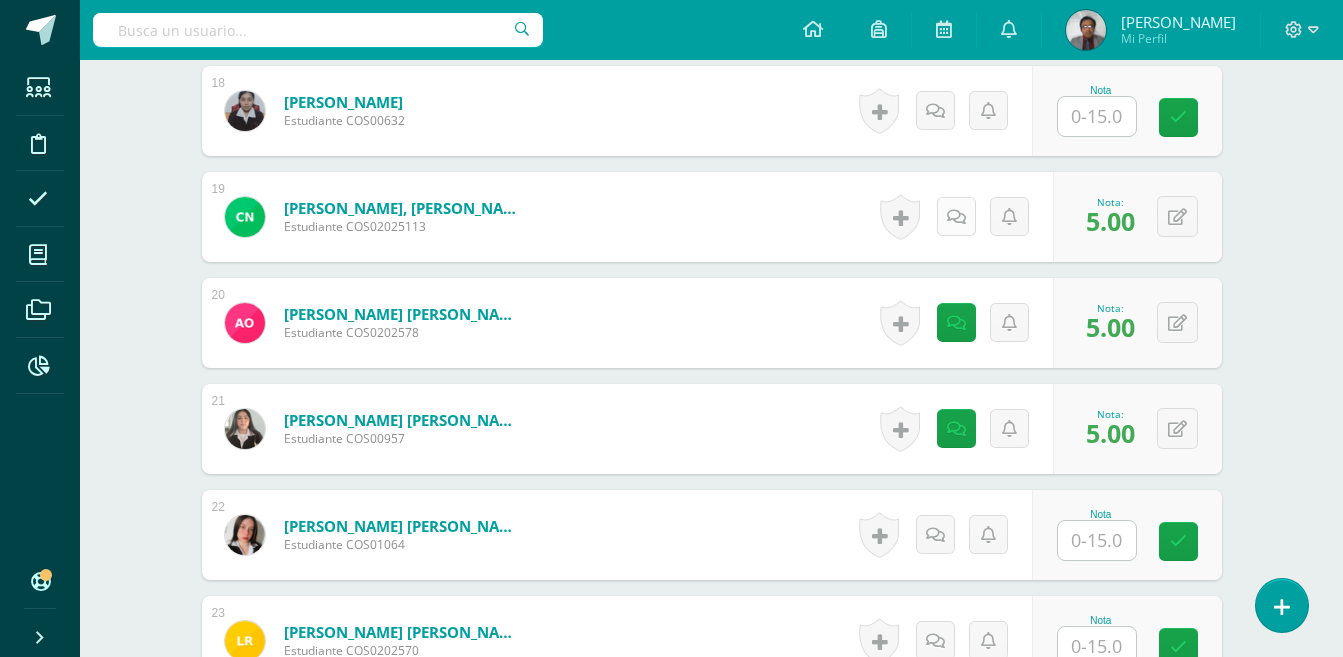 click at bounding box center (956, 217) 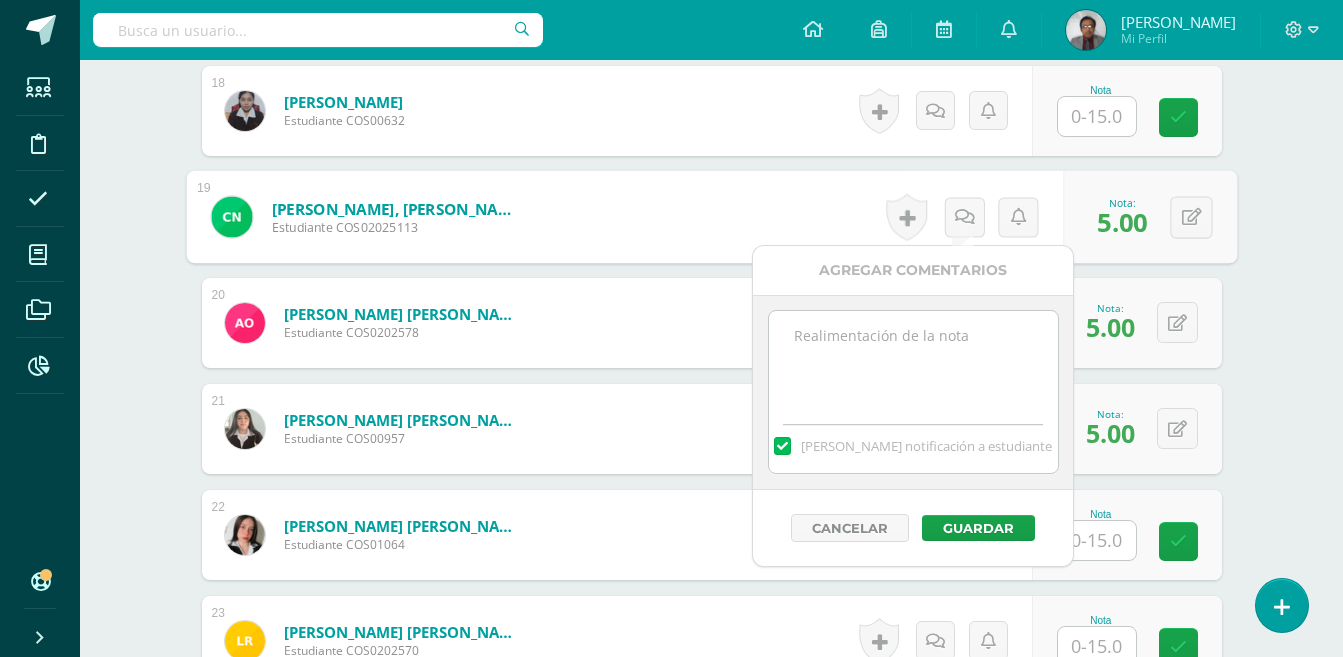 click at bounding box center [913, 361] 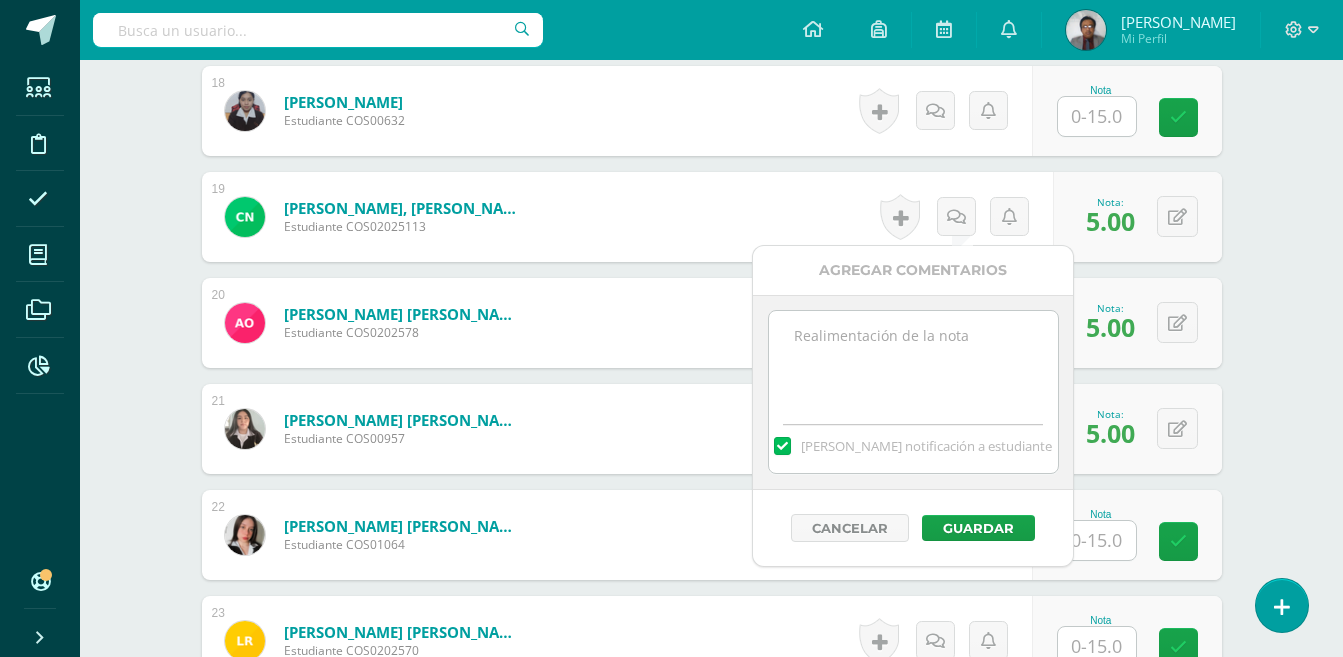 paste on "Ortografía." 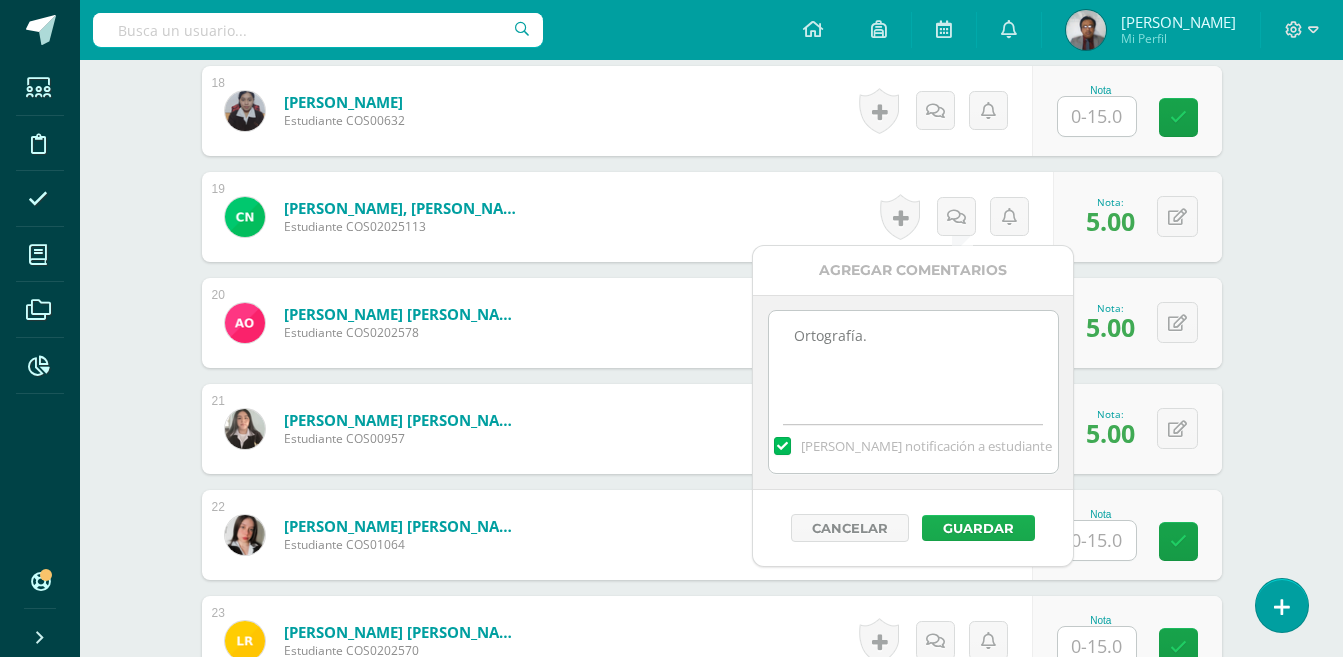 type on "Ortografía." 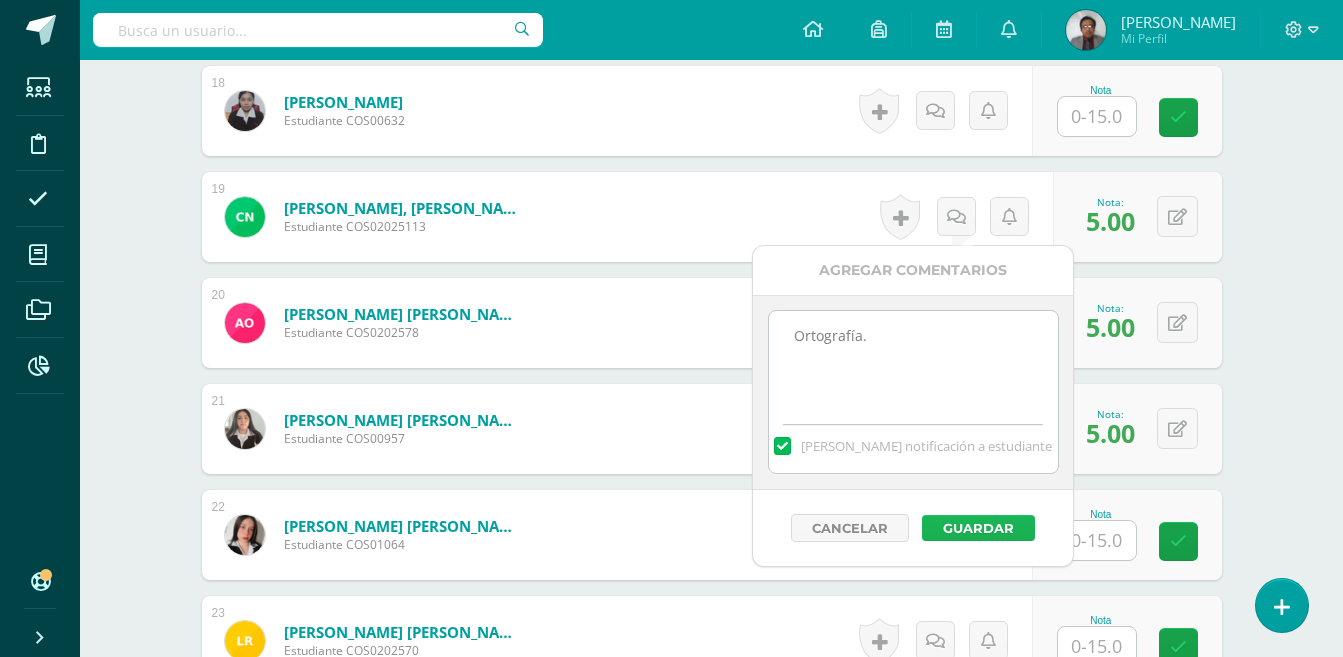 click on "Guardar" at bounding box center (978, 528) 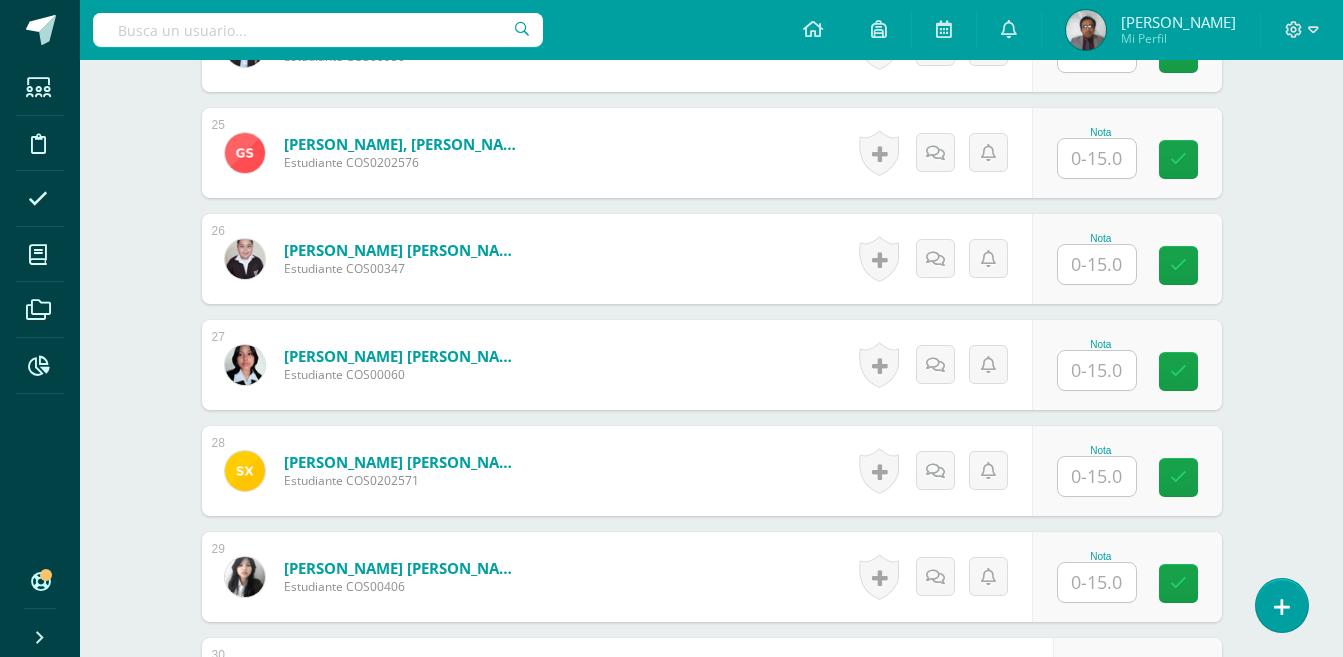scroll, scrollTop: 3250, scrollLeft: 0, axis: vertical 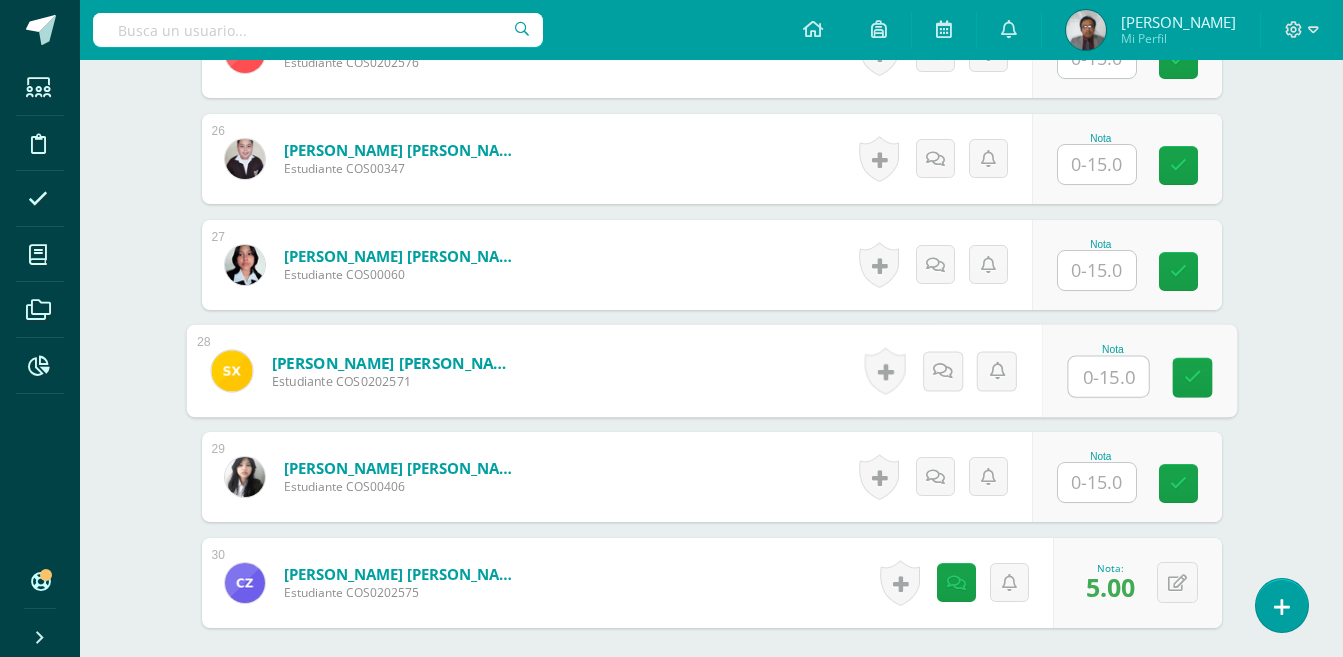click at bounding box center (1108, 377) 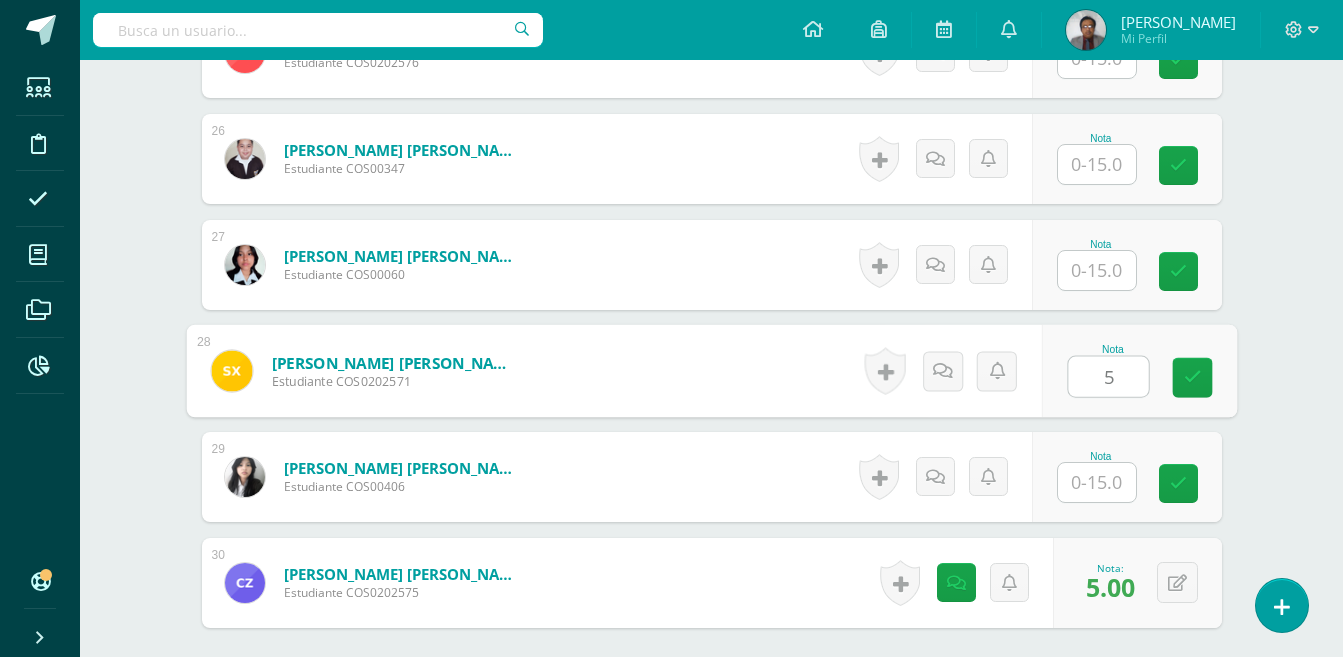 type on "5" 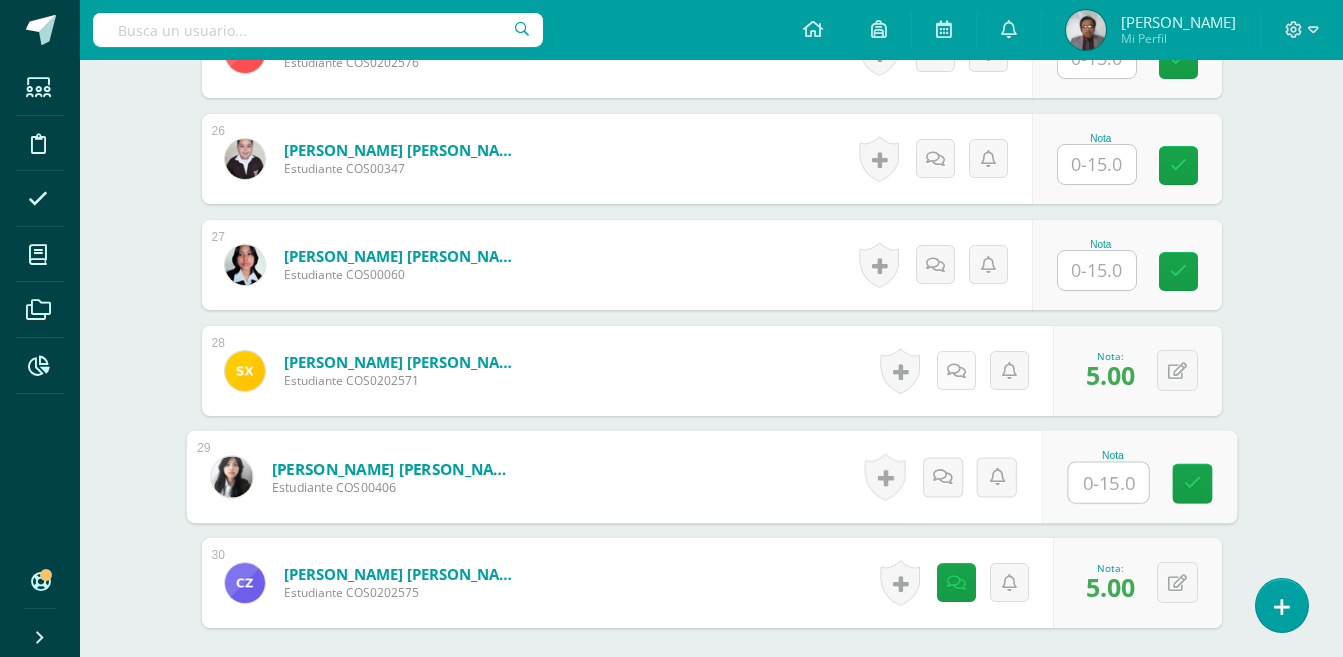 click at bounding box center (956, 370) 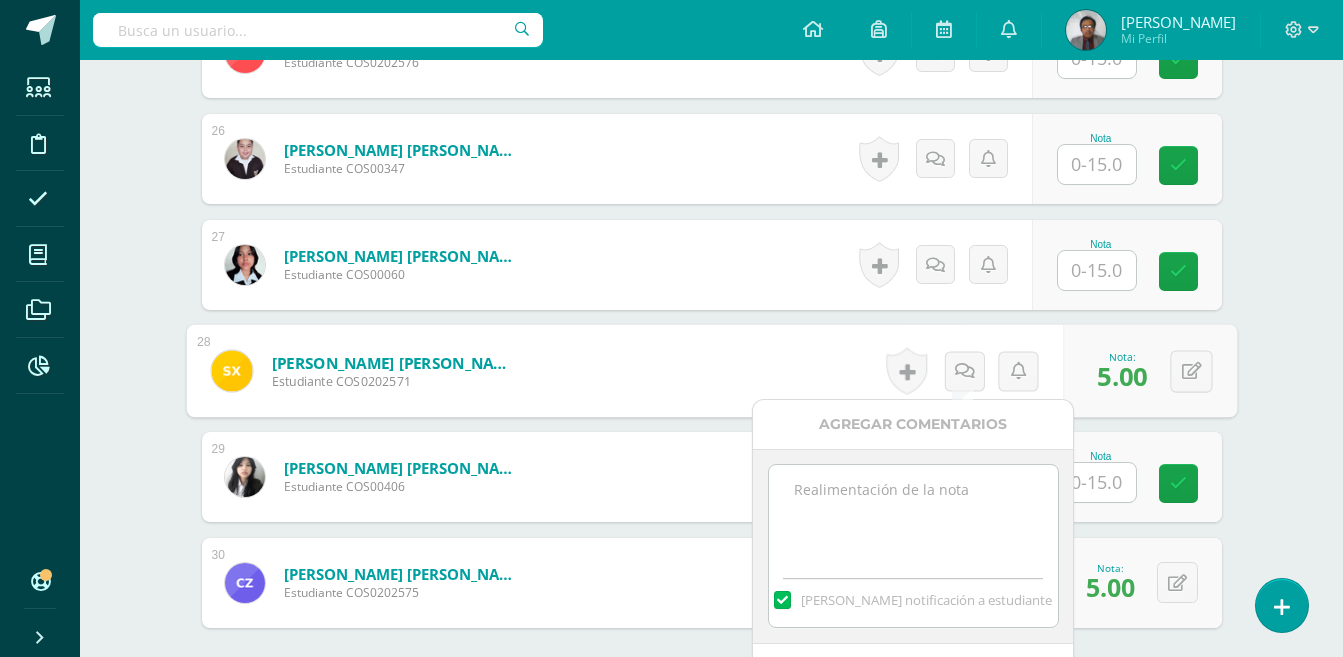 click at bounding box center (913, 515) 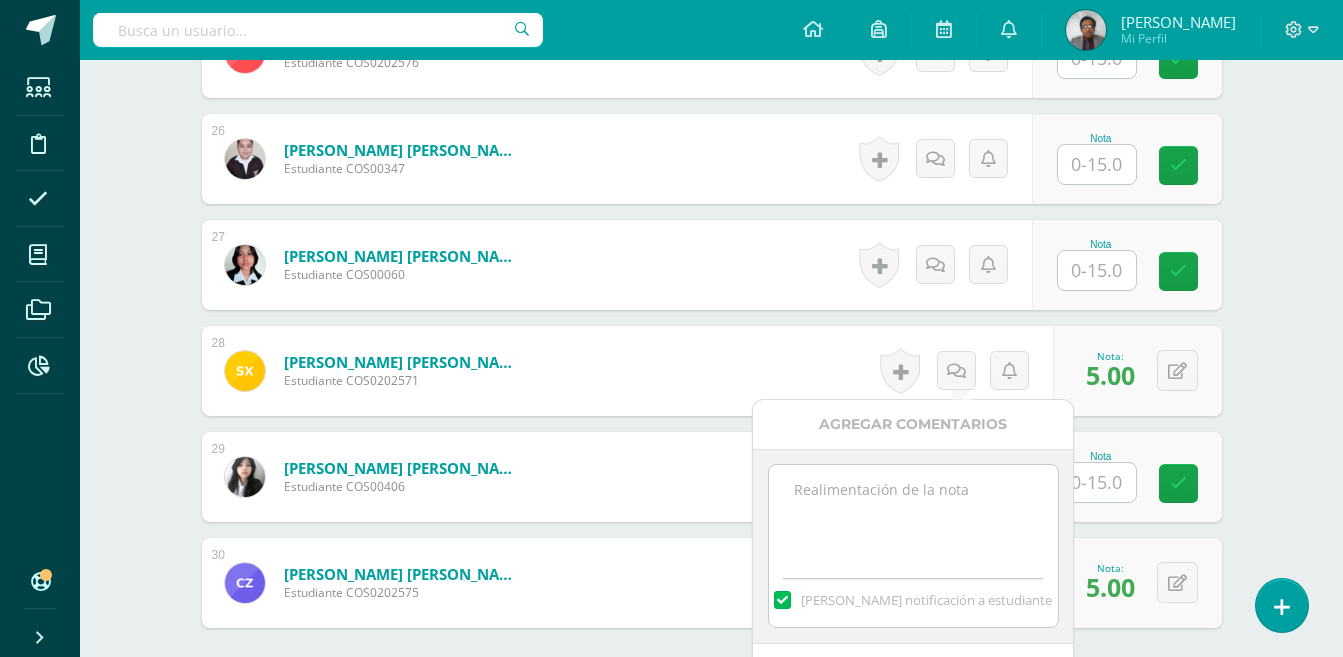 paste on "Ortografía." 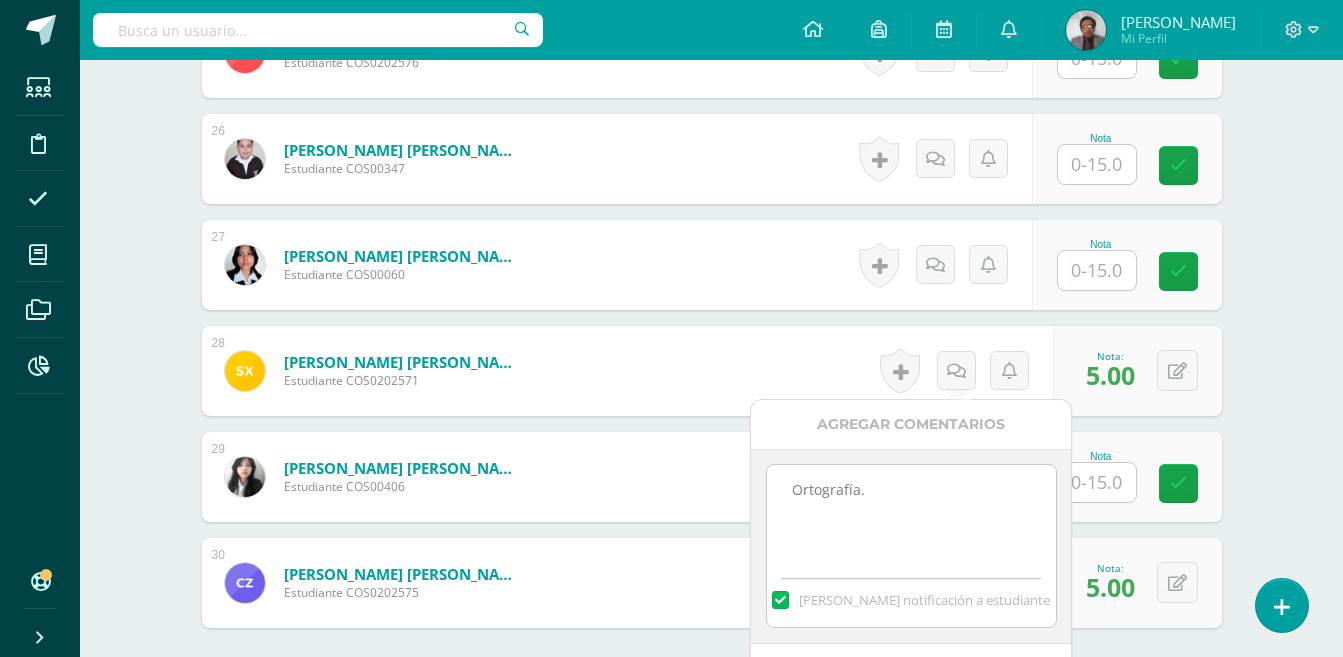 scroll, scrollTop: 3350, scrollLeft: 0, axis: vertical 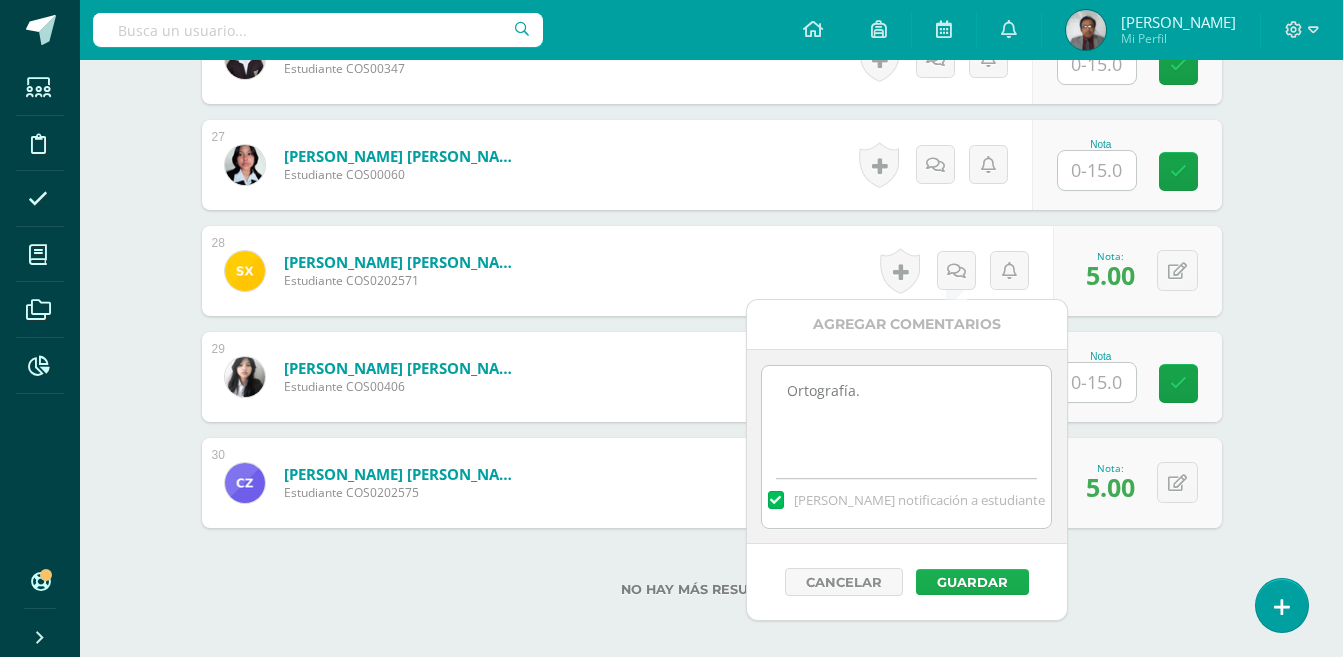 type on "Ortografía." 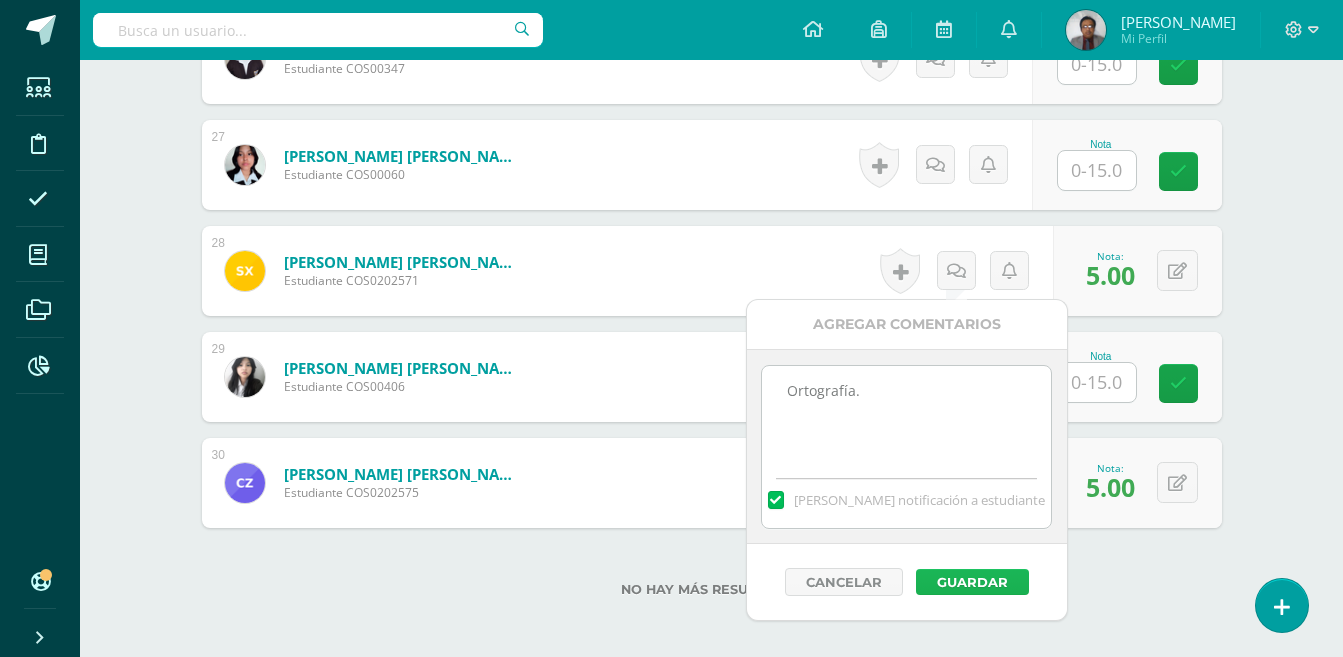 click on "Guardar" at bounding box center (972, 582) 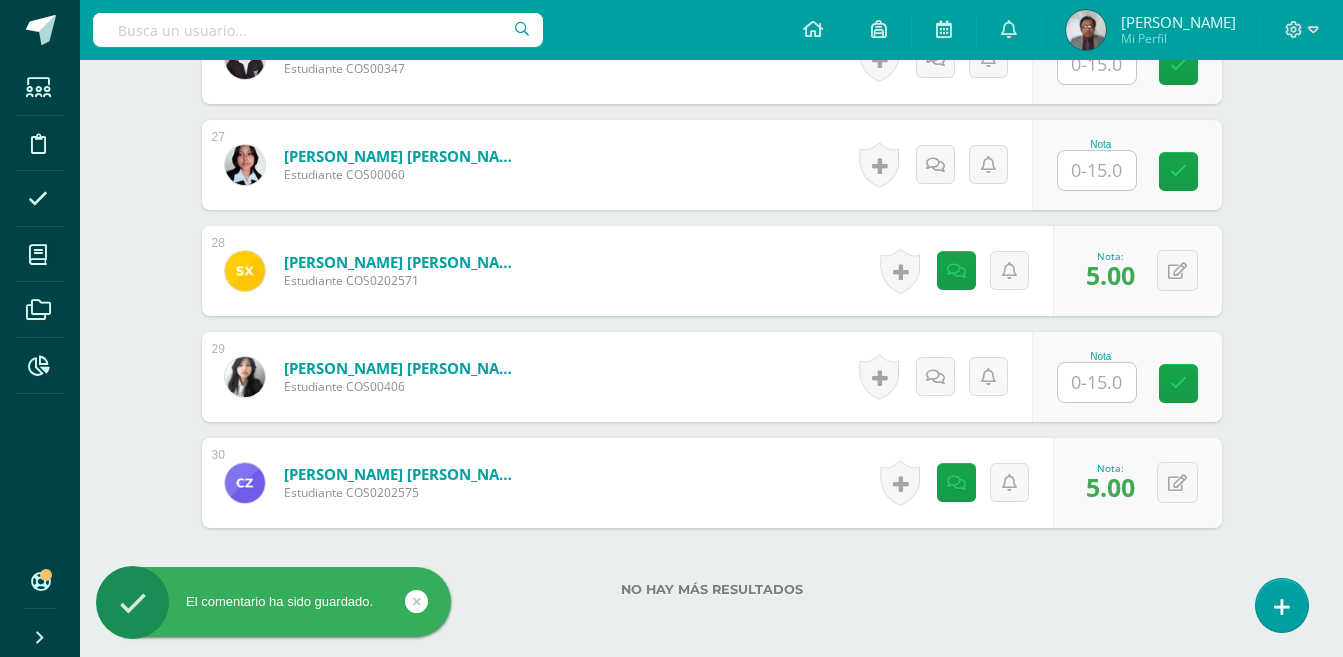 click on "No hay más resultados" at bounding box center (712, 589) 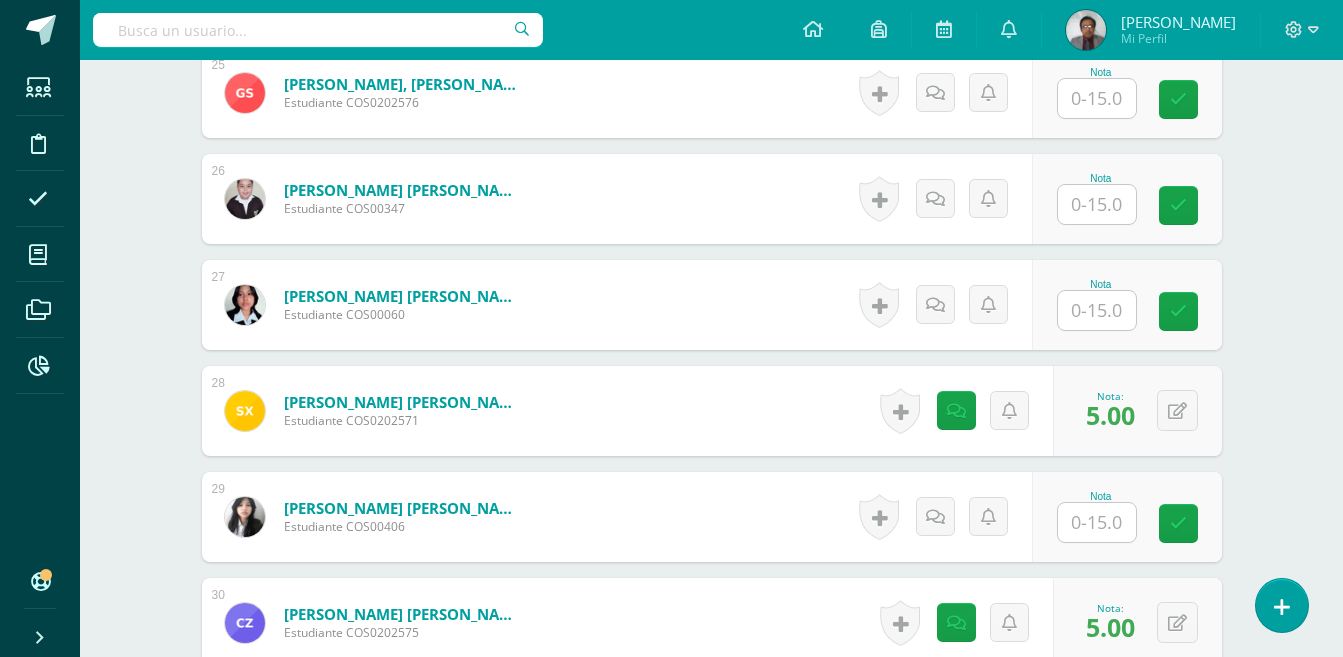 scroll, scrollTop: 3050, scrollLeft: 0, axis: vertical 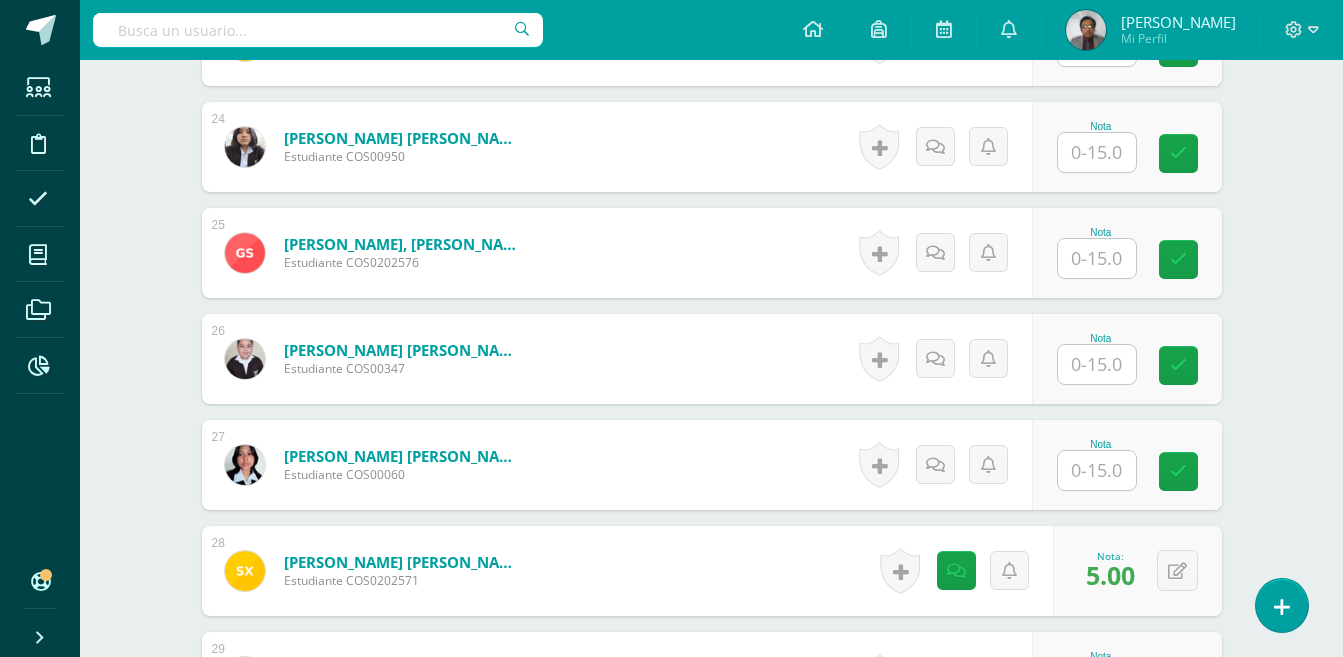 drag, startPoint x: 1120, startPoint y: 364, endPoint x: 1138, endPoint y: 362, distance: 18.110771 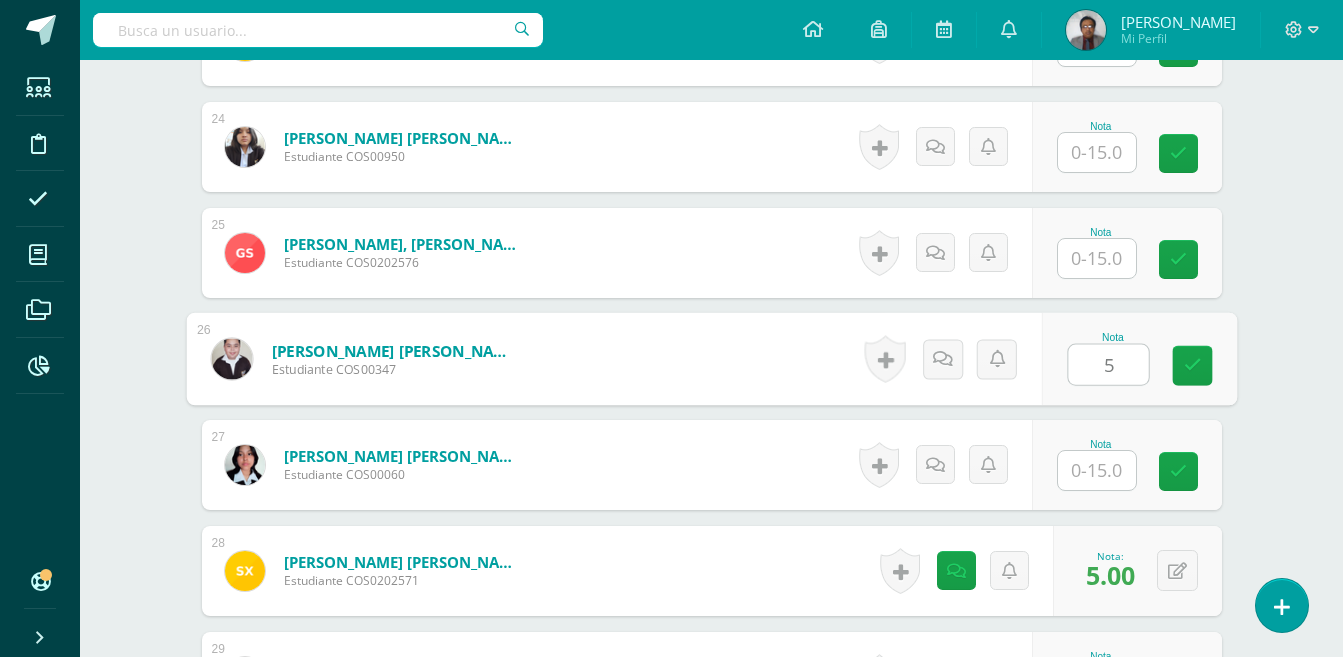 type on "5" 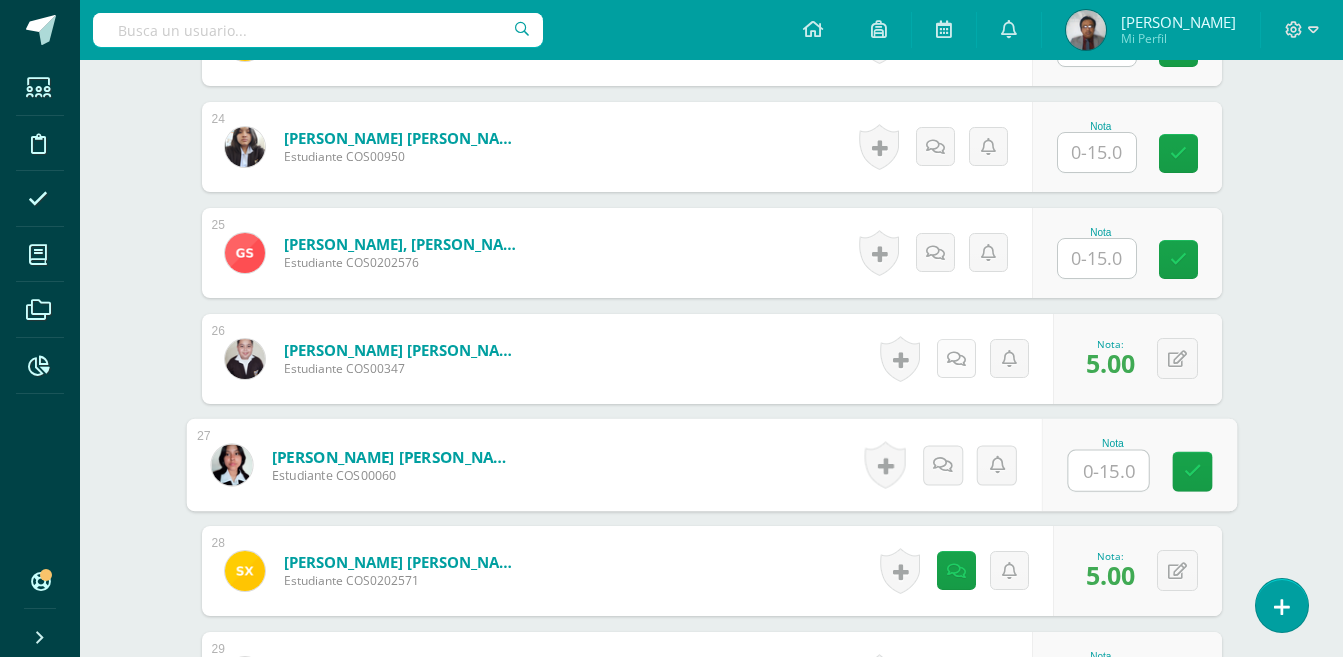click at bounding box center [956, 359] 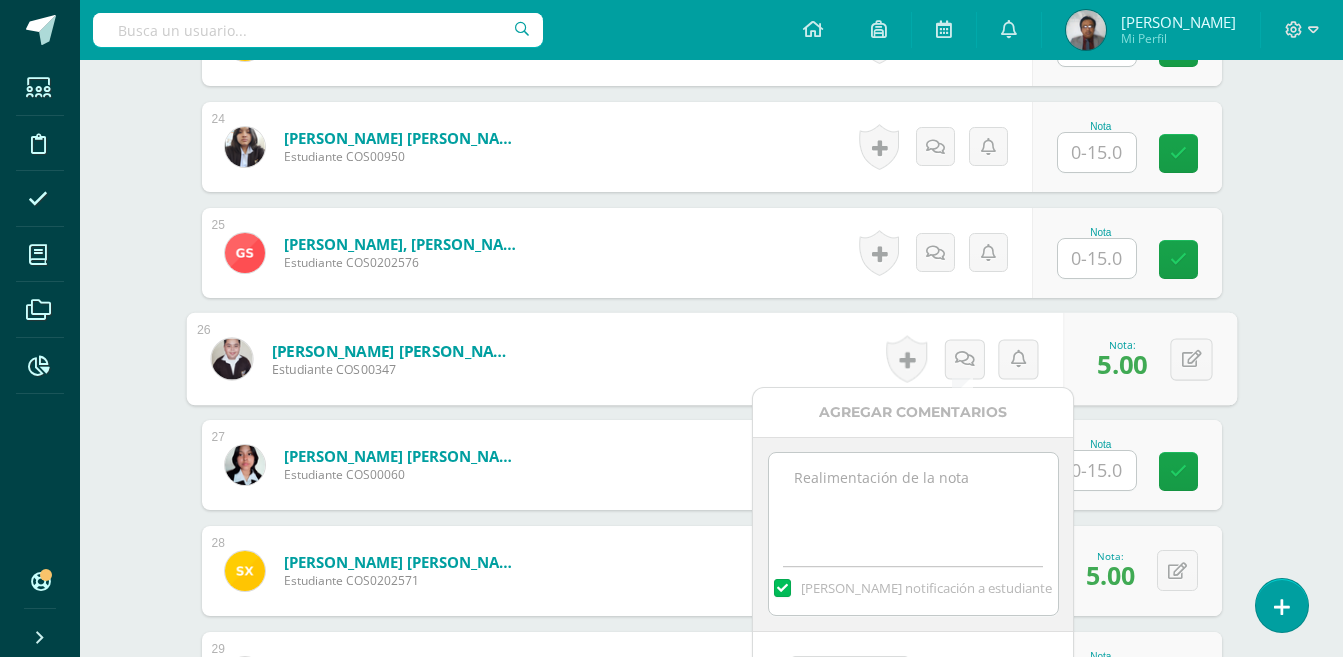 click at bounding box center (913, 503) 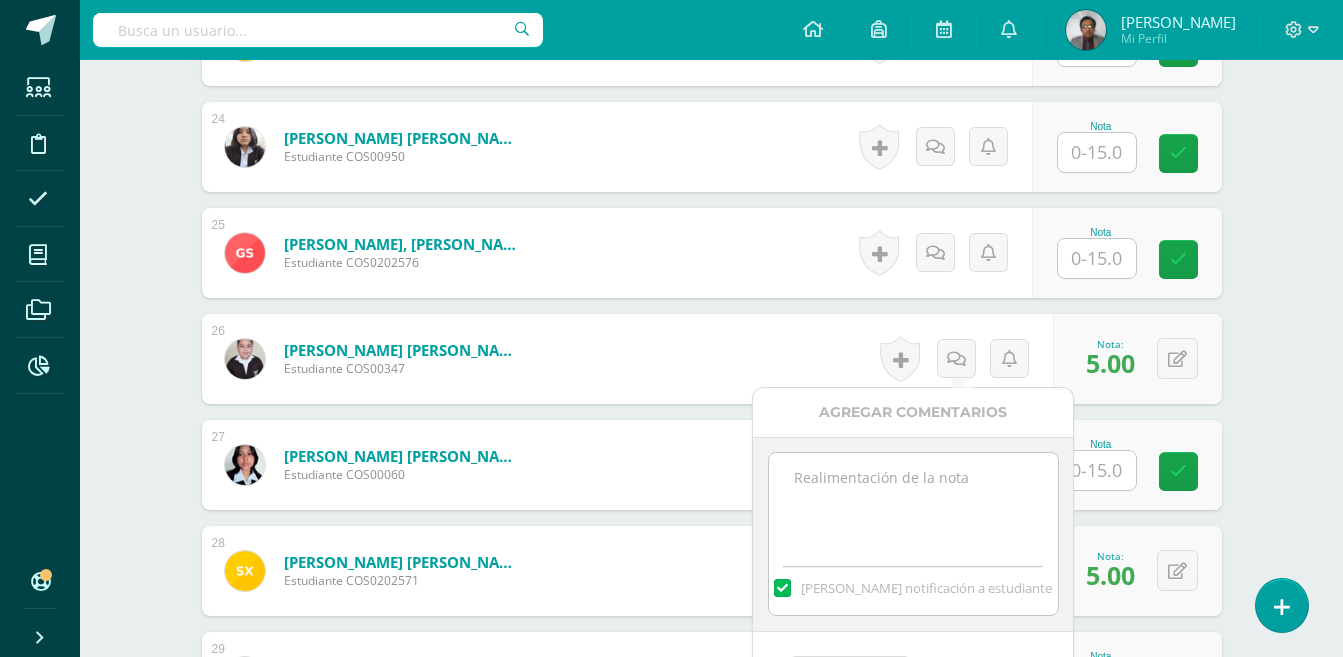 paste on "Ortografía." 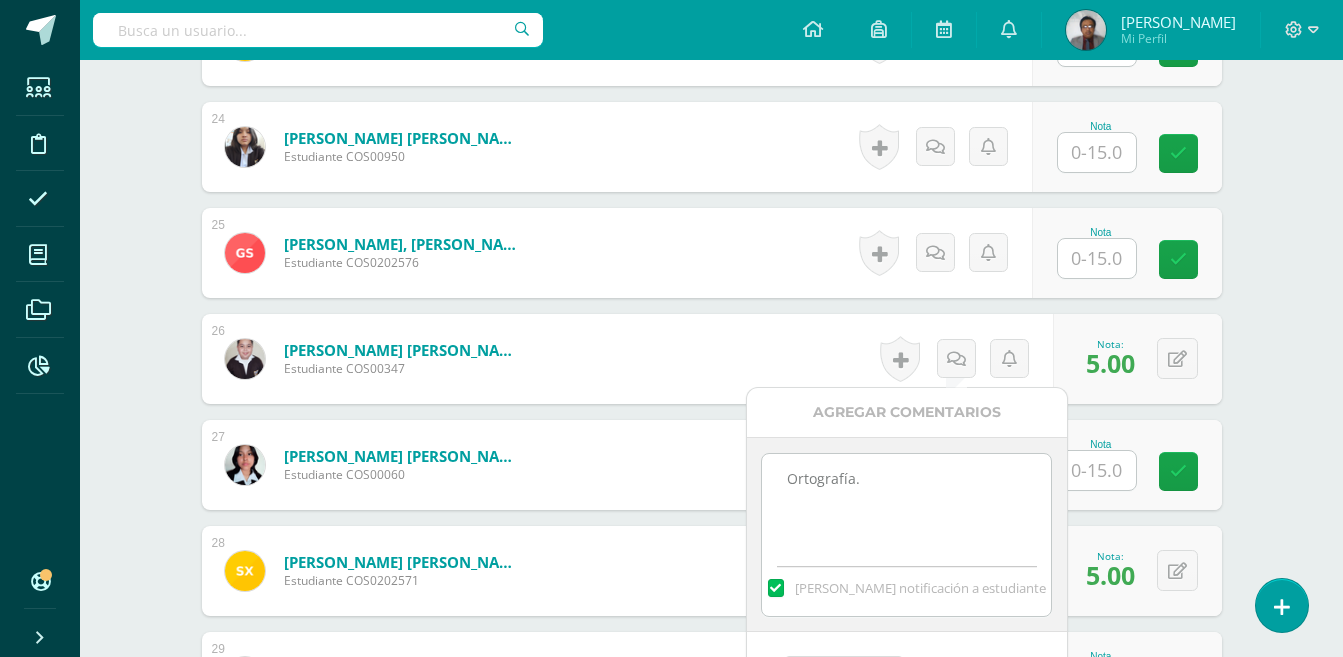 scroll, scrollTop: 3250, scrollLeft: 0, axis: vertical 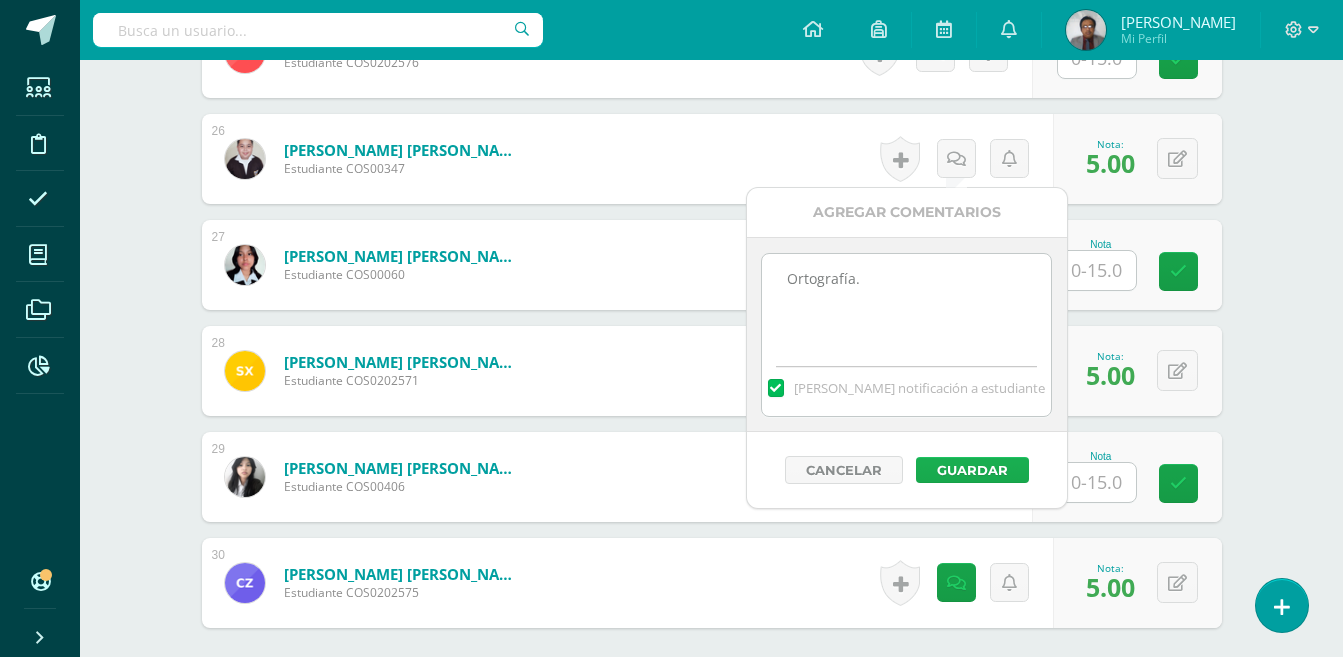 type on "Ortografía." 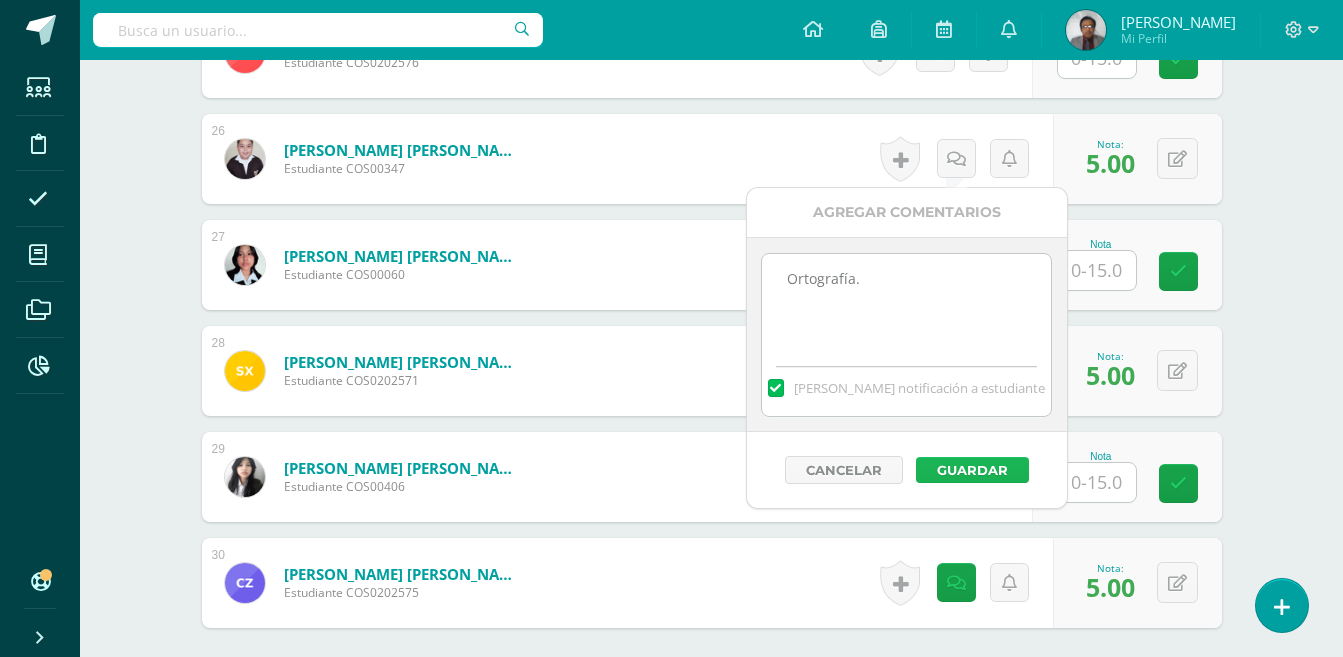 click on "Guardar" at bounding box center [972, 470] 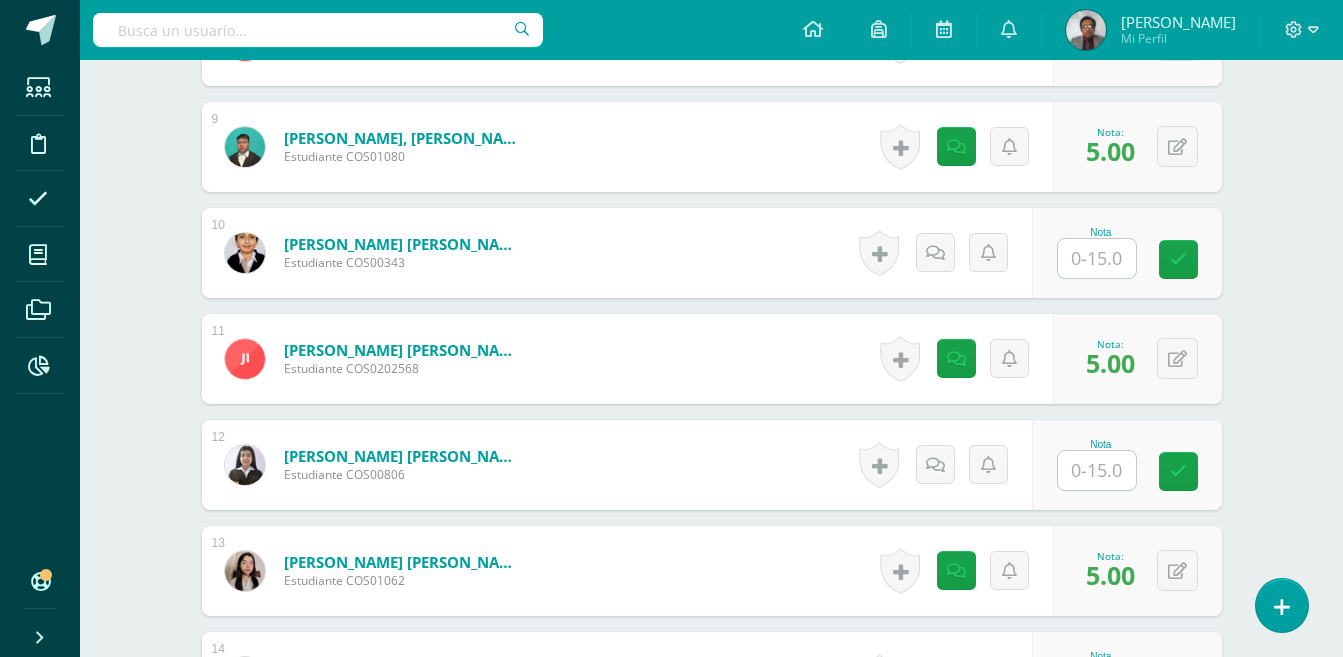 scroll, scrollTop: 1450, scrollLeft: 0, axis: vertical 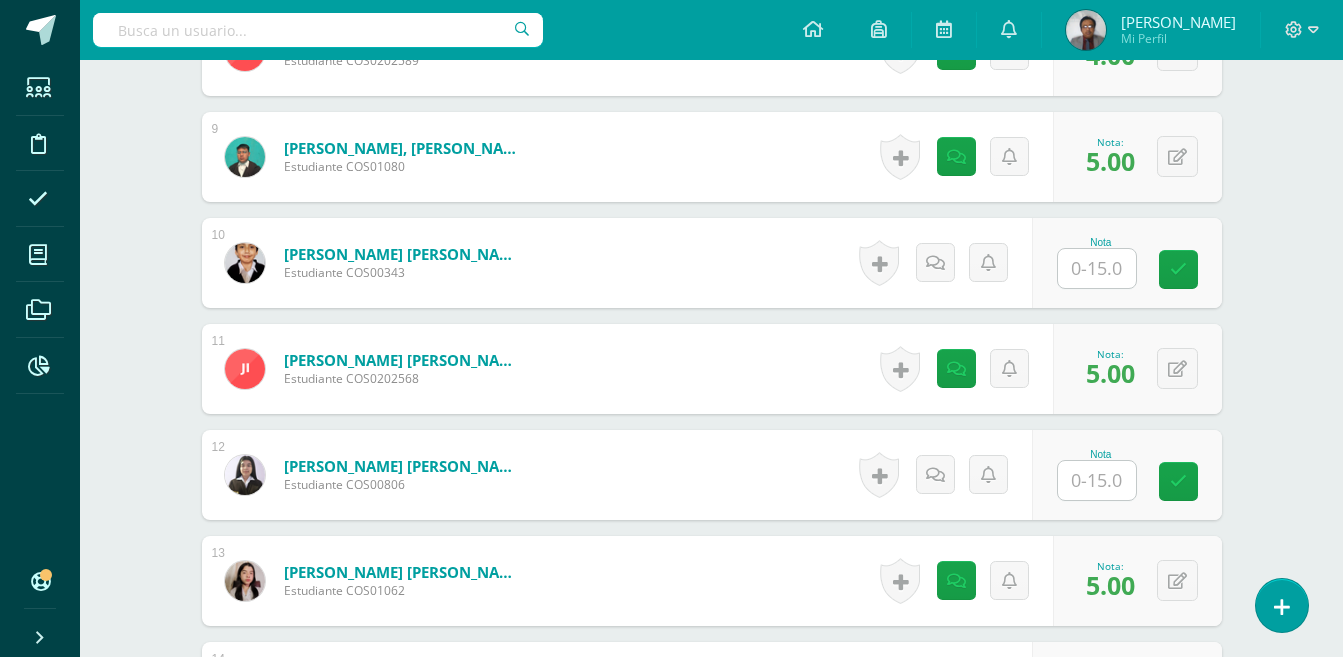 click at bounding box center (1097, 480) 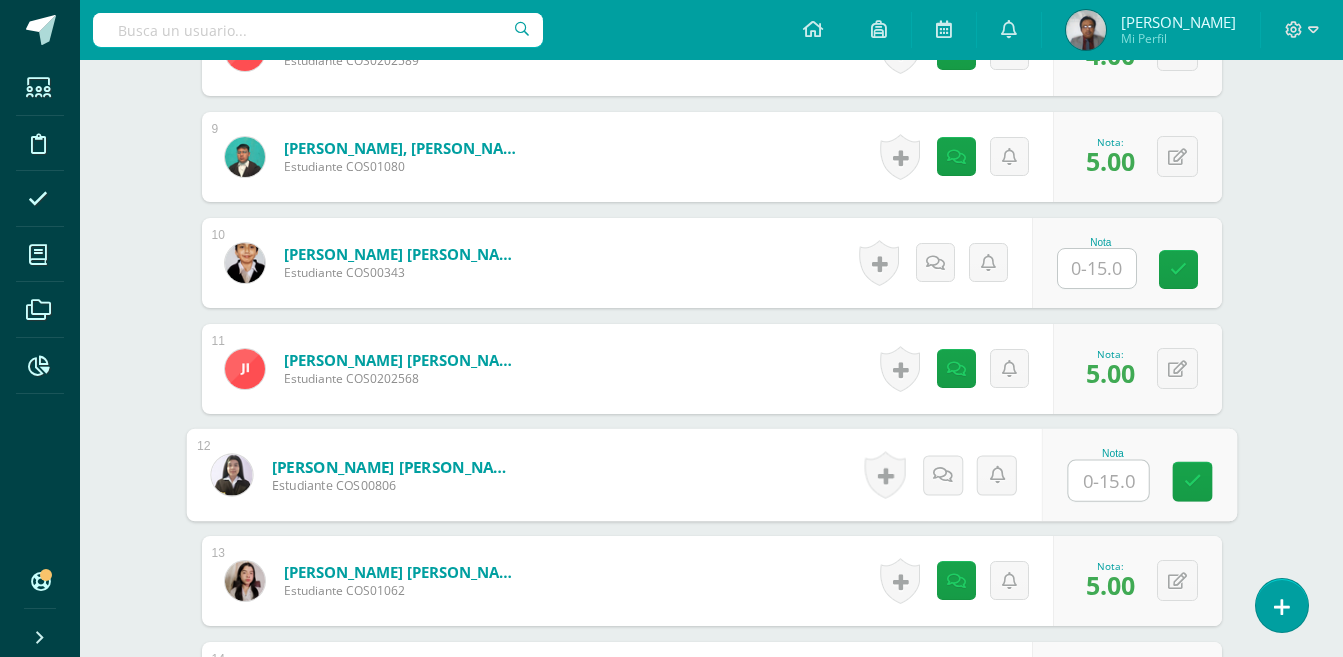 type on "5" 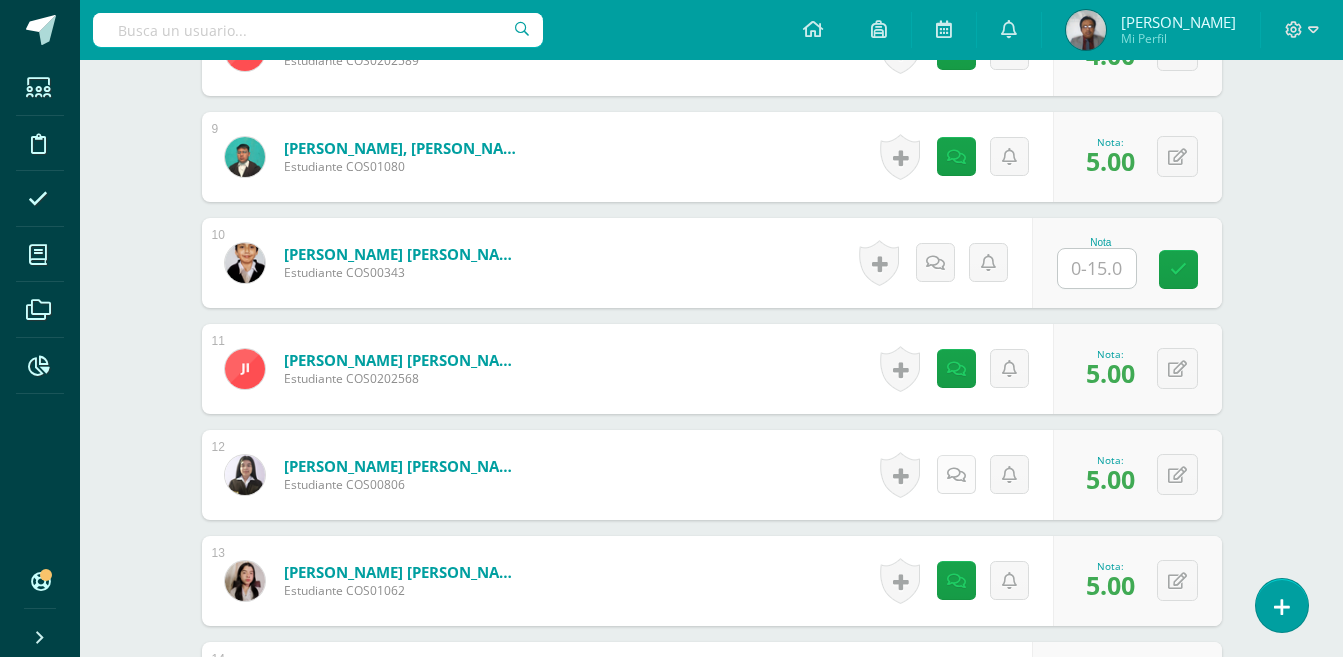 click at bounding box center [956, 474] 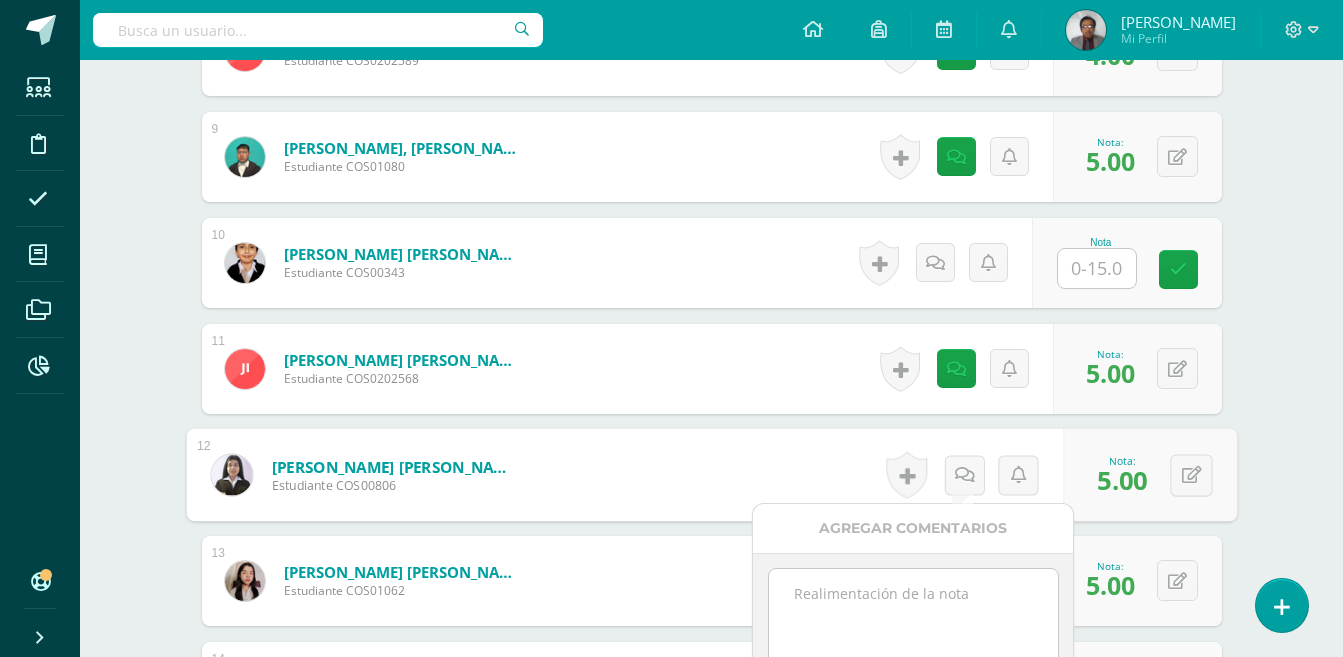 click at bounding box center [913, 619] 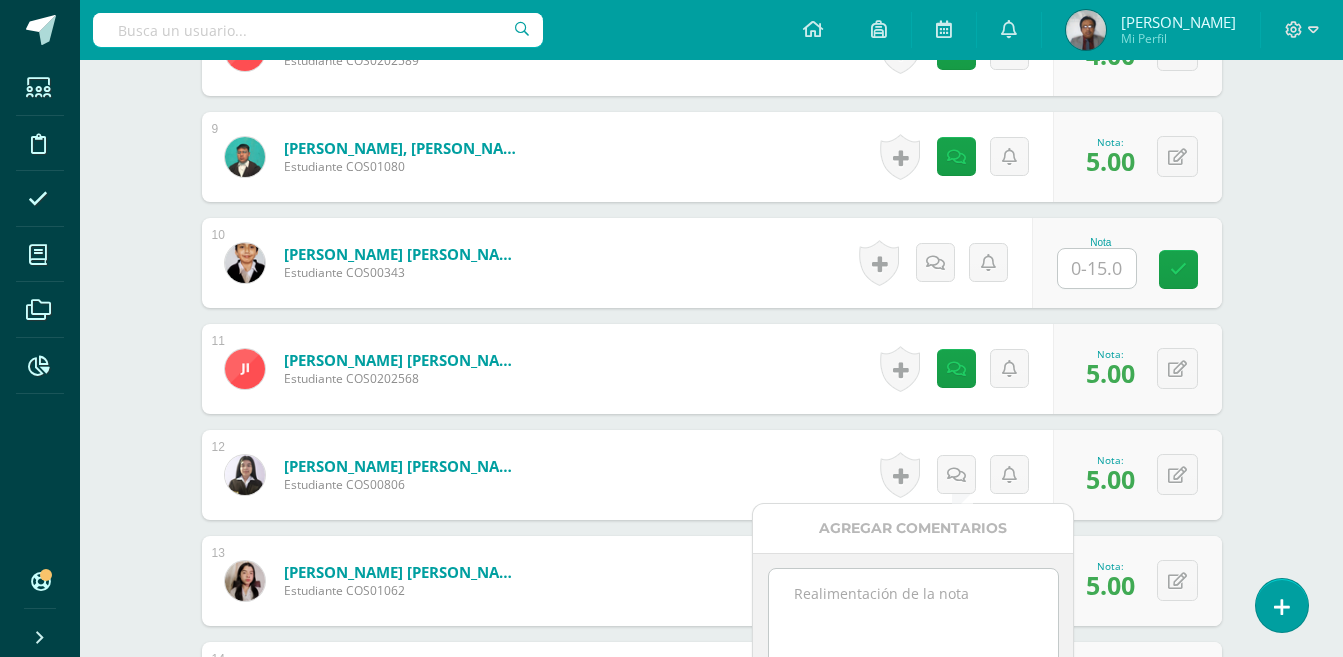 paste on "Ortografía." 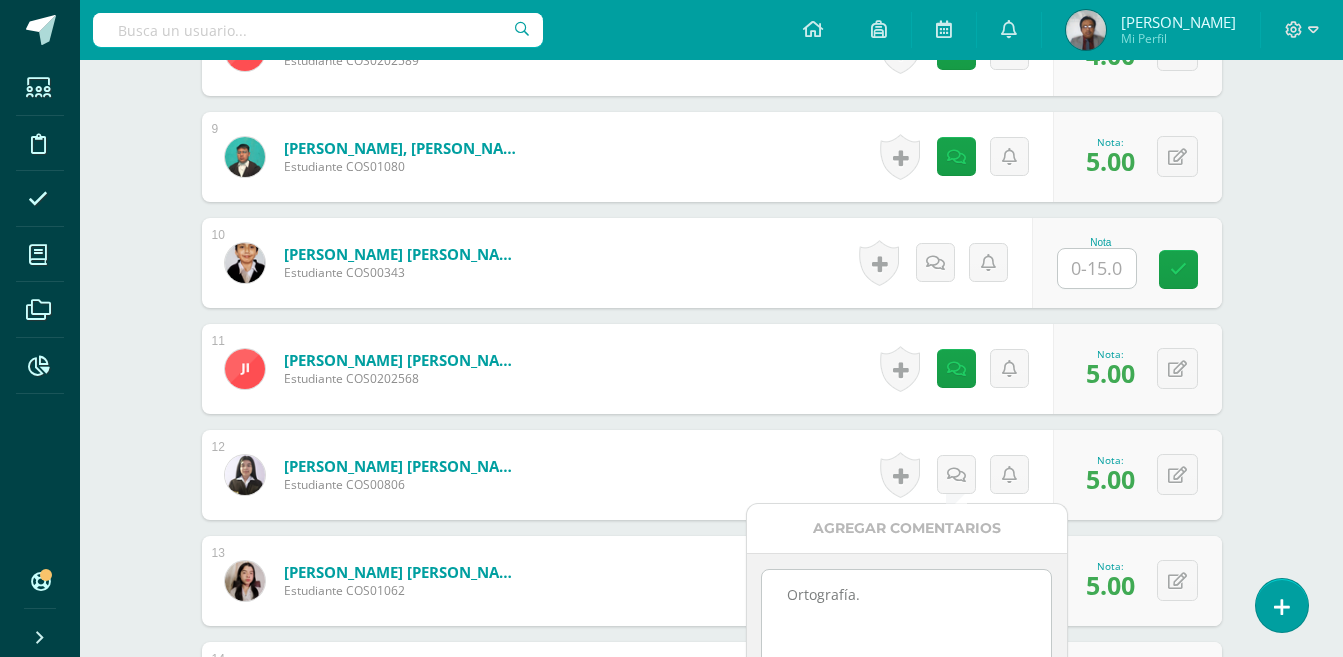 scroll, scrollTop: 1750, scrollLeft: 0, axis: vertical 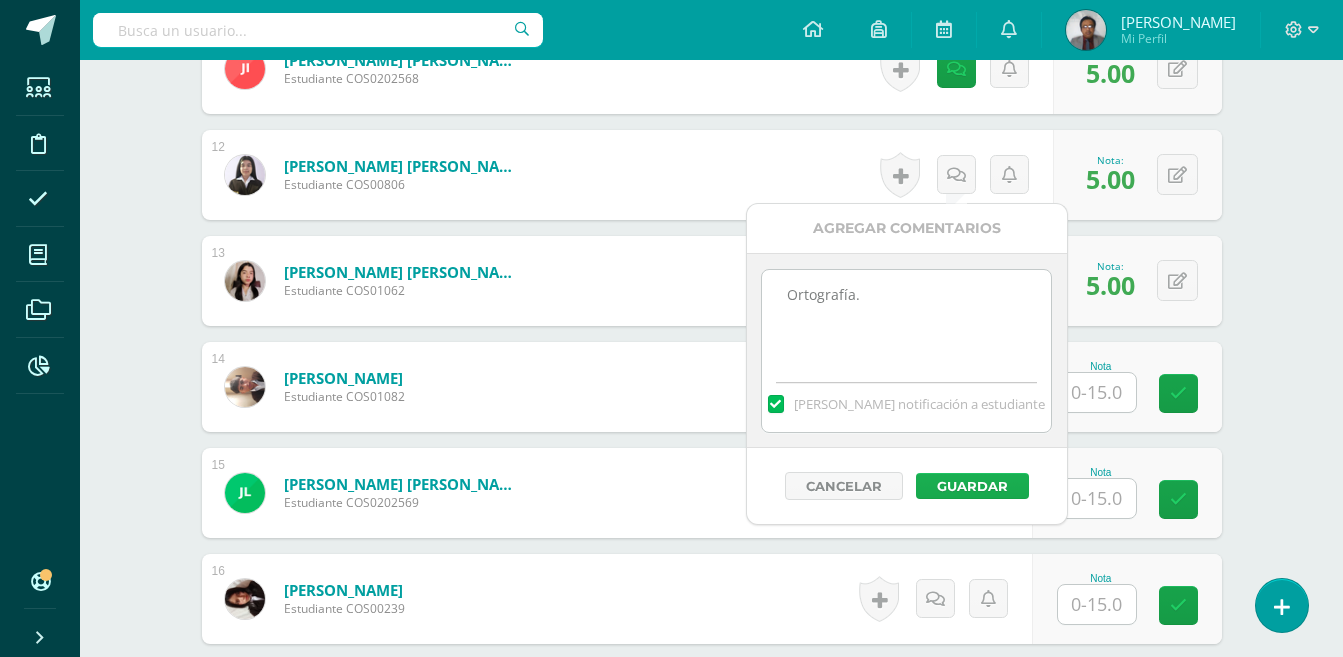 type on "Ortografía." 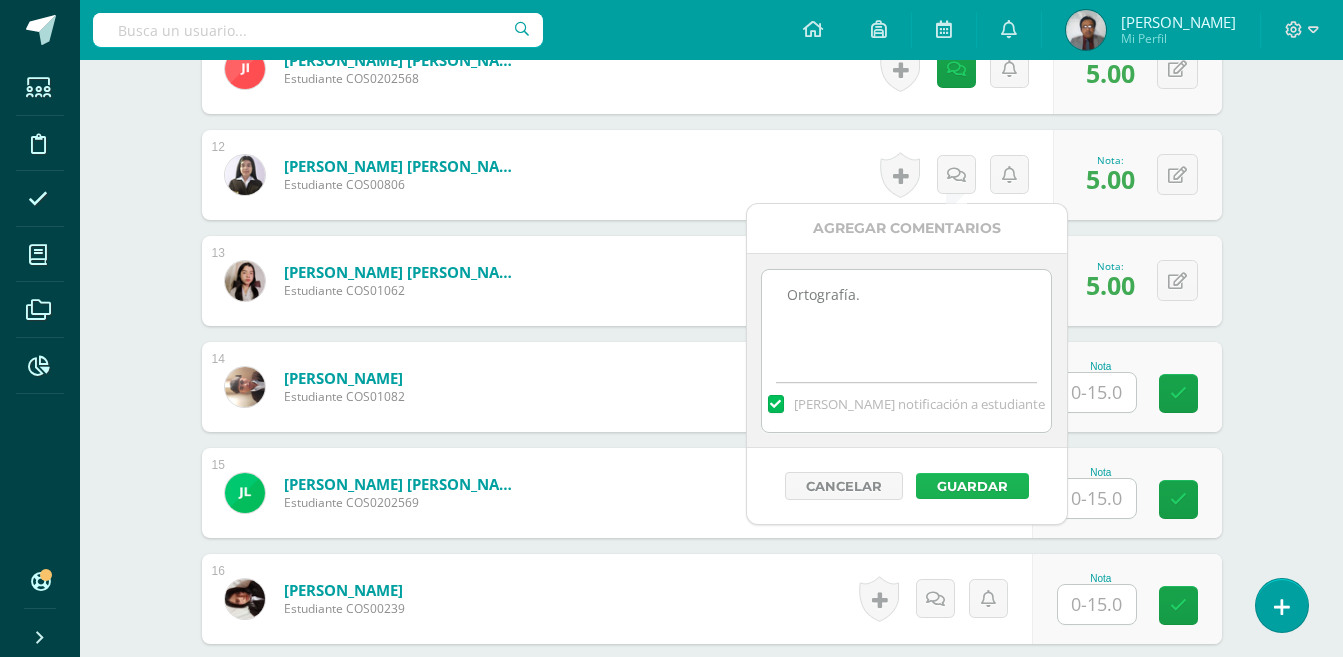 click on "Guardar" at bounding box center [972, 486] 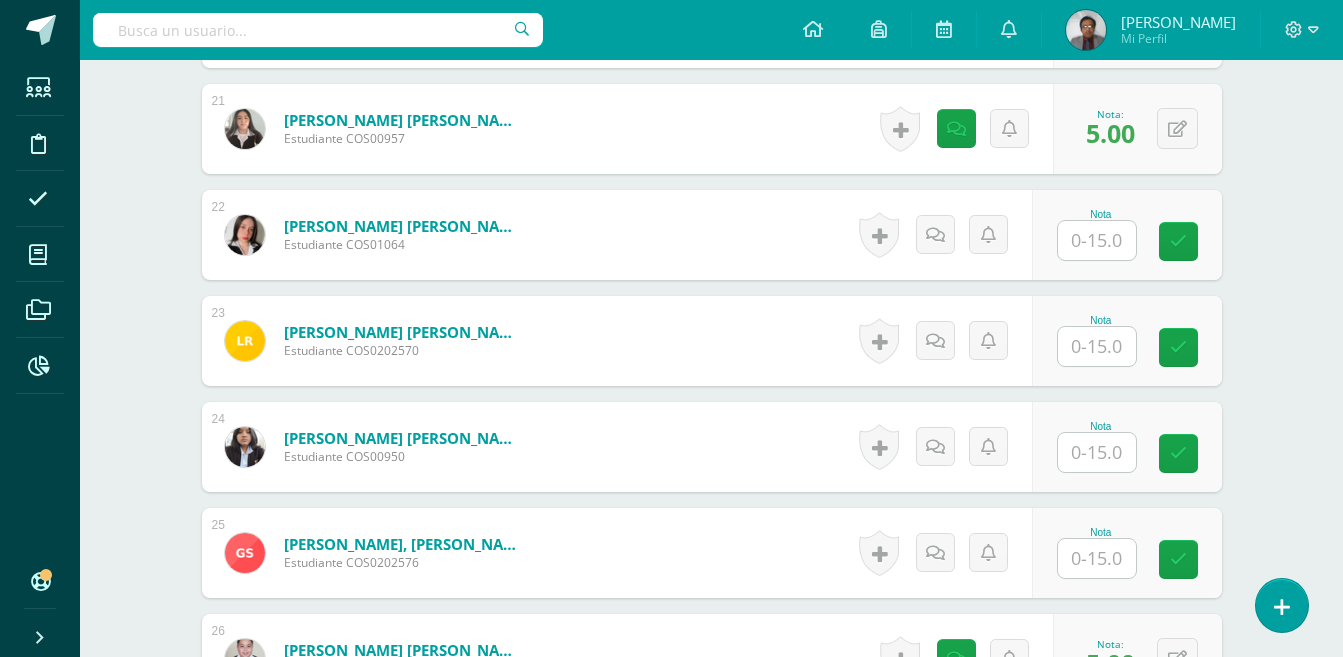 scroll, scrollTop: 2950, scrollLeft: 0, axis: vertical 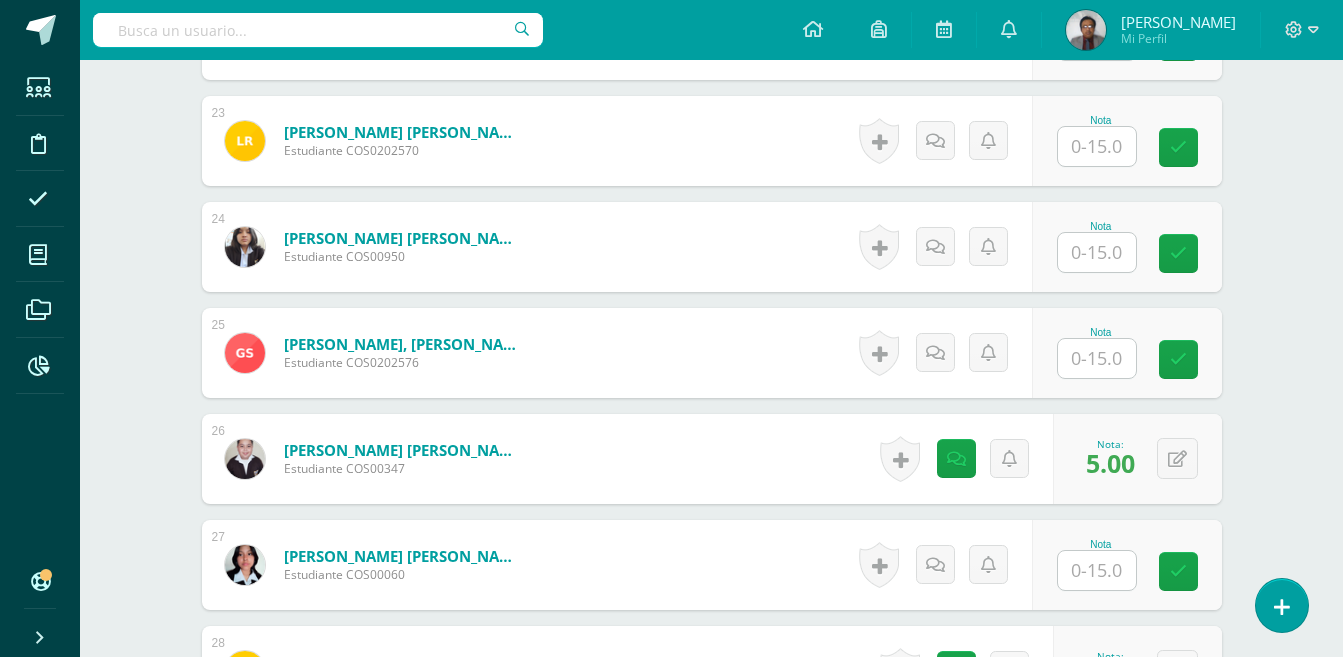 click at bounding box center [1097, 252] 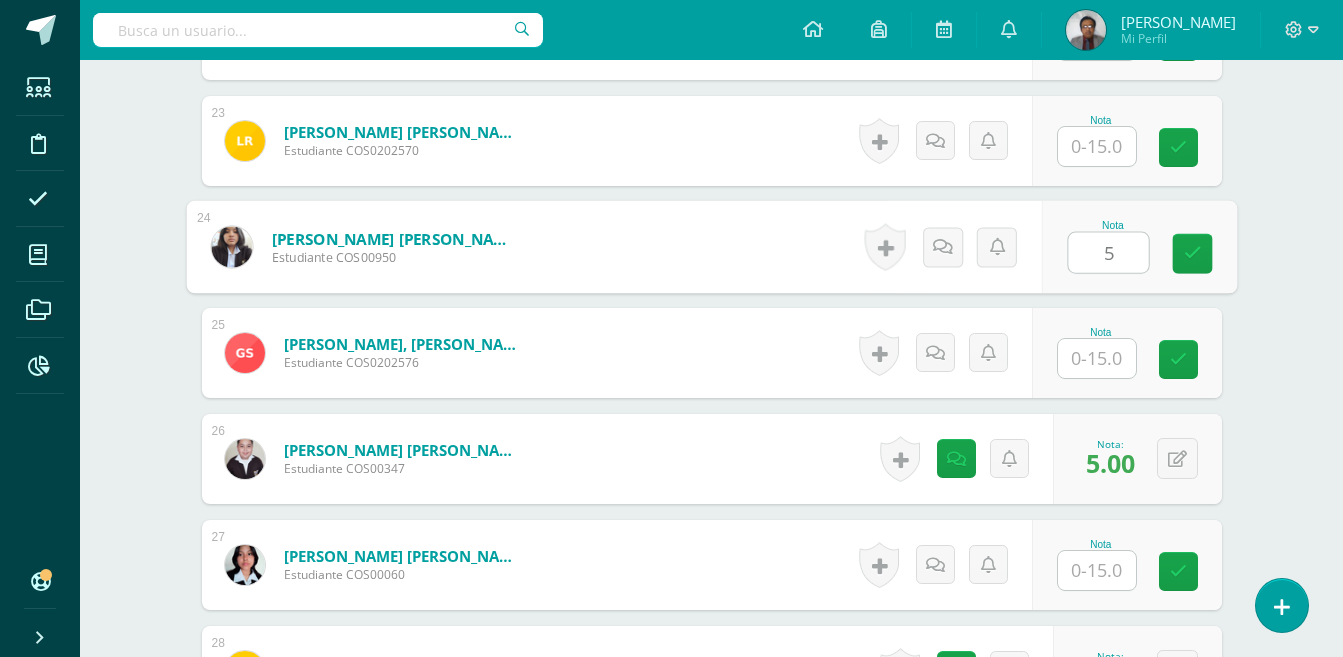 type on "5" 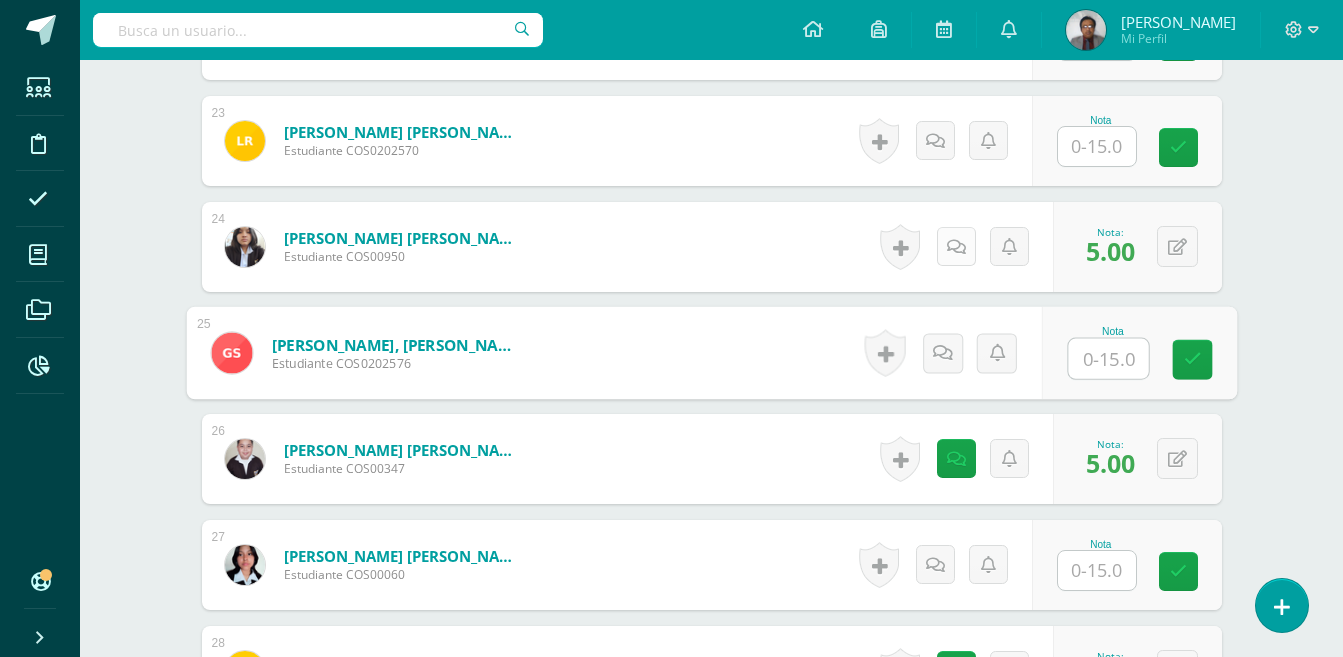 click at bounding box center (956, 247) 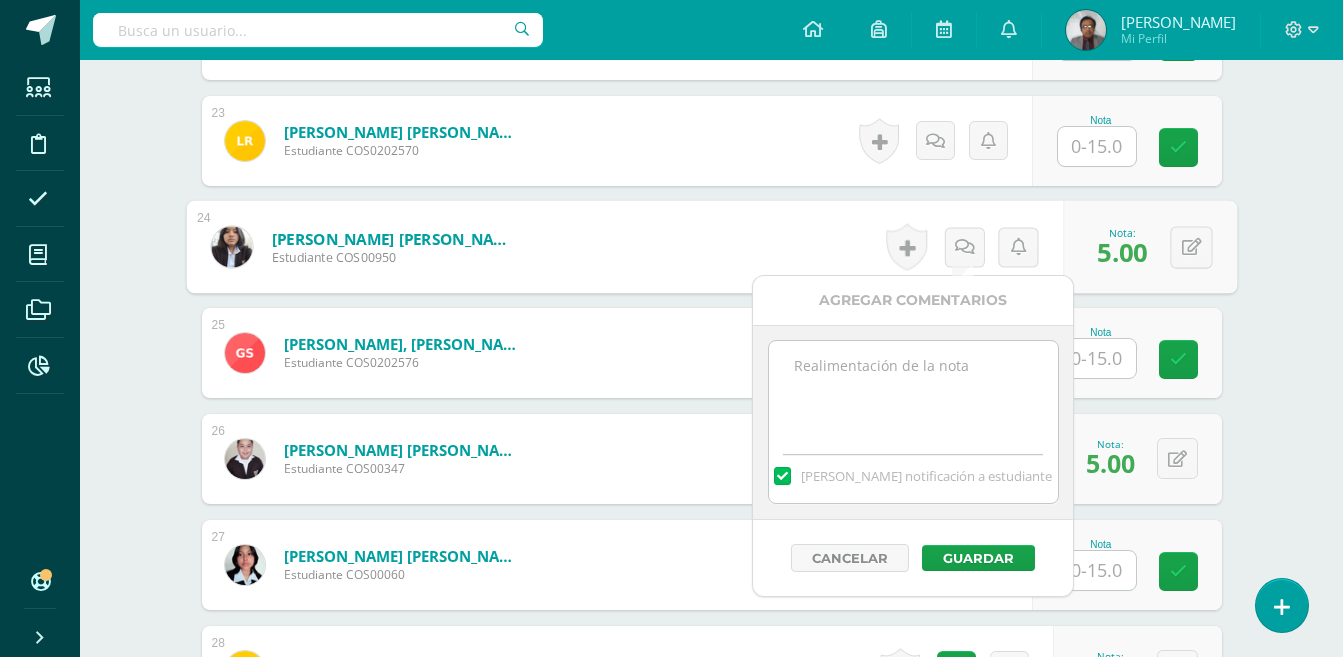 click at bounding box center [913, 391] 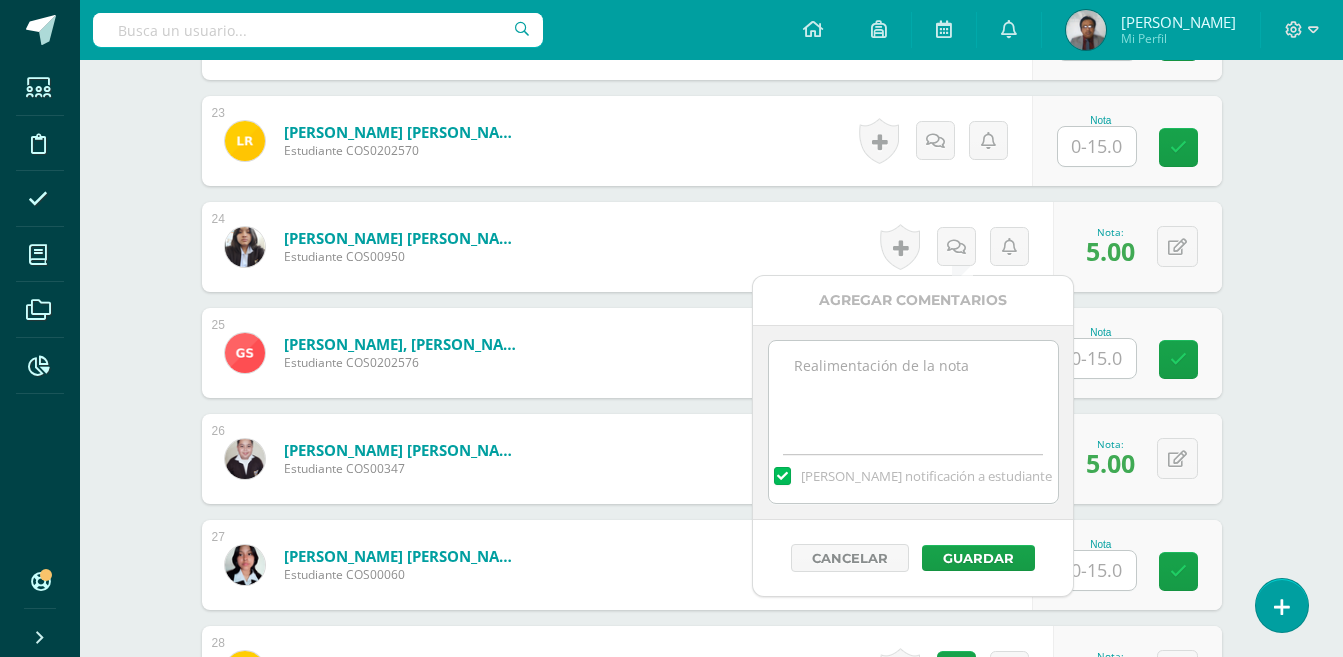 paste on "Ortografía." 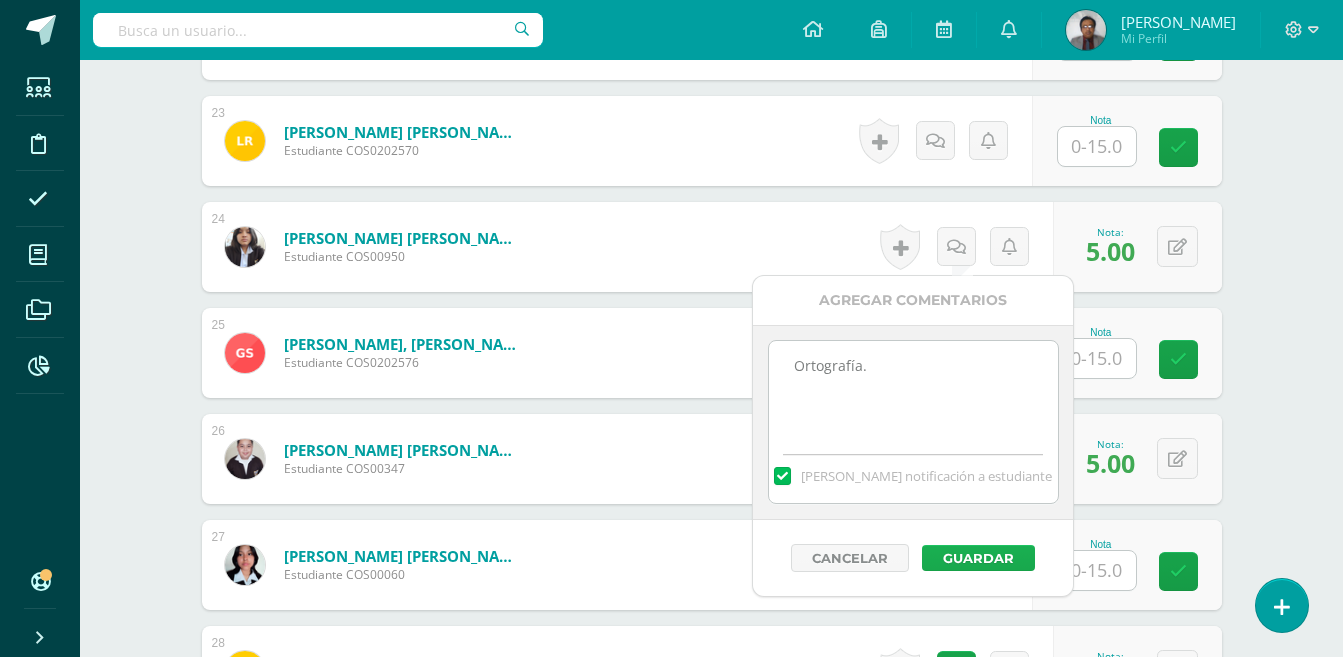 type on "Ortografía." 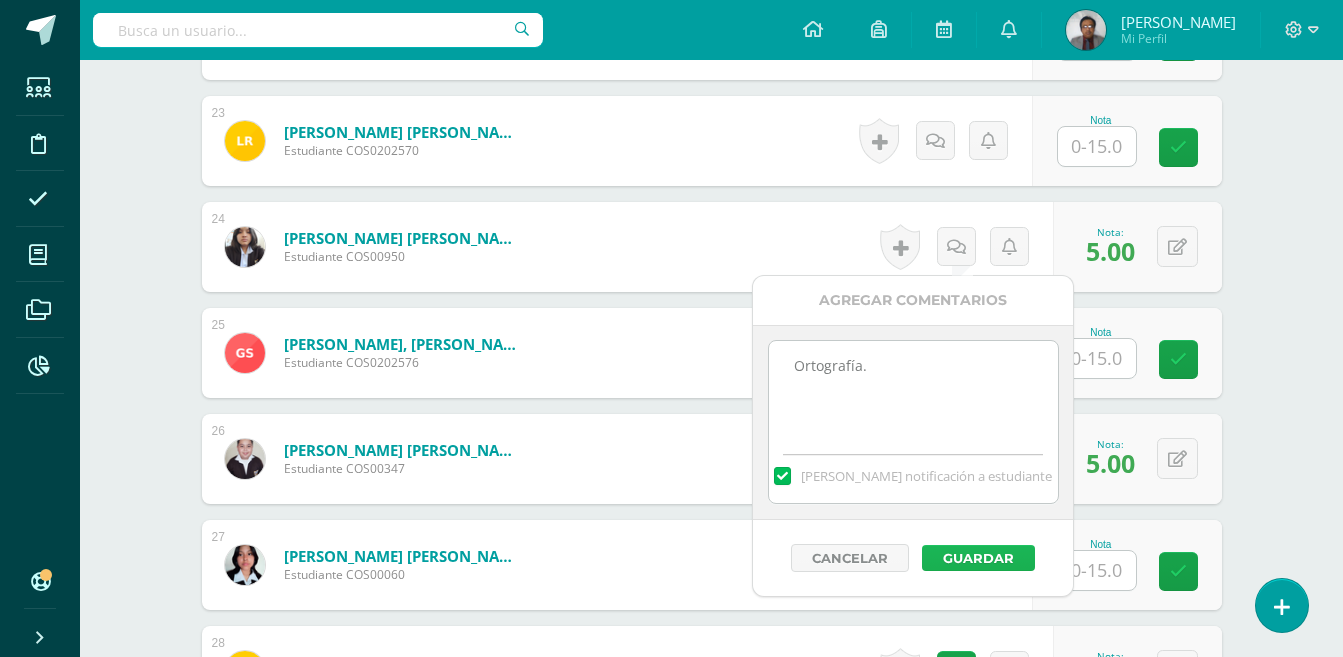 click on "Guardar" at bounding box center [978, 558] 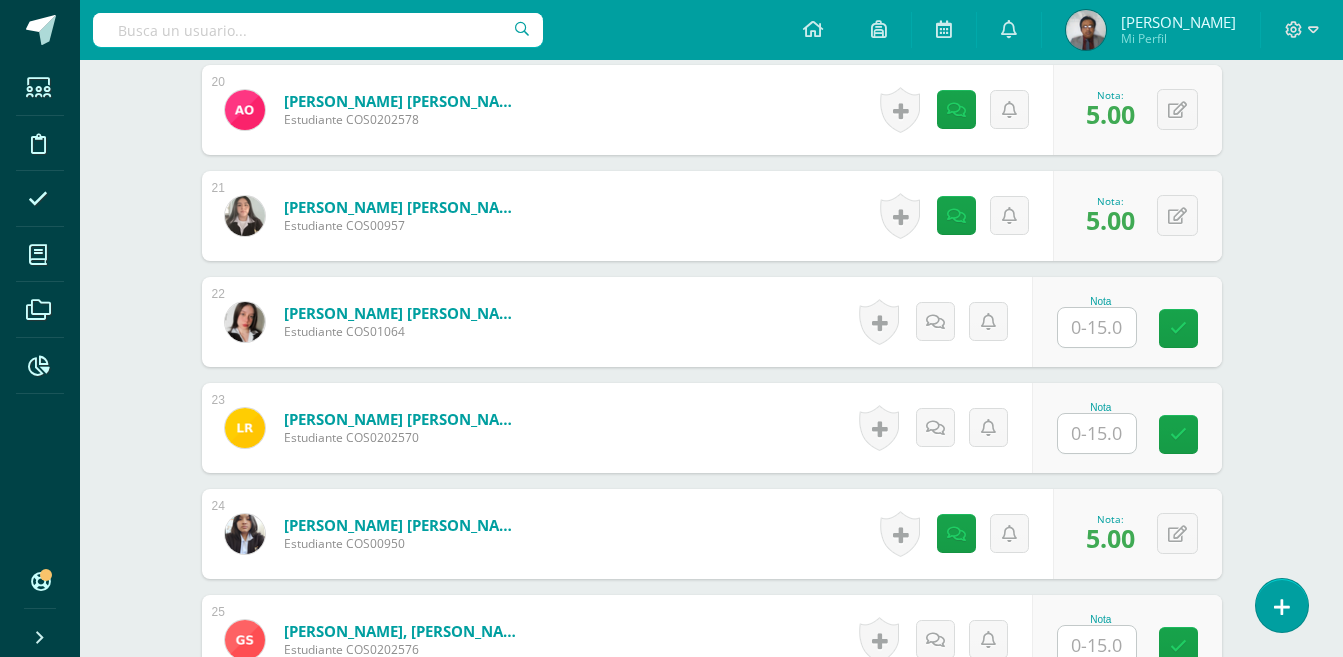 scroll, scrollTop: 2650, scrollLeft: 0, axis: vertical 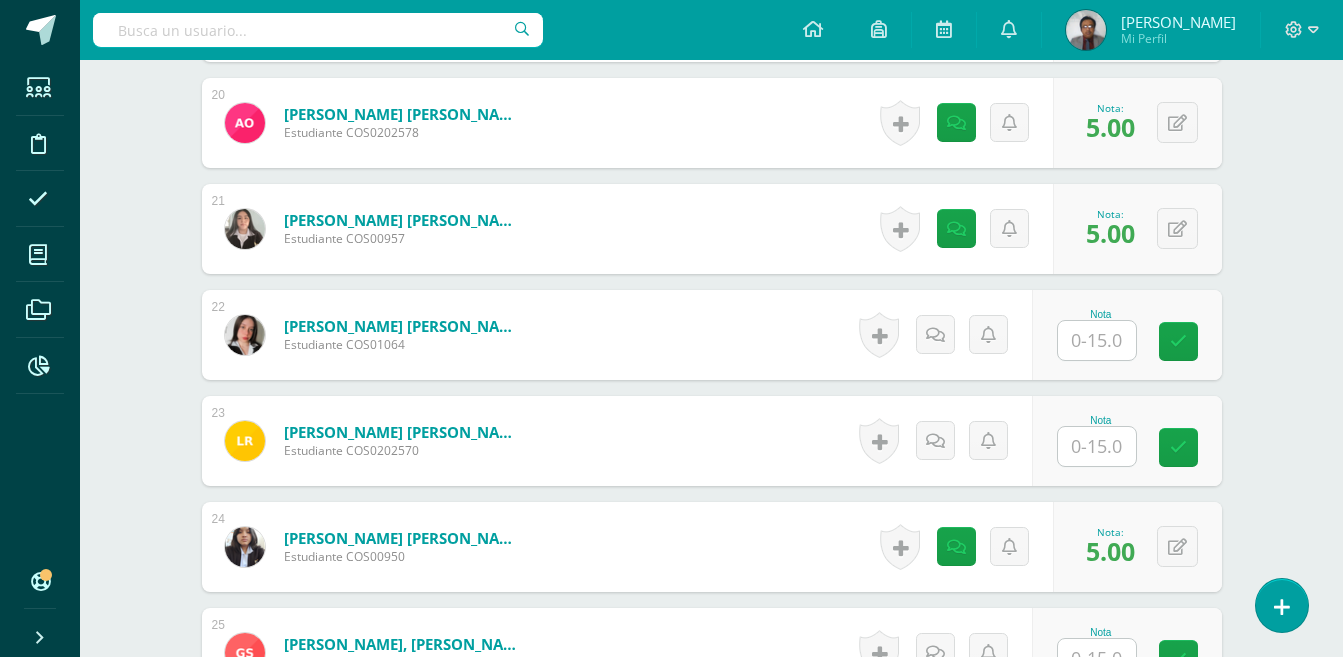 click at bounding box center [1097, 340] 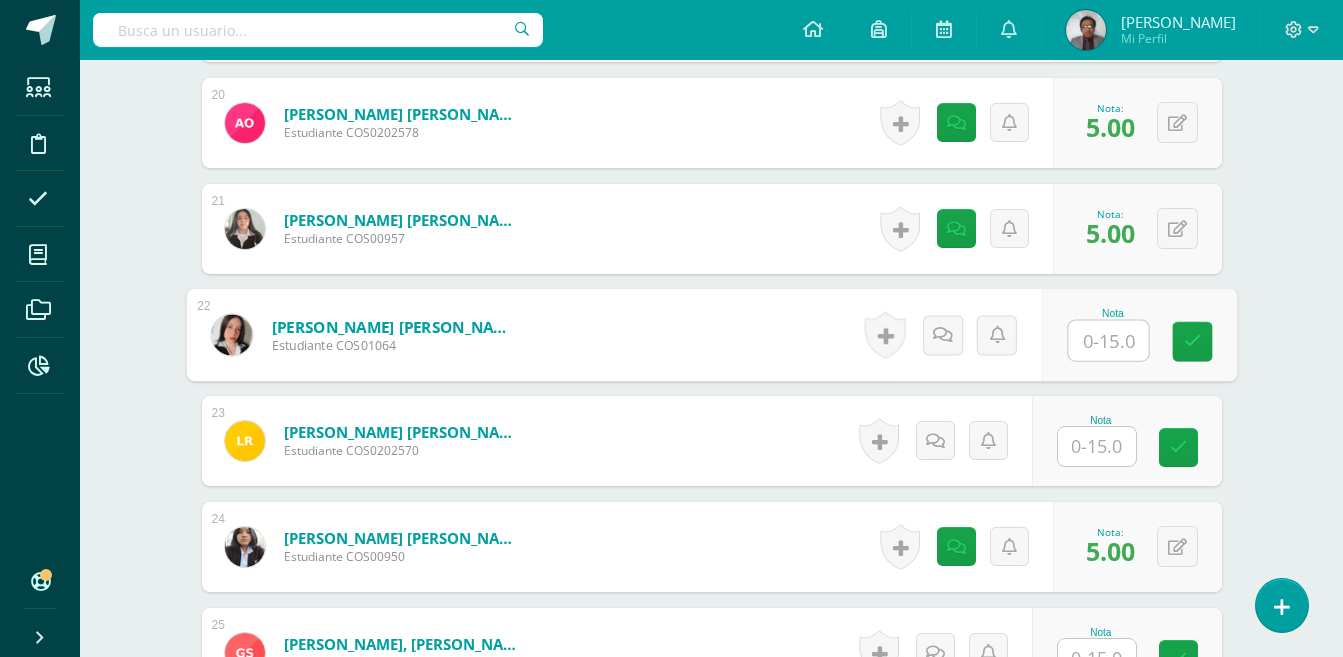 click at bounding box center [1108, 341] 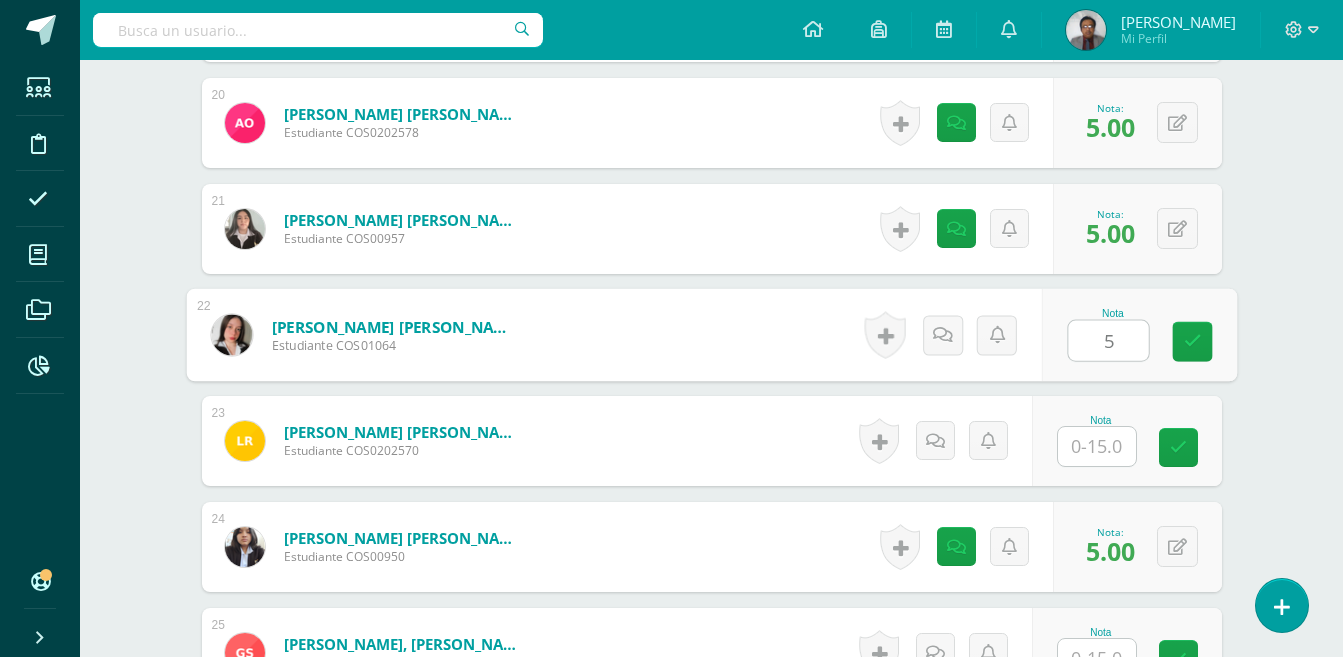type on "5" 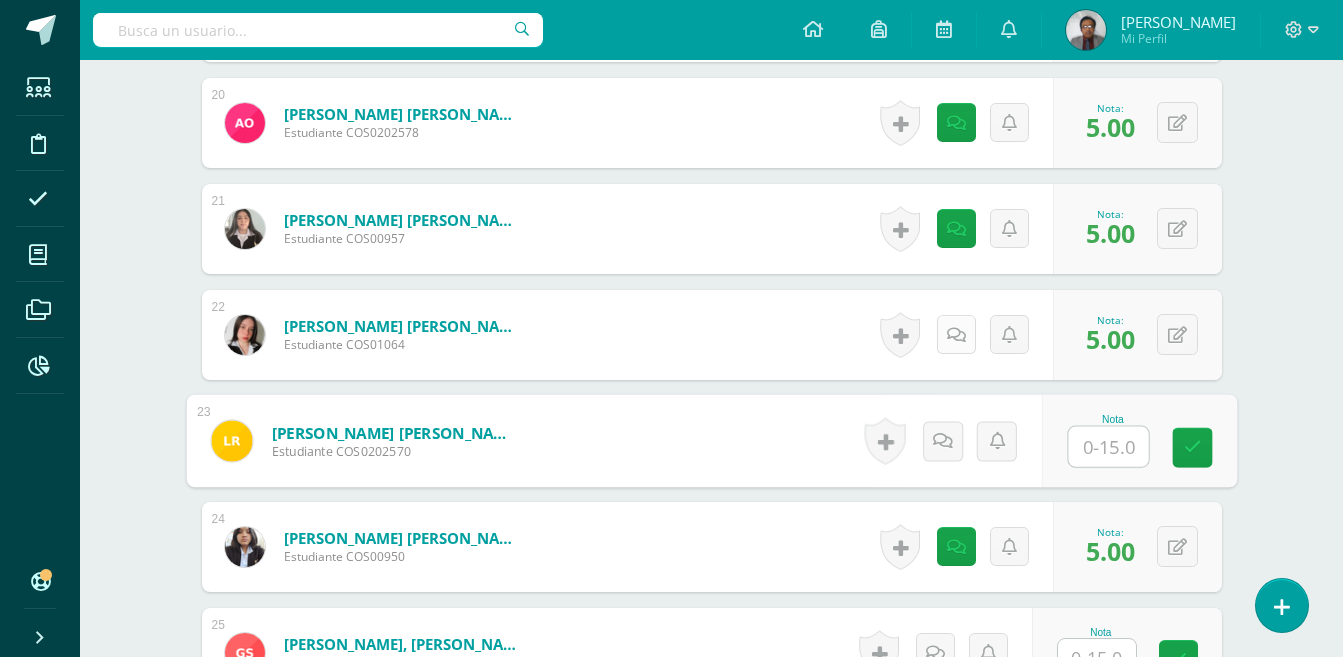 click at bounding box center (956, 334) 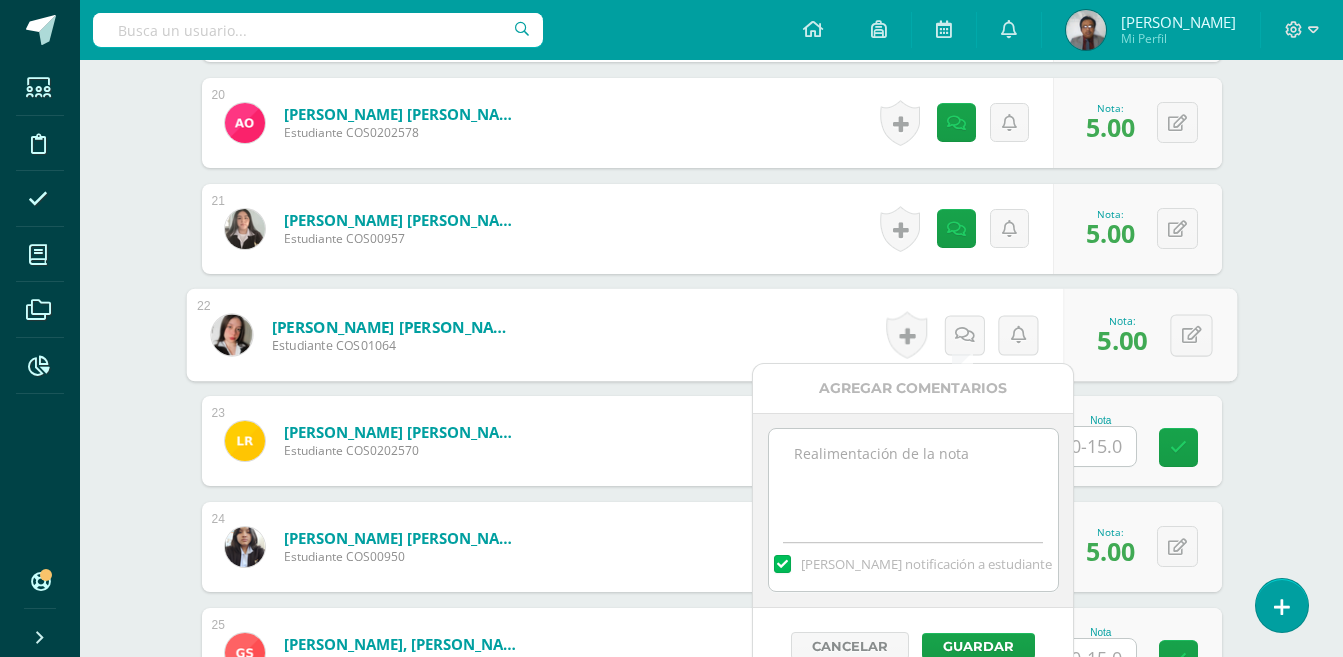 click at bounding box center (913, 479) 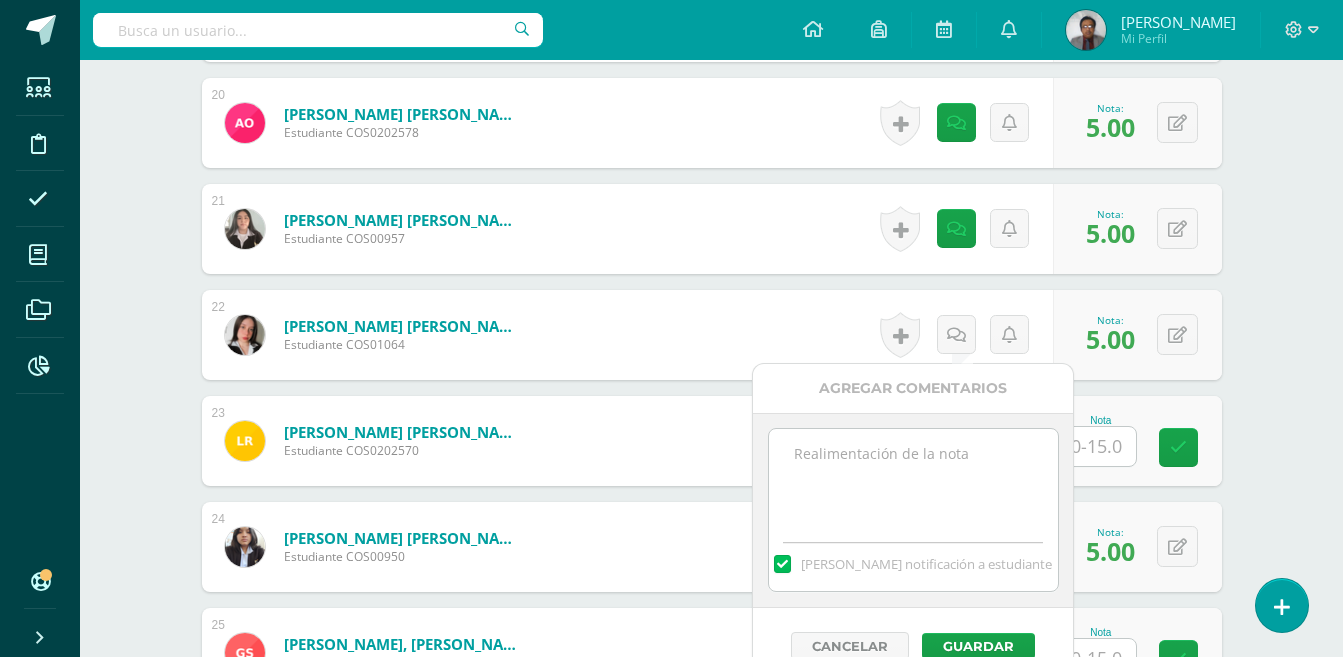 paste on "Ortografía." 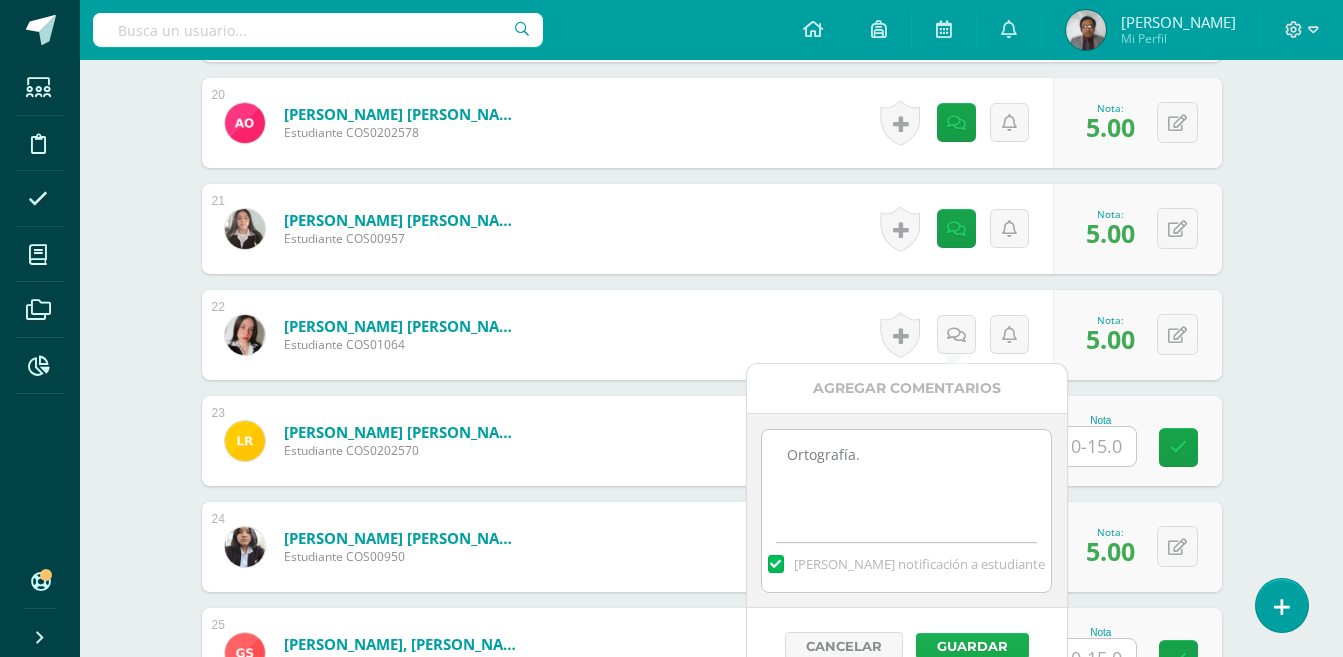 scroll, scrollTop: 2950, scrollLeft: 0, axis: vertical 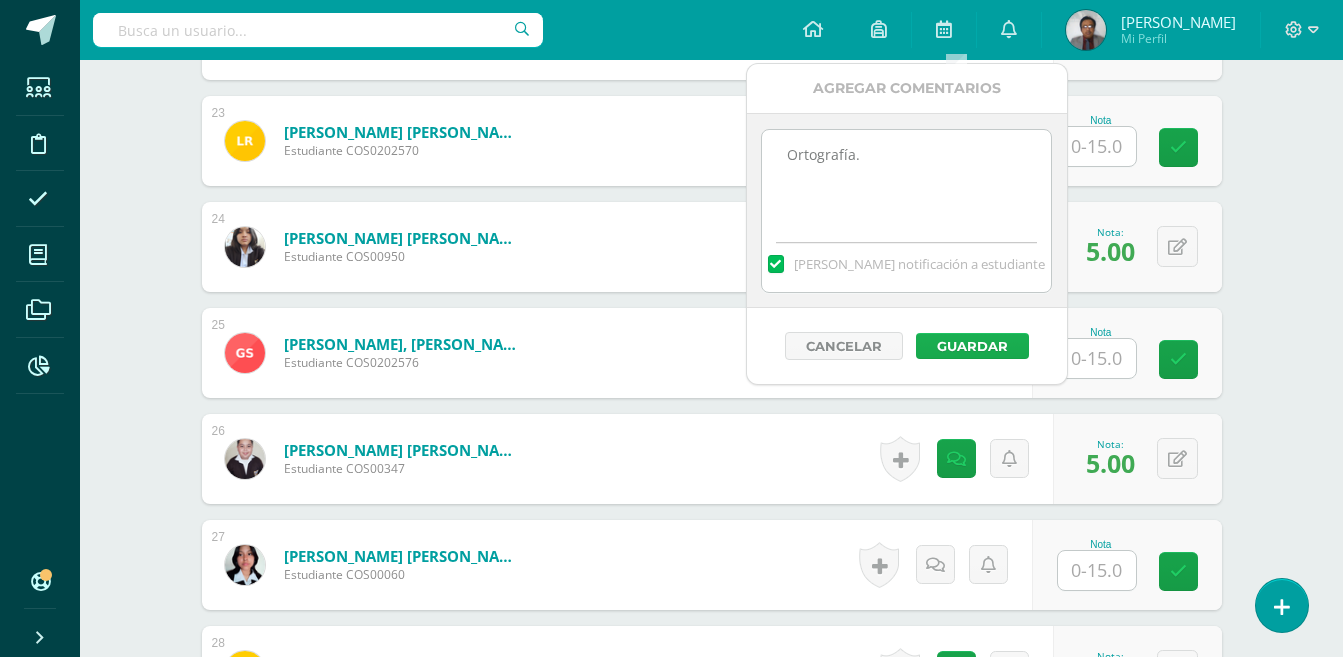type on "Ortografía." 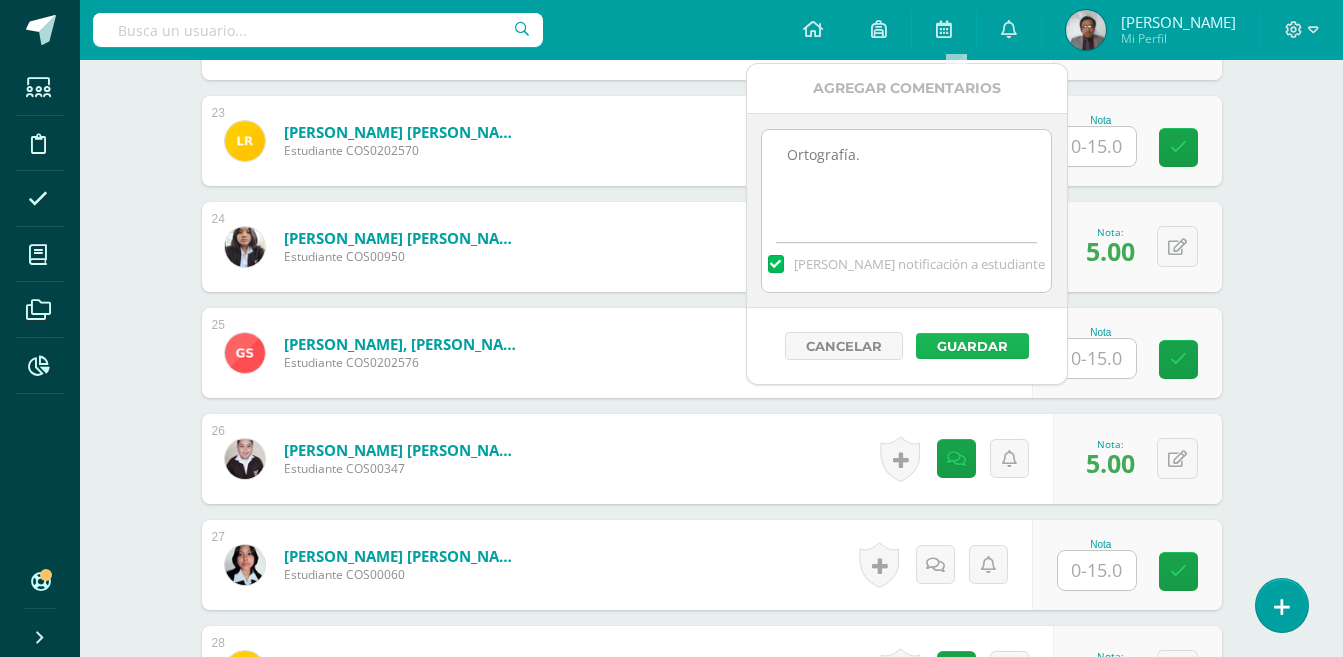 click on "Guardar" at bounding box center [972, 346] 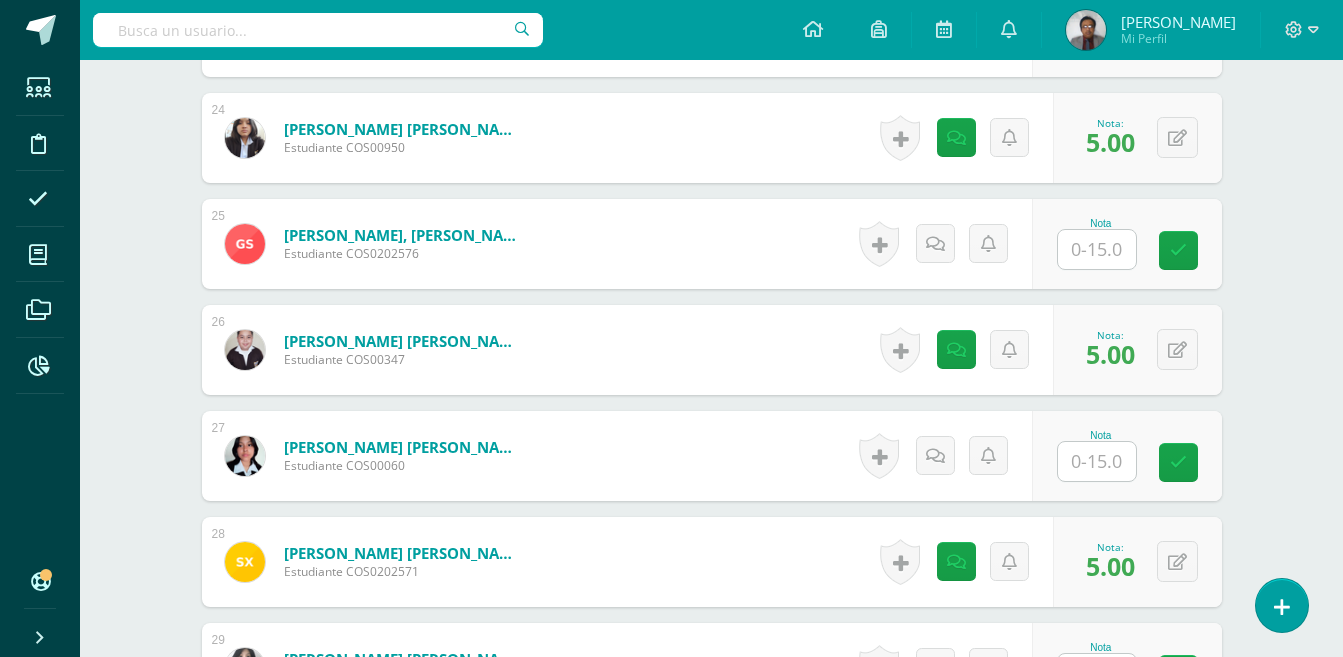 scroll, scrollTop: 3150, scrollLeft: 0, axis: vertical 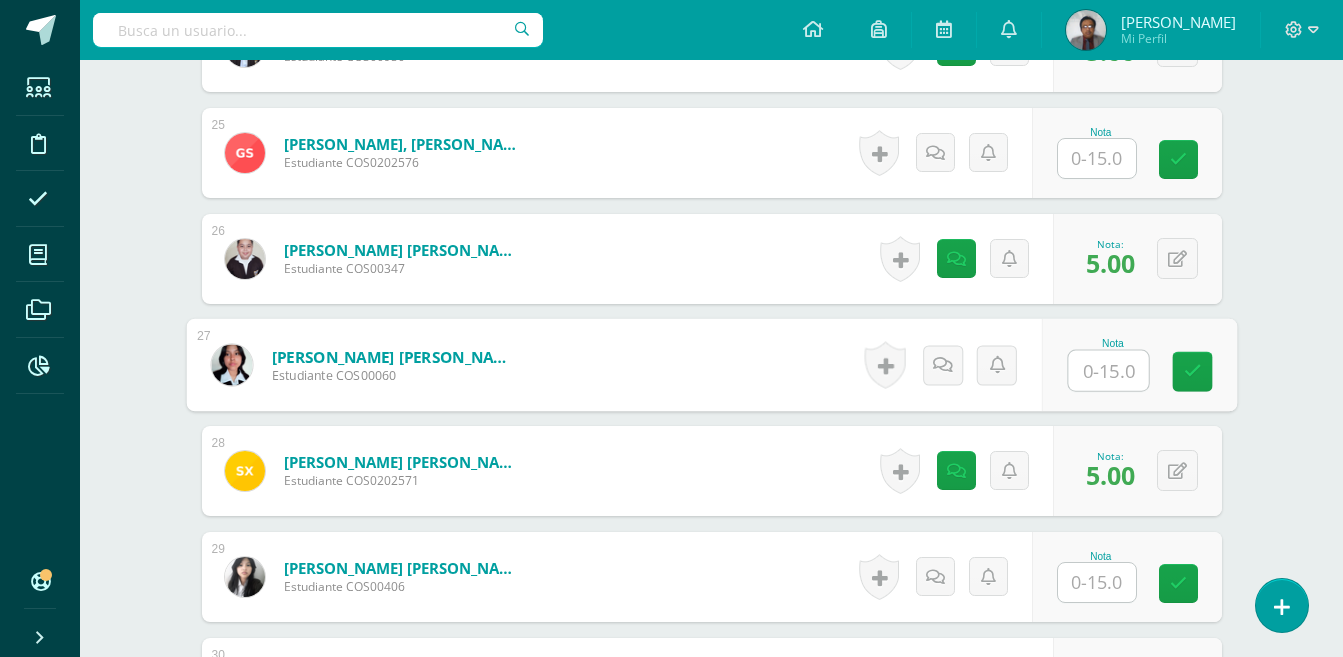 click at bounding box center [1108, 371] 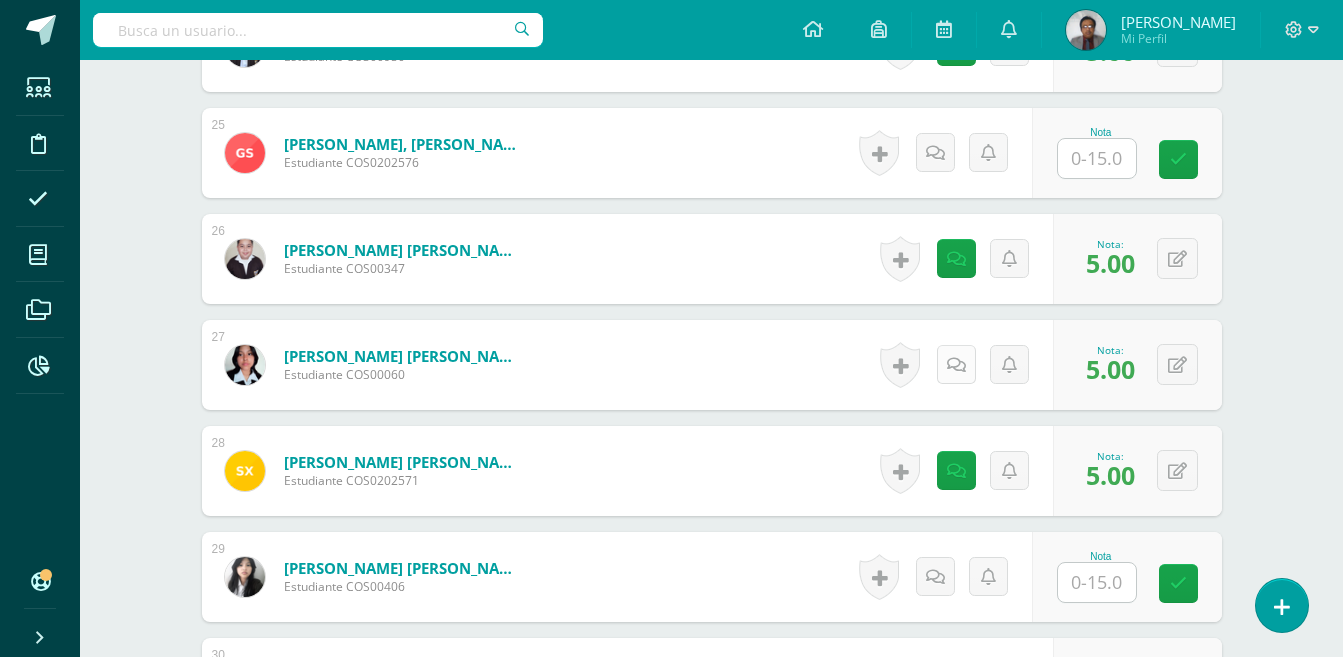 click at bounding box center (956, 365) 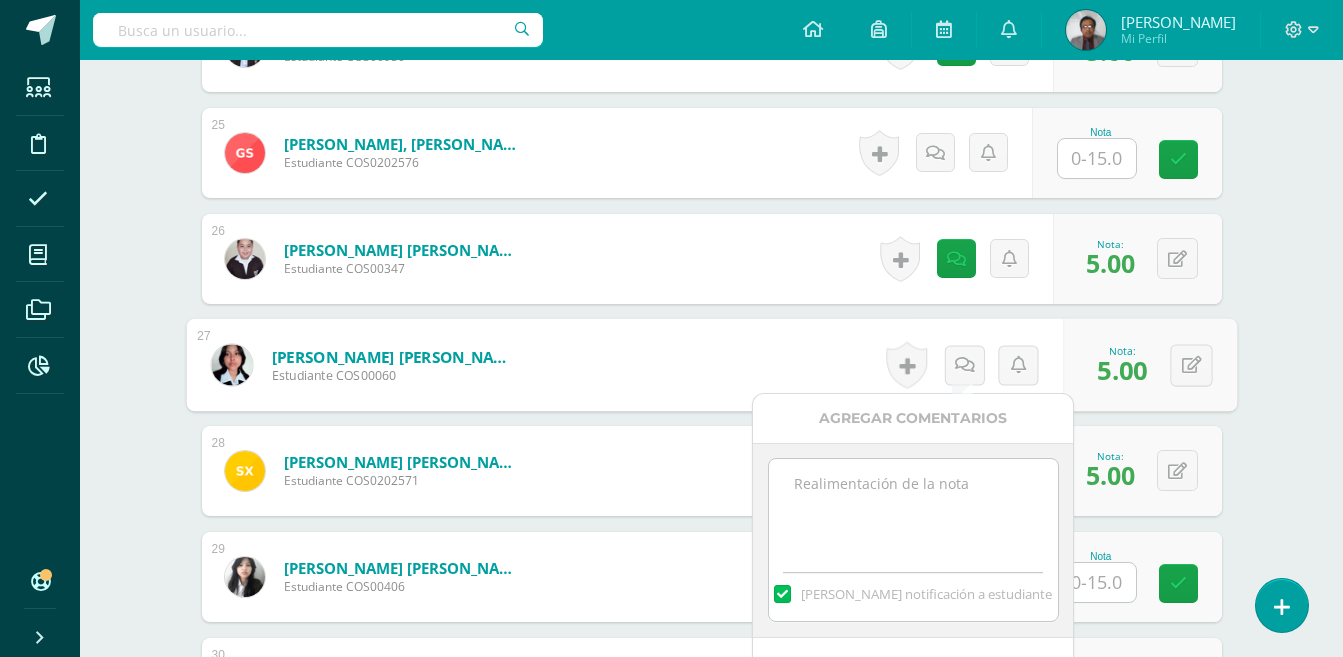 click at bounding box center [913, 509] 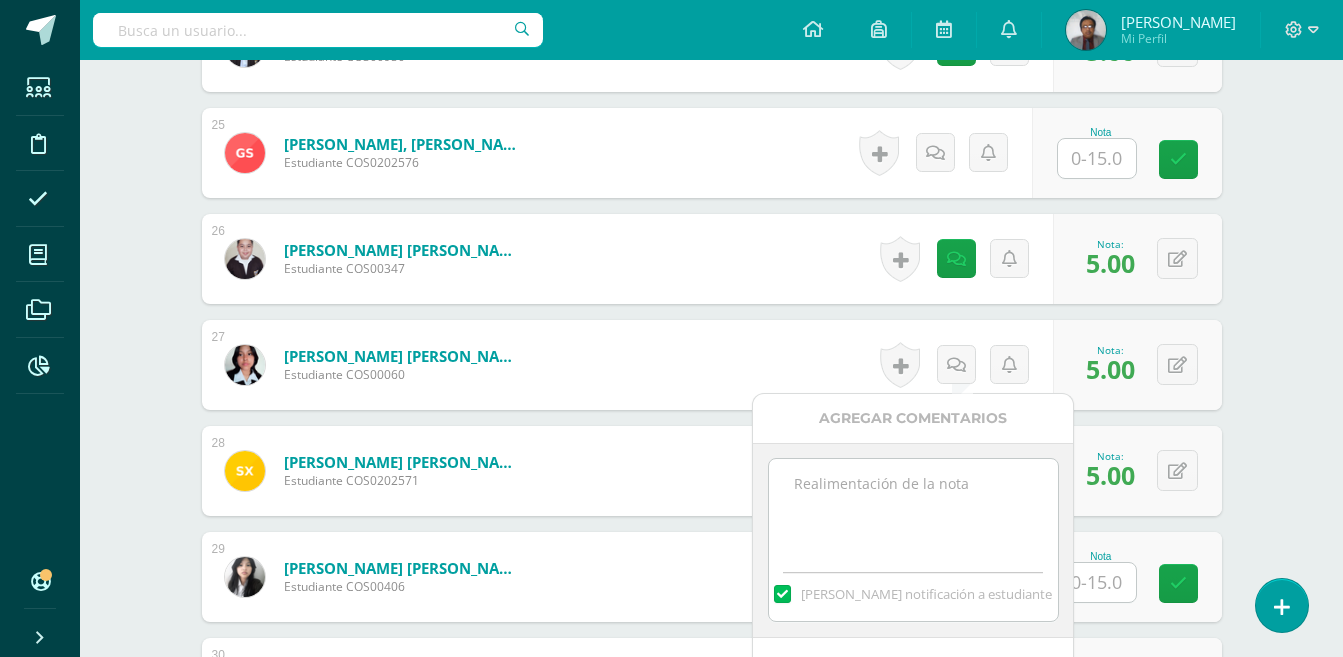 paste on "Ortografía." 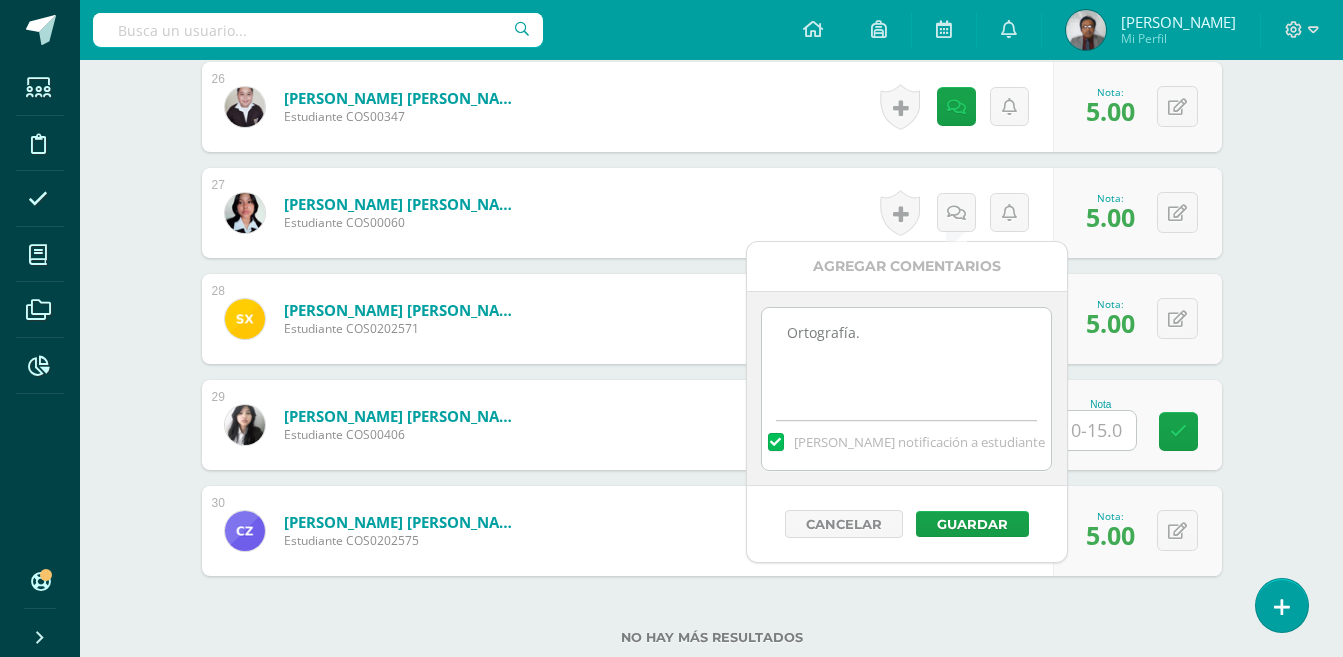 scroll, scrollTop: 3350, scrollLeft: 0, axis: vertical 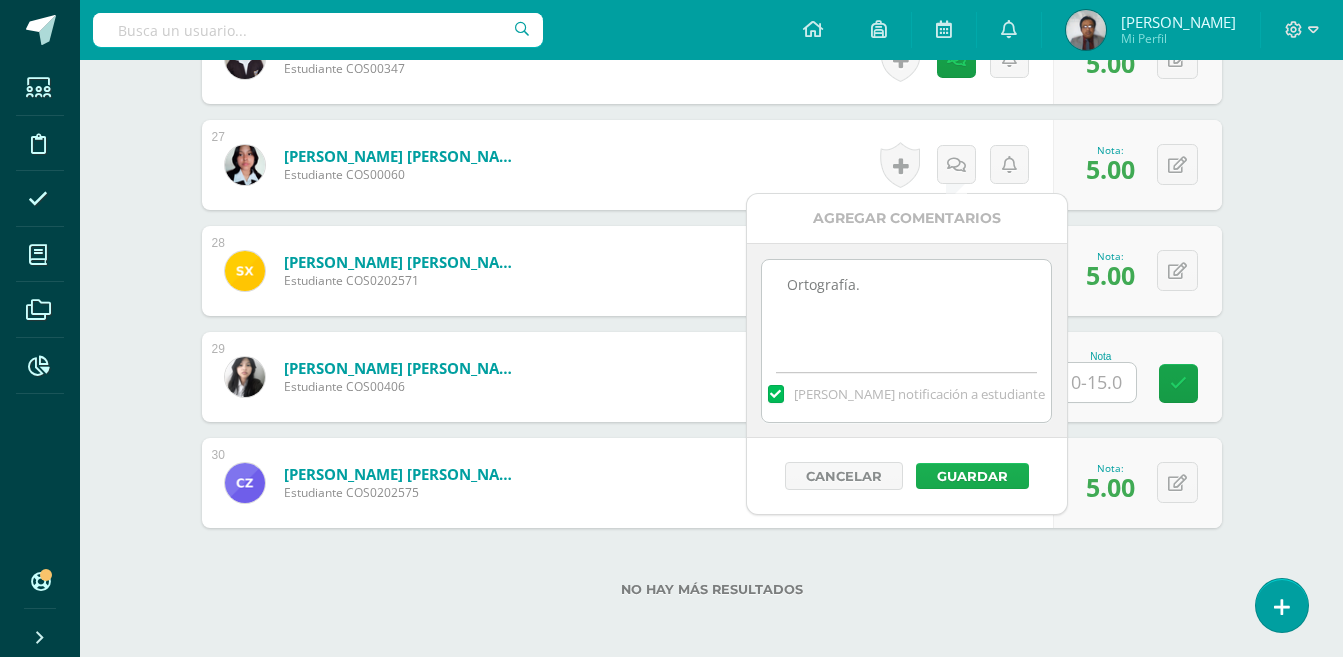 type on "Ortografía." 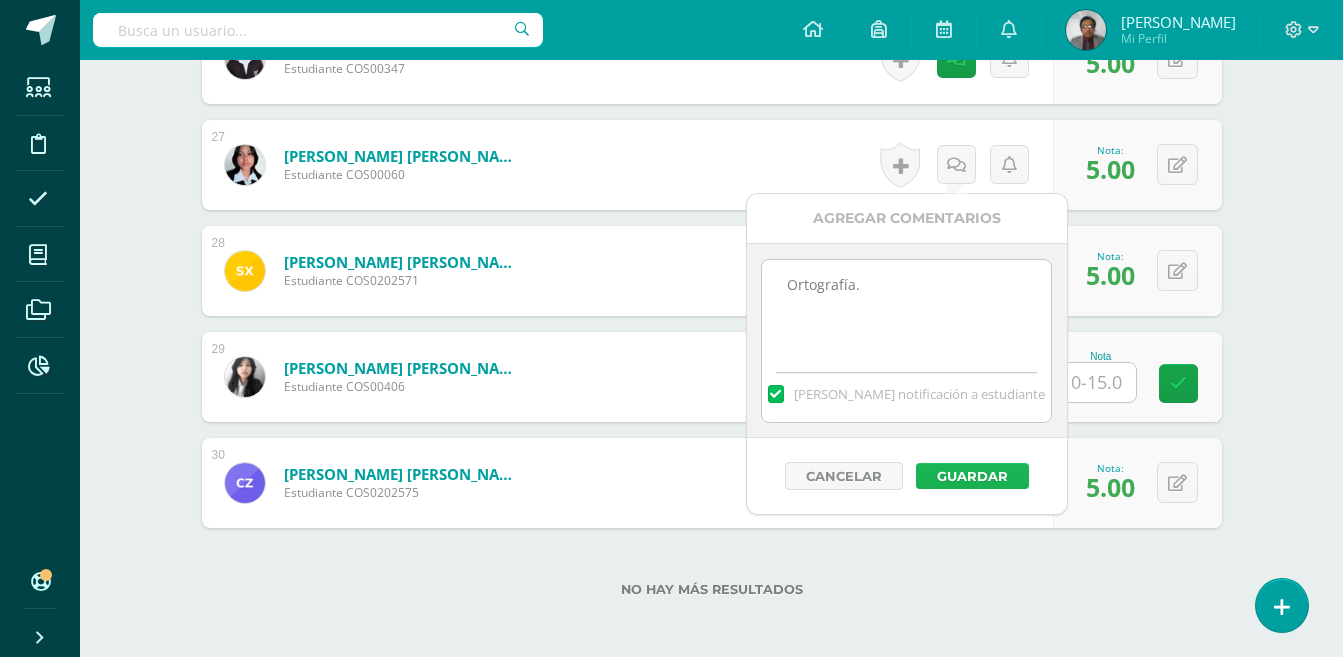 click on "Guardar" at bounding box center (972, 476) 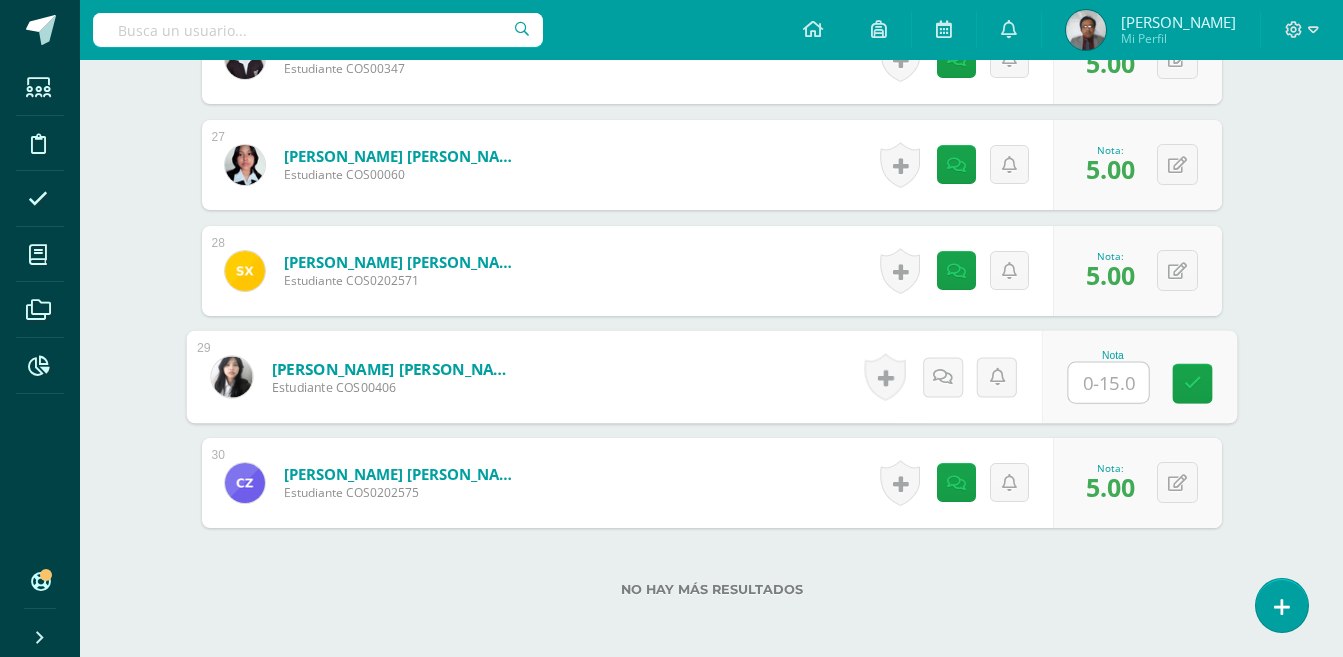 click at bounding box center [1108, 383] 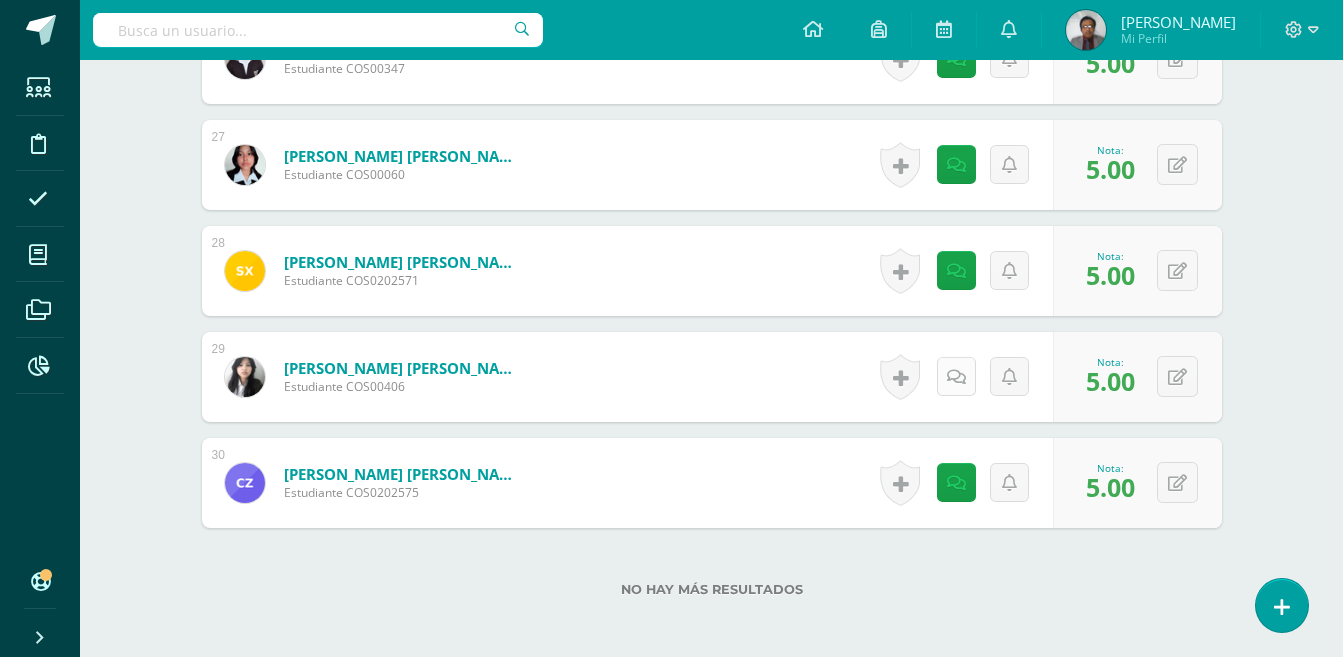 click at bounding box center (956, 376) 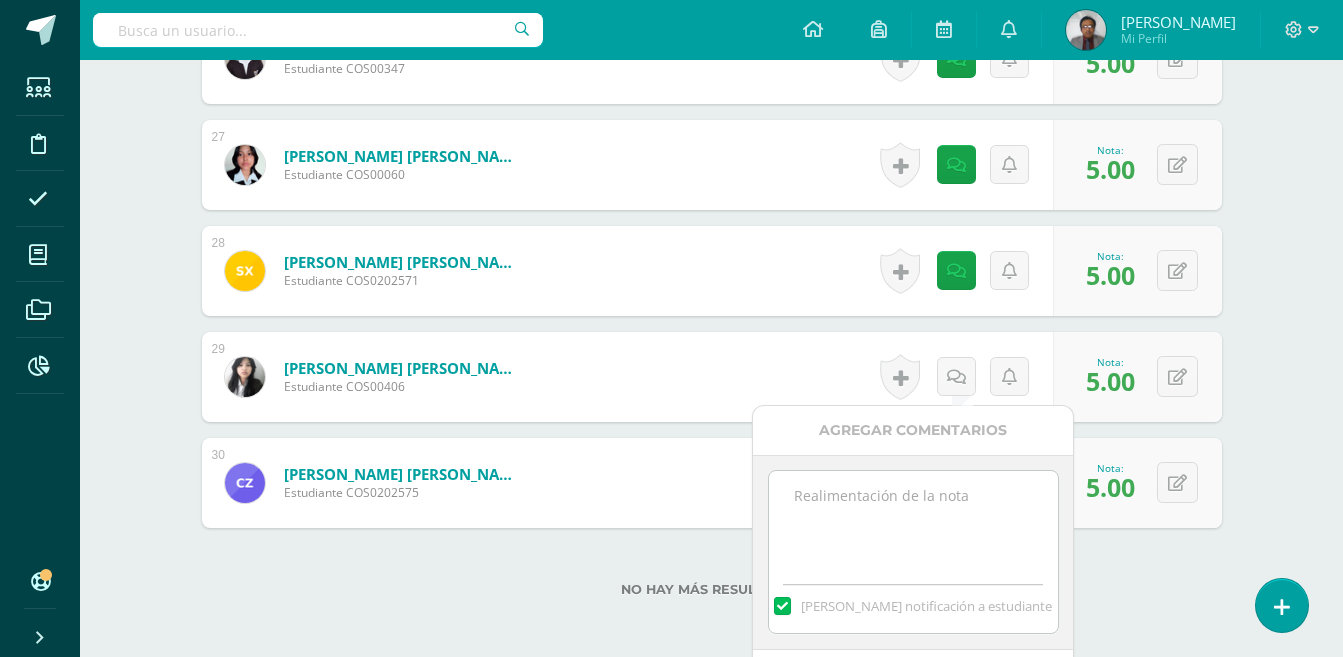 click at bounding box center [913, 521] 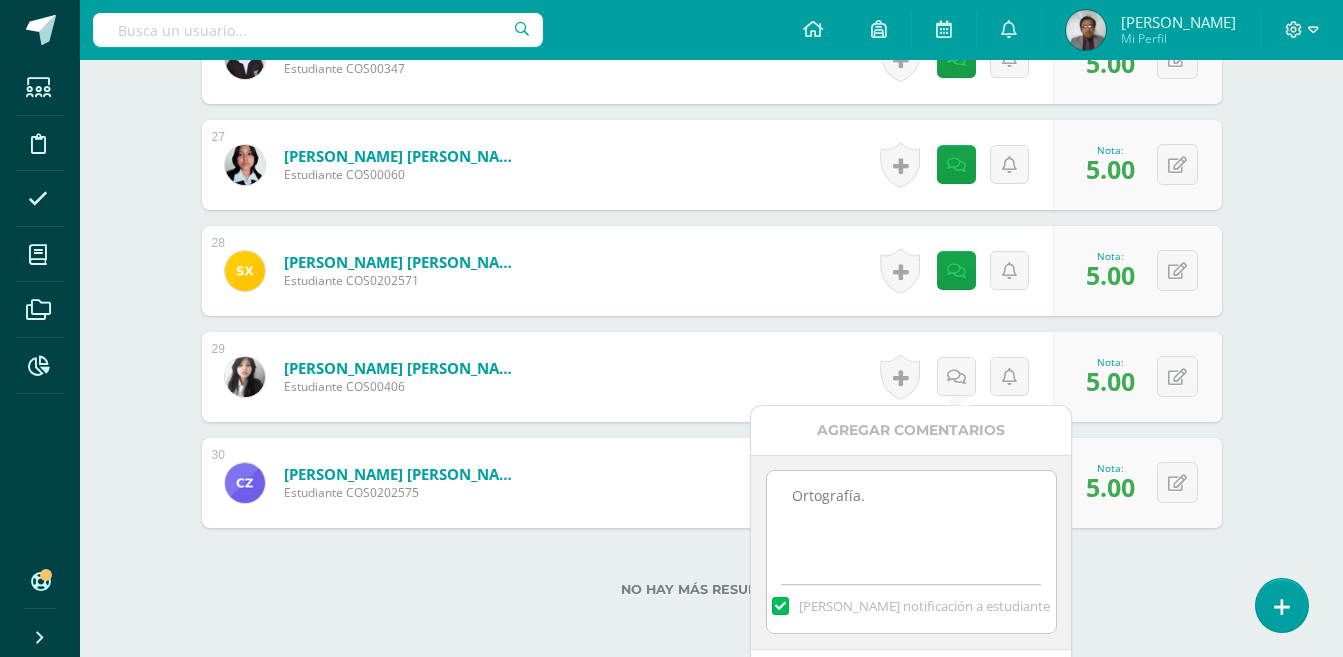 scroll, scrollTop: 3450, scrollLeft: 0, axis: vertical 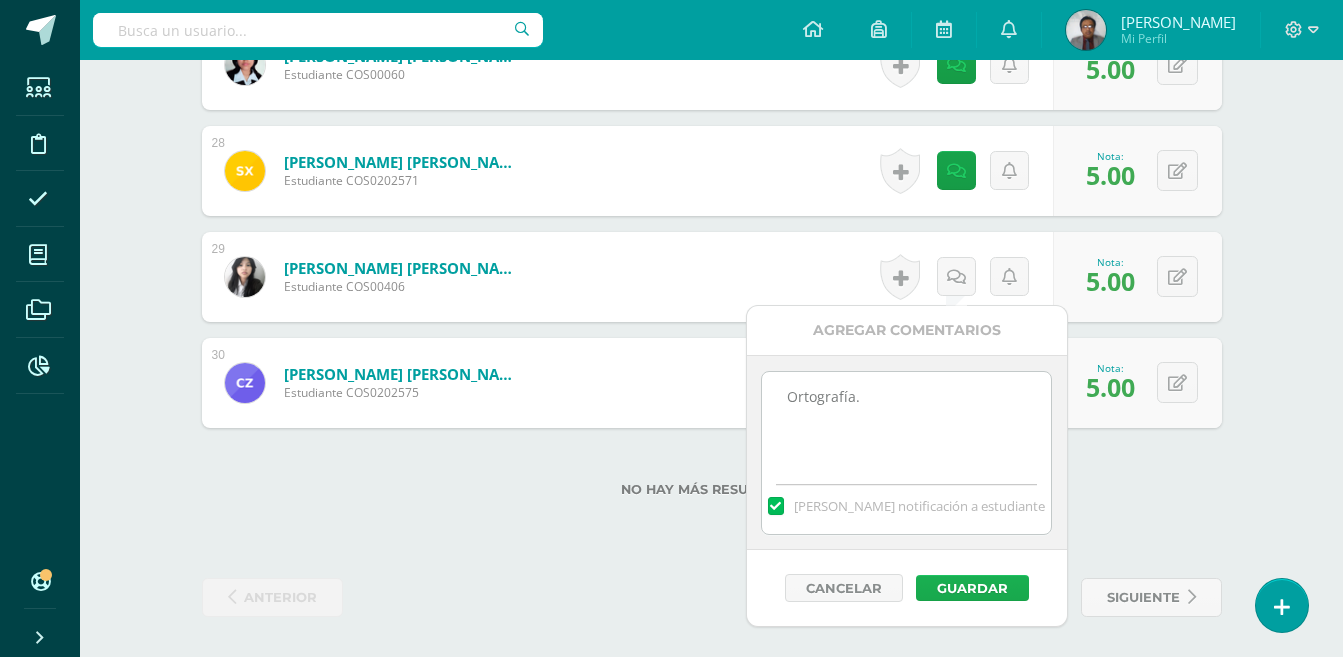 type on "Ortografía." 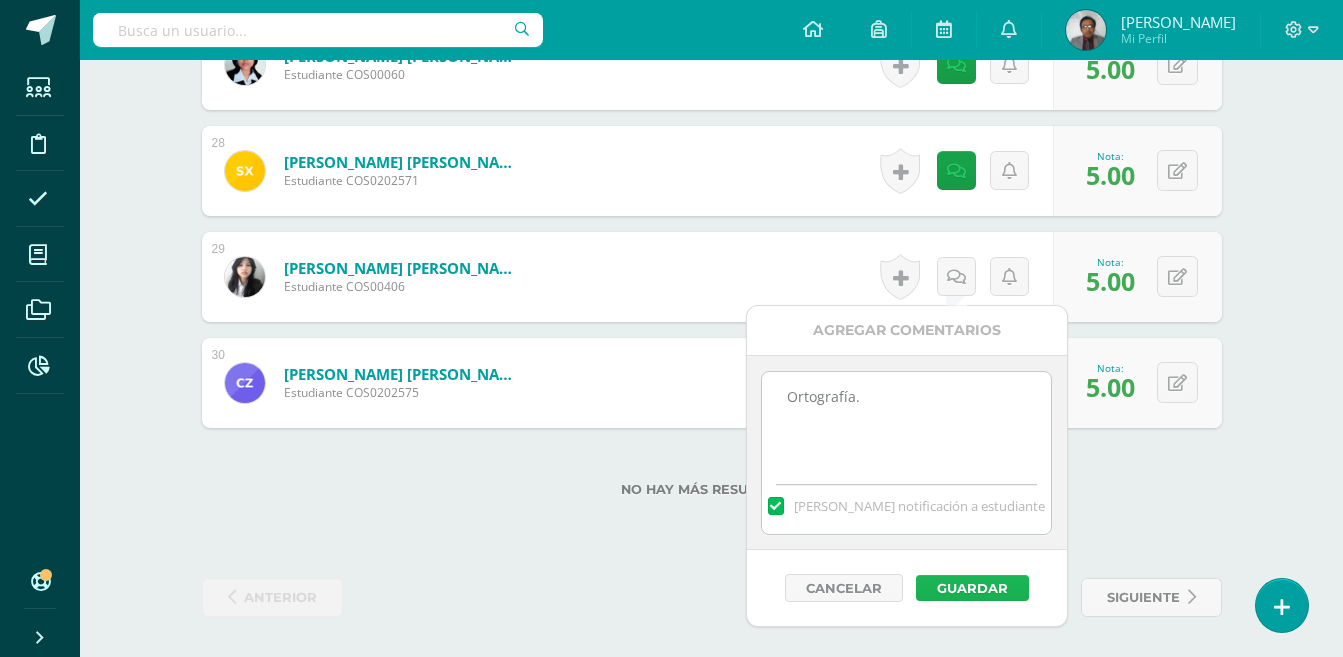 drag, startPoint x: 959, startPoint y: 593, endPoint x: 982, endPoint y: 586, distance: 24.04163 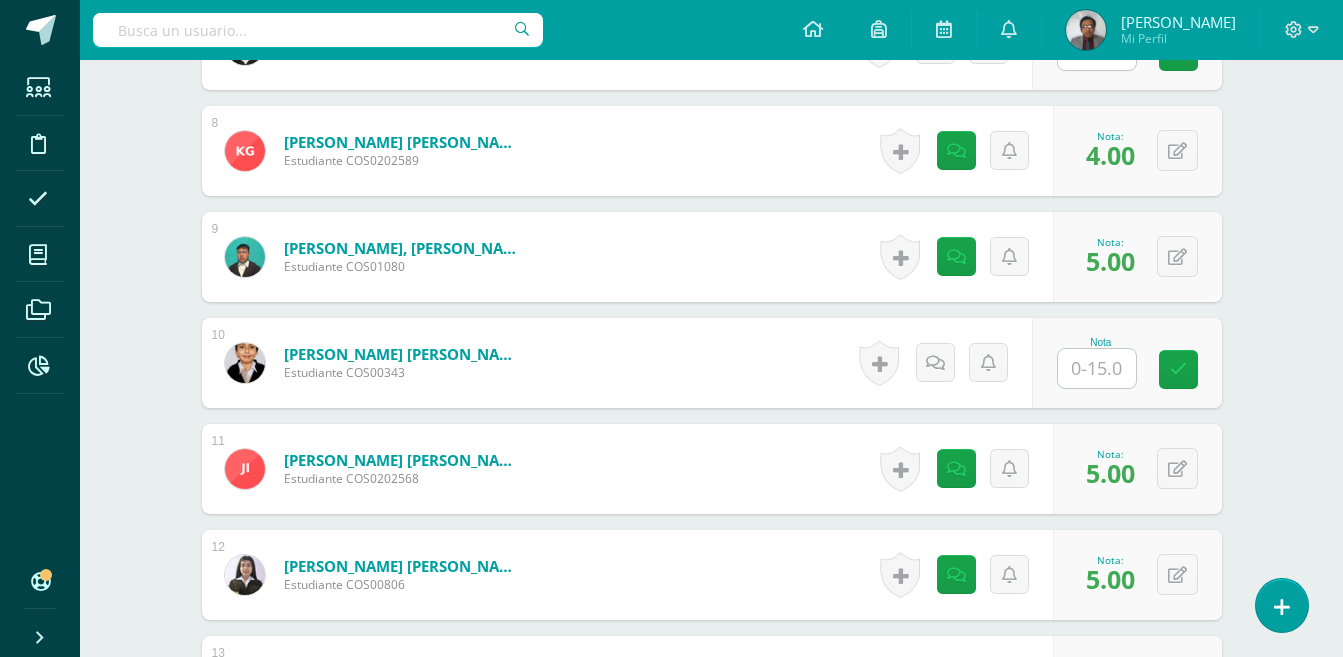 scroll, scrollTop: 1150, scrollLeft: 0, axis: vertical 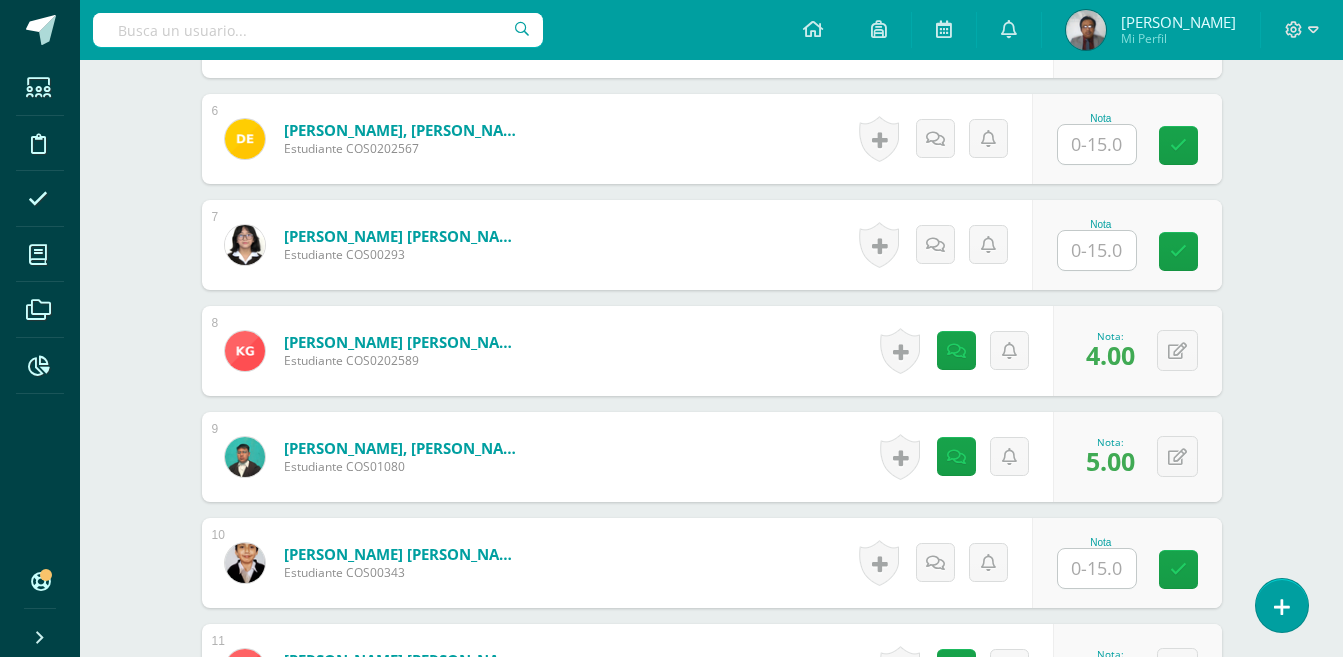click at bounding box center [1097, 250] 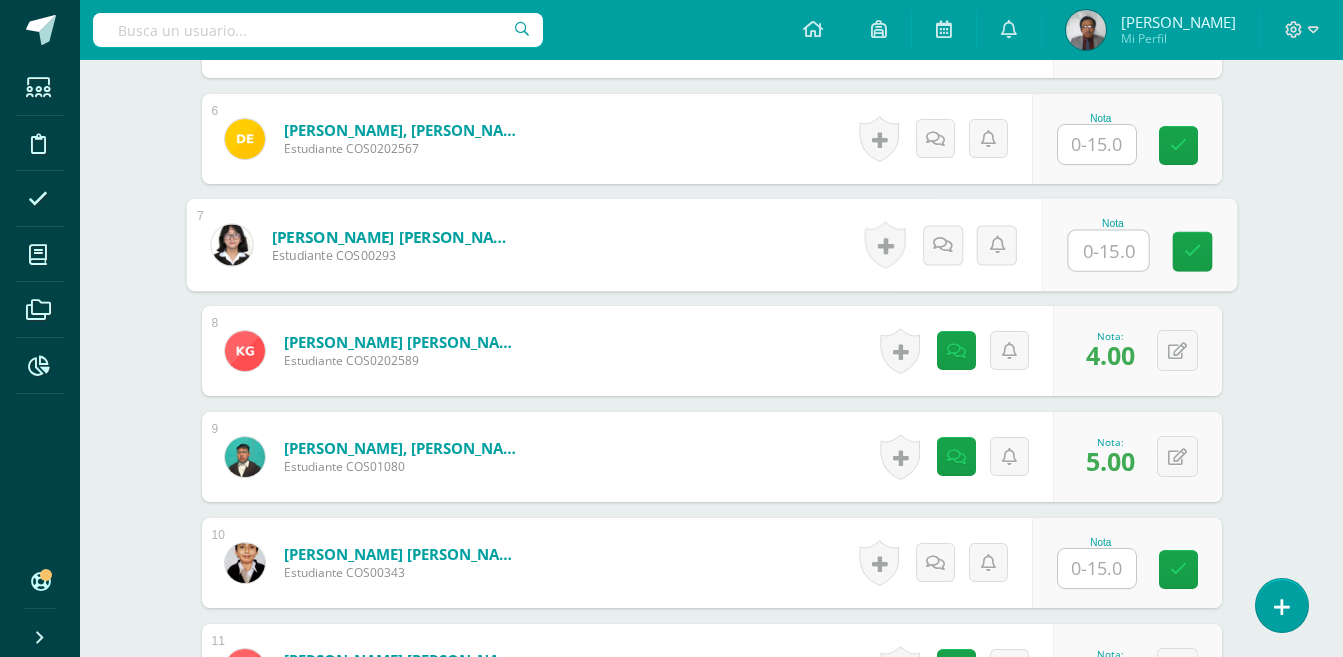 type on "5" 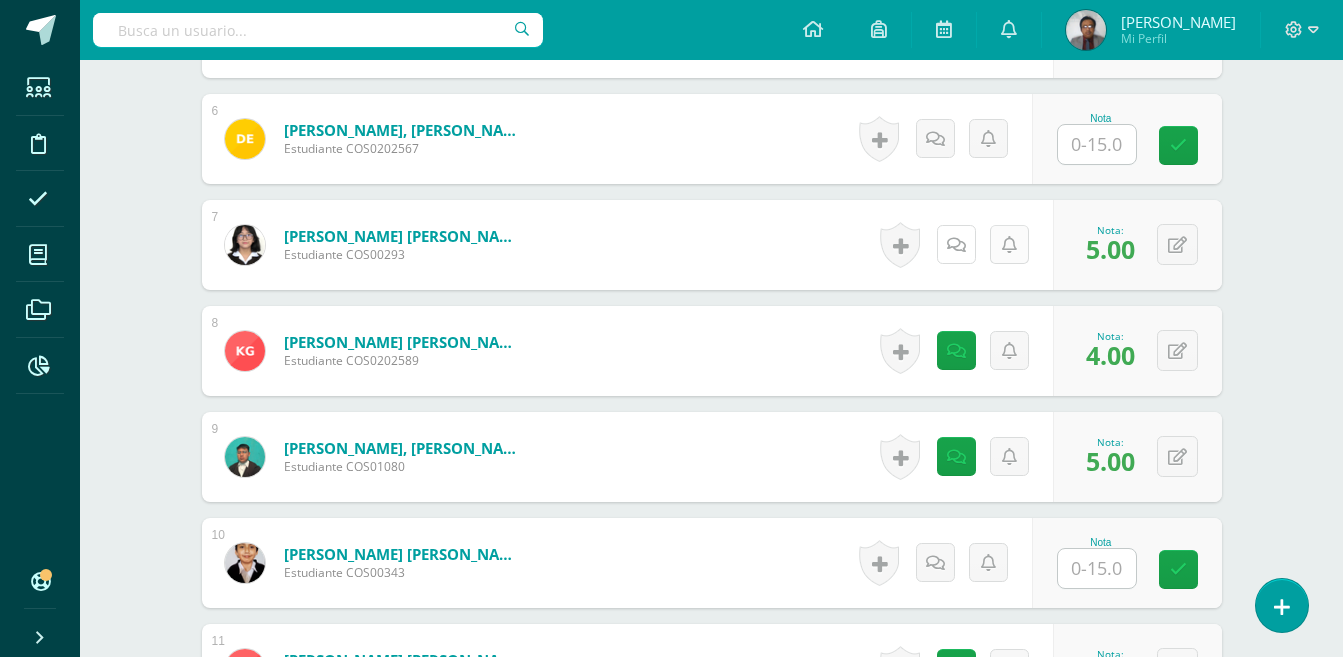 click at bounding box center [956, 244] 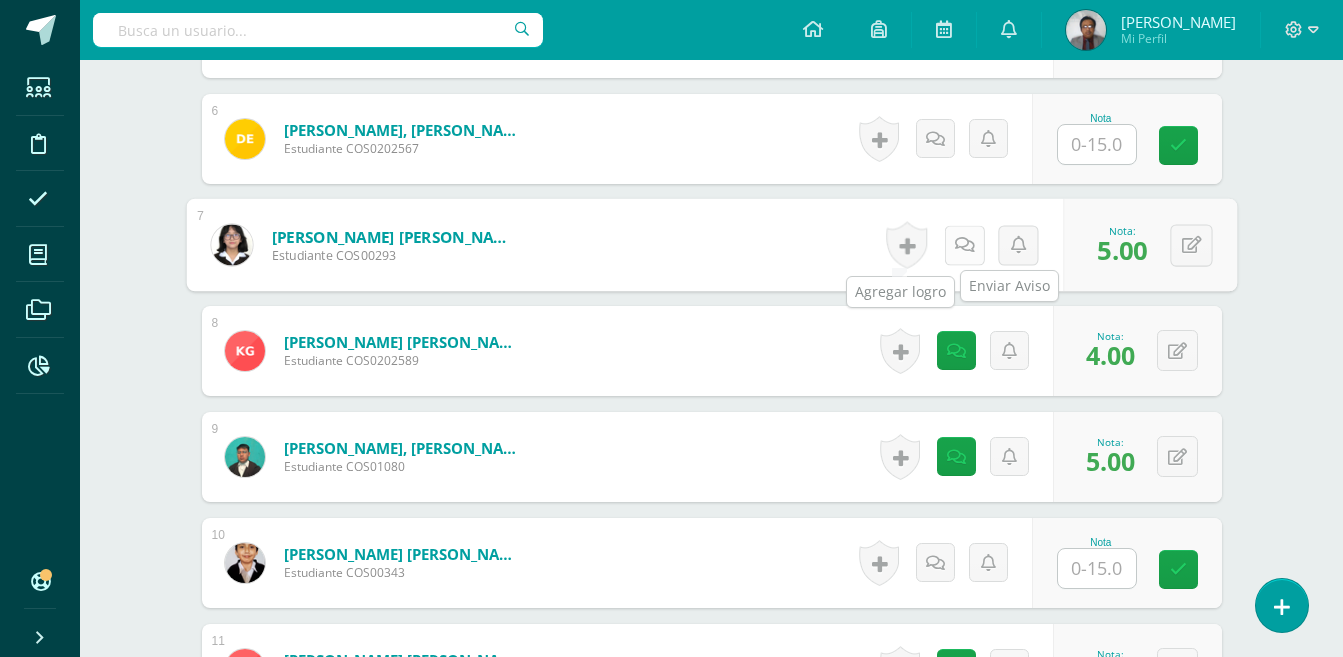 click at bounding box center [964, 244] 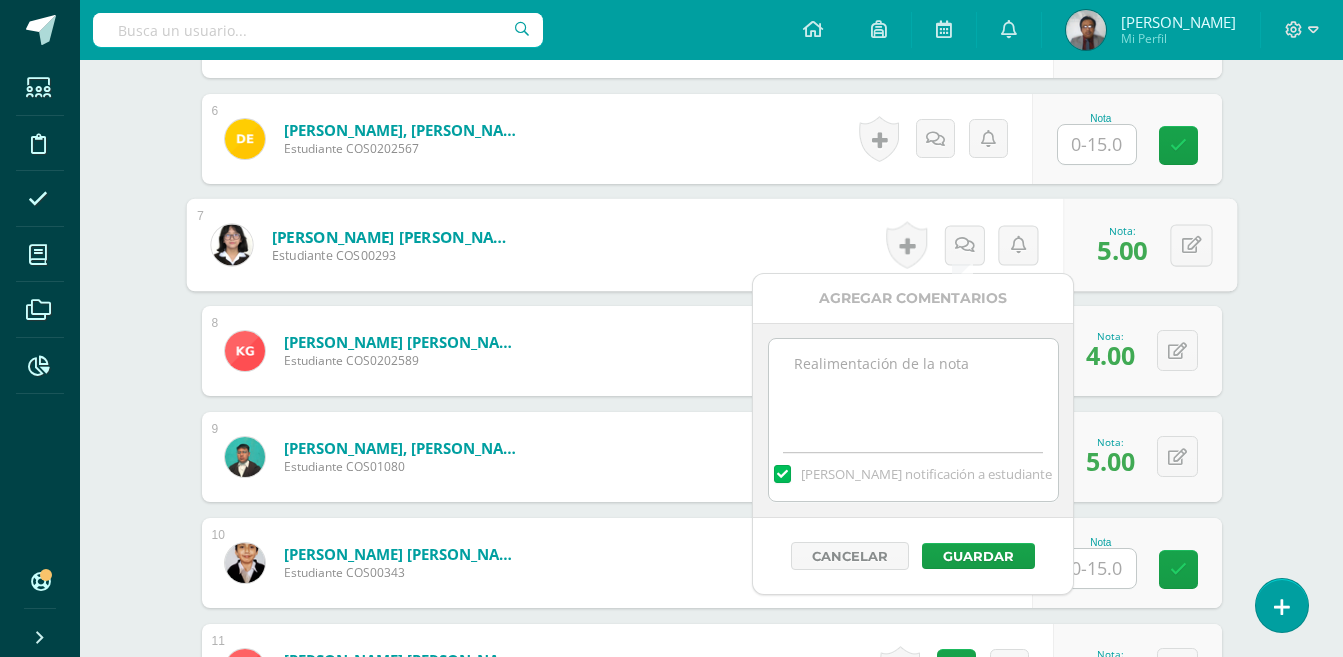 click at bounding box center (913, 389) 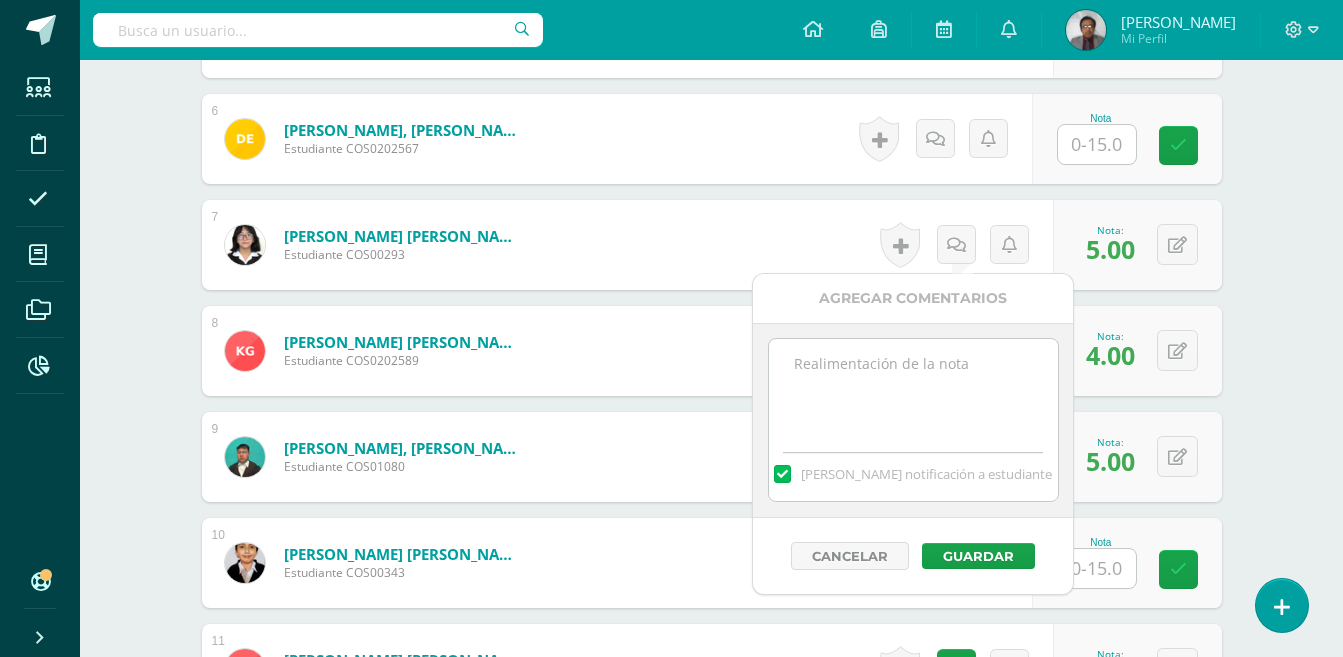 paste on "Ortografía." 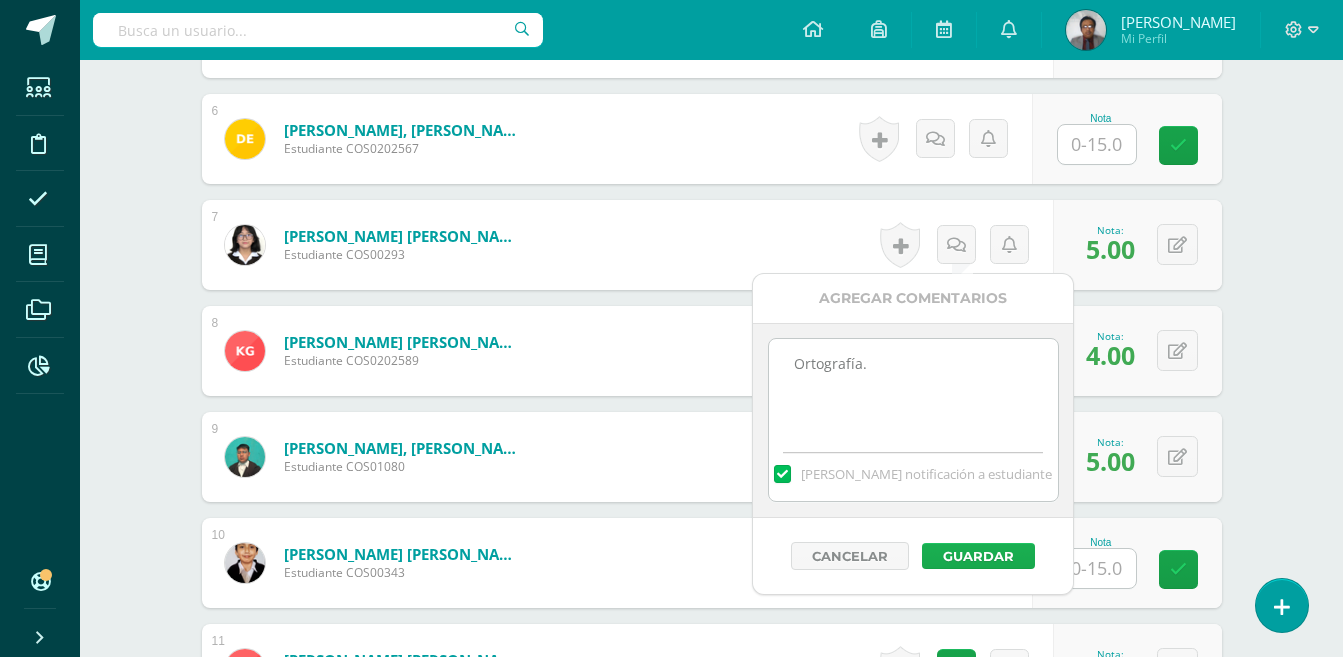 type on "Ortografía." 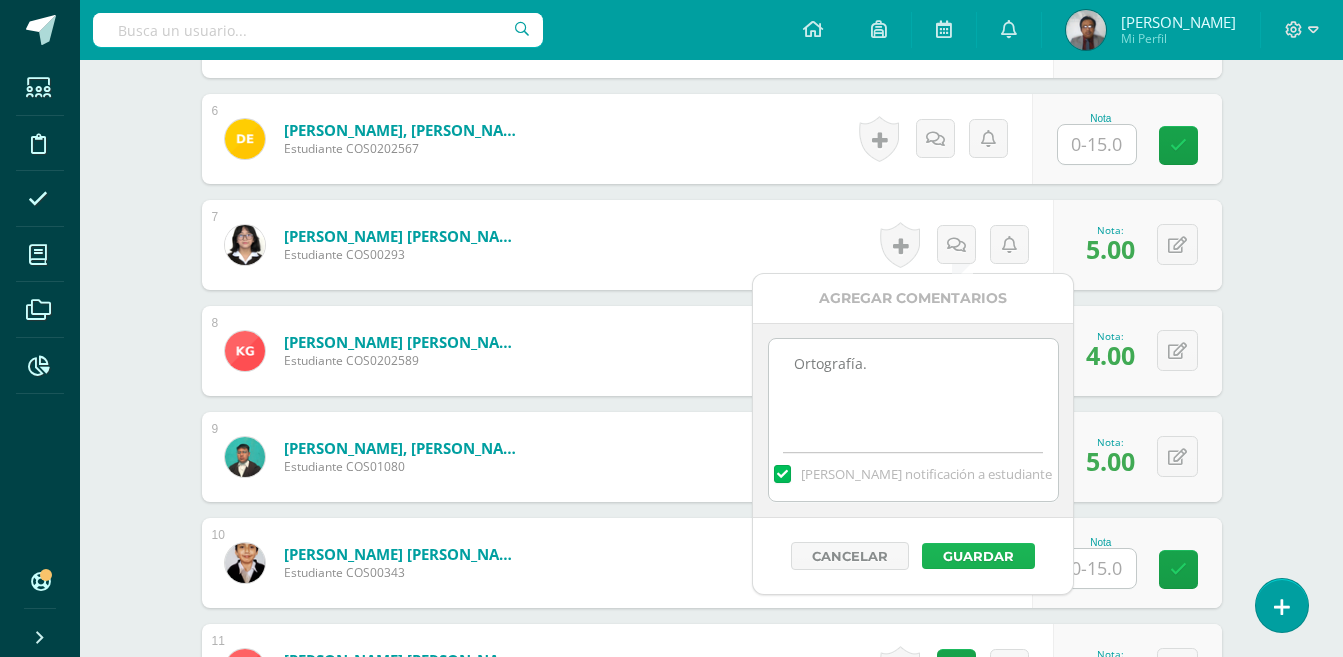 drag, startPoint x: 959, startPoint y: 561, endPoint x: 927, endPoint y: 476, distance: 90.824005 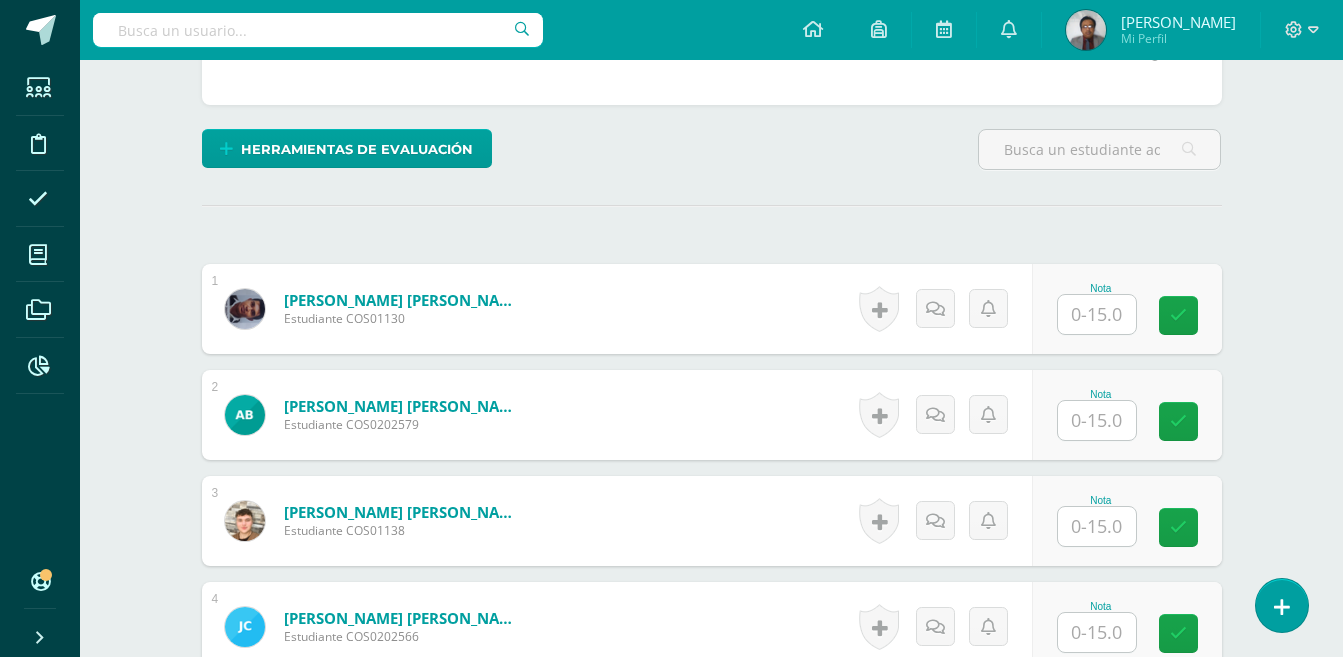 scroll, scrollTop: 0, scrollLeft: 0, axis: both 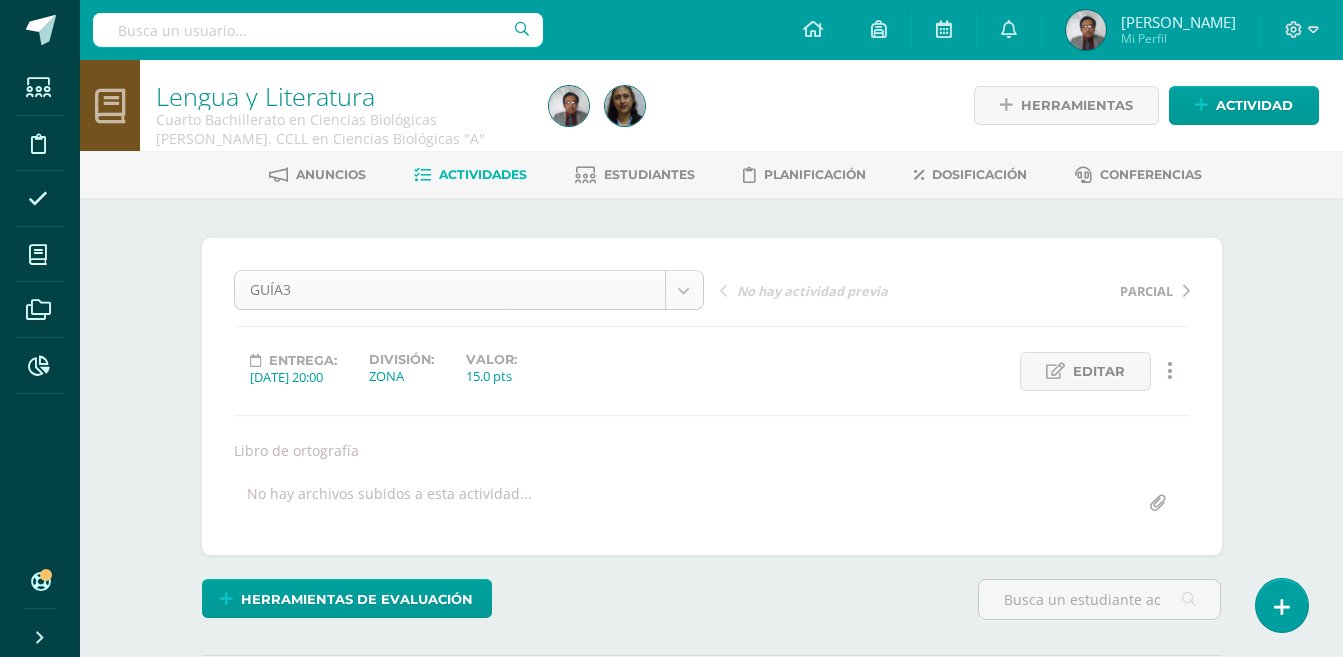 click on "El comentario ha sido guardado.         El comentario ha sido guardado.         El comentario ha sido guardado.         El comentario ha sido guardado.         El comentario ha sido guardado.         El comentario ha sido guardado.         El comentario ha sido guardado.         El comentario ha sido guardado.         El comentario ha sido guardado.         El comentario ha sido guardado.         El comentario ha sido guardado.         El comentario ha sido guardado.         El comentario ha sido guardado.         El comentario ha sido guardado.         El comentario ha sido guardado.         El comentario ha sido guardado.         El comentario ha sido guardado.         El comentario ha sido guardado.         Estudiantes Disciplina Asistencia Mis cursos Archivos Reportes Soporte
Centro de ayuda
Últimas actualizaciones
10+ Cerrar panel Actividades" at bounding box center [671, 2053] 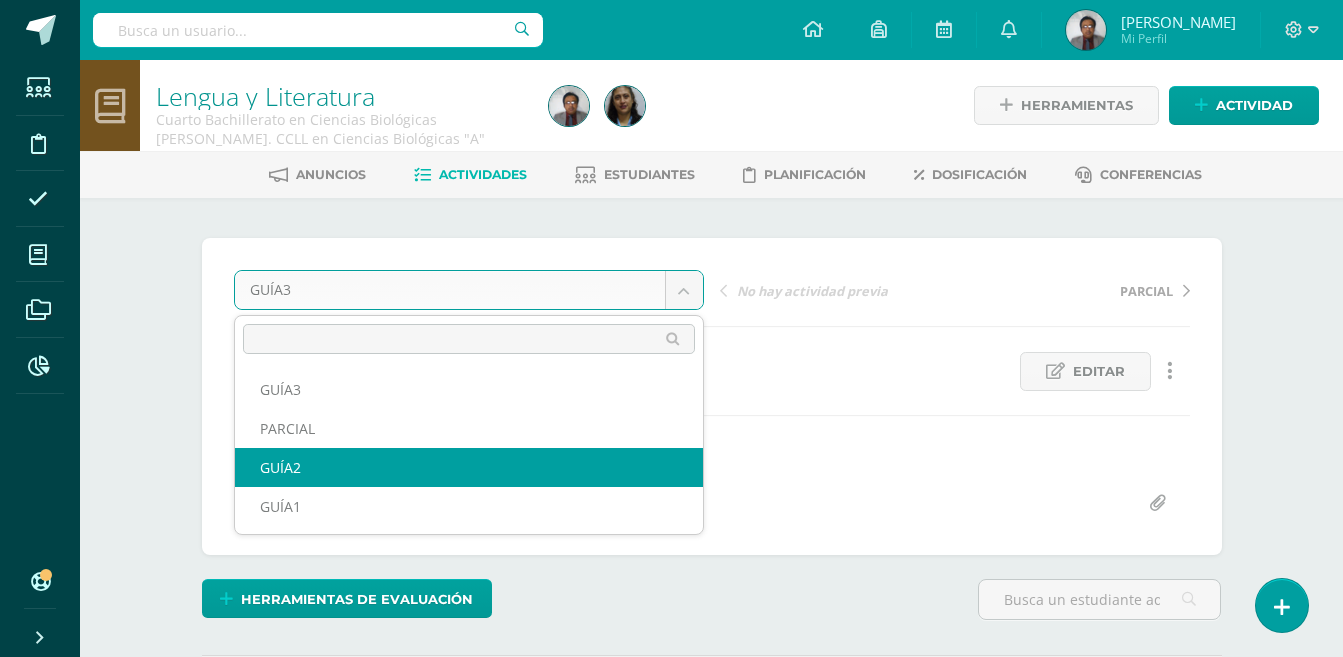 select on "/dashboard/teacher/grade-activity/120676/" 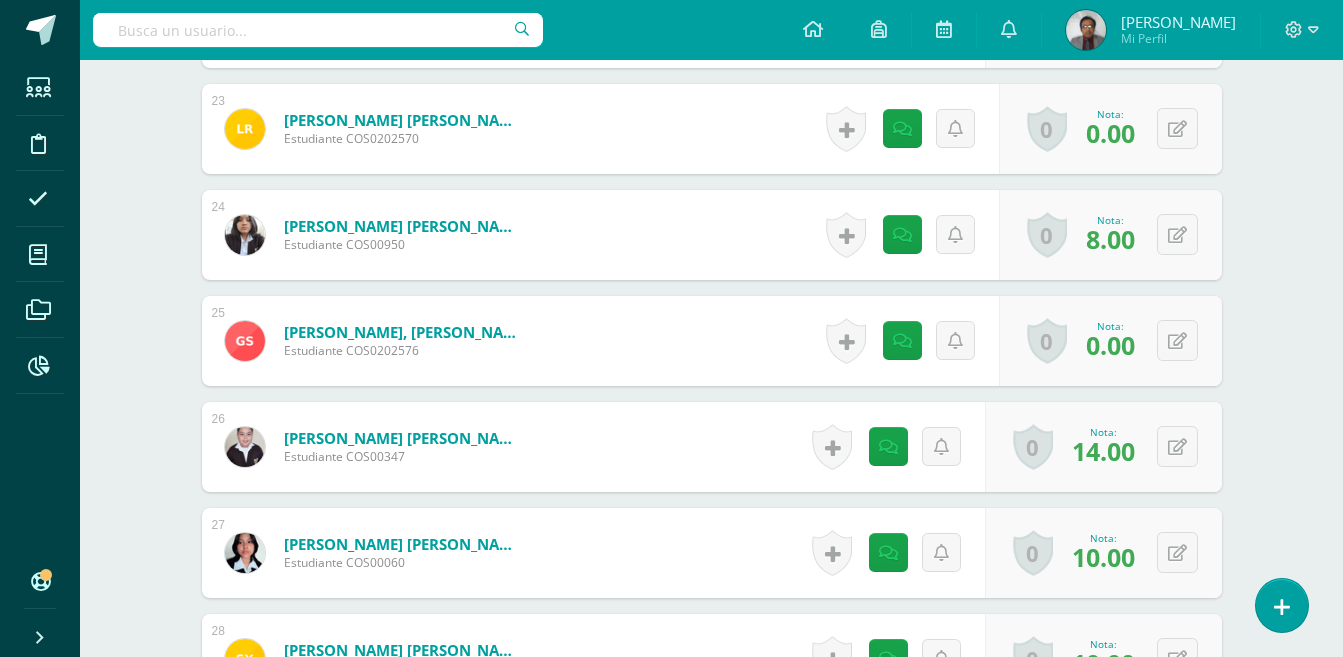 scroll, scrollTop: 2980, scrollLeft: 0, axis: vertical 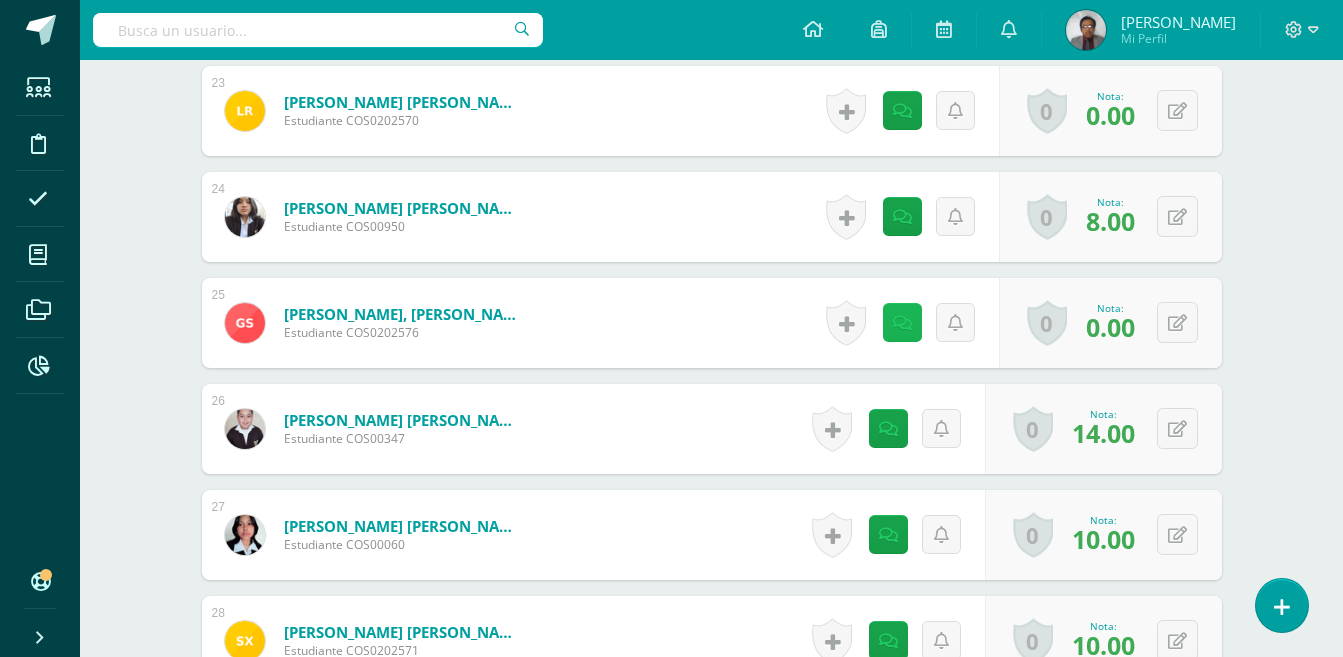 click at bounding box center (902, 323) 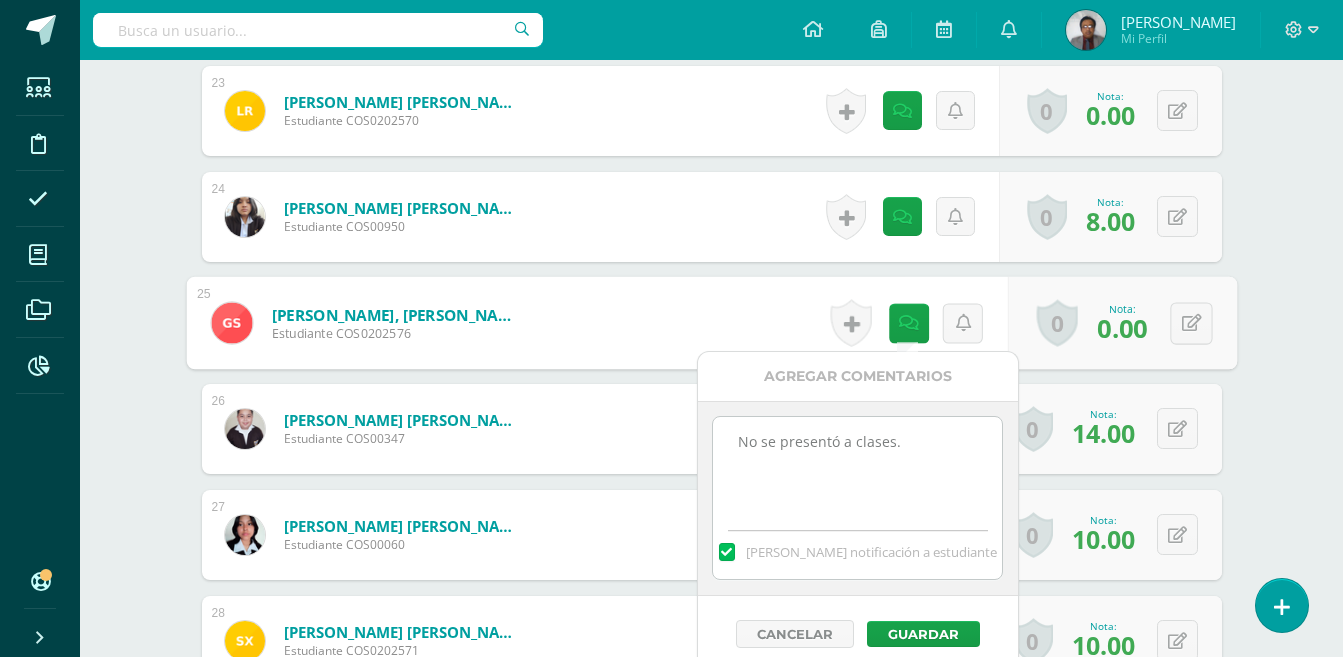click on "Lengua y Literatura
Cuarto Bachillerato en Ciencias Biológicas Bach. CCLL en Ciencias Biológicas "A"
Herramientas
Detalle de asistencias
Actividad
Anuncios
Actividades
Estudiantes
Planificación
Dosificación
Conferencias
¿Estás seguro que quieres  eliminar  esta actividad?
Esto borrará la actividad y cualquier nota que hayas registrado
permanentemente. Esta acción no se puede revertir. Cancelar Eliminar
Administración de escalas de valoración
escala de valoración
Aún no has creado una escala de valoración.
Cancelar Cancelar" at bounding box center (711, -897) 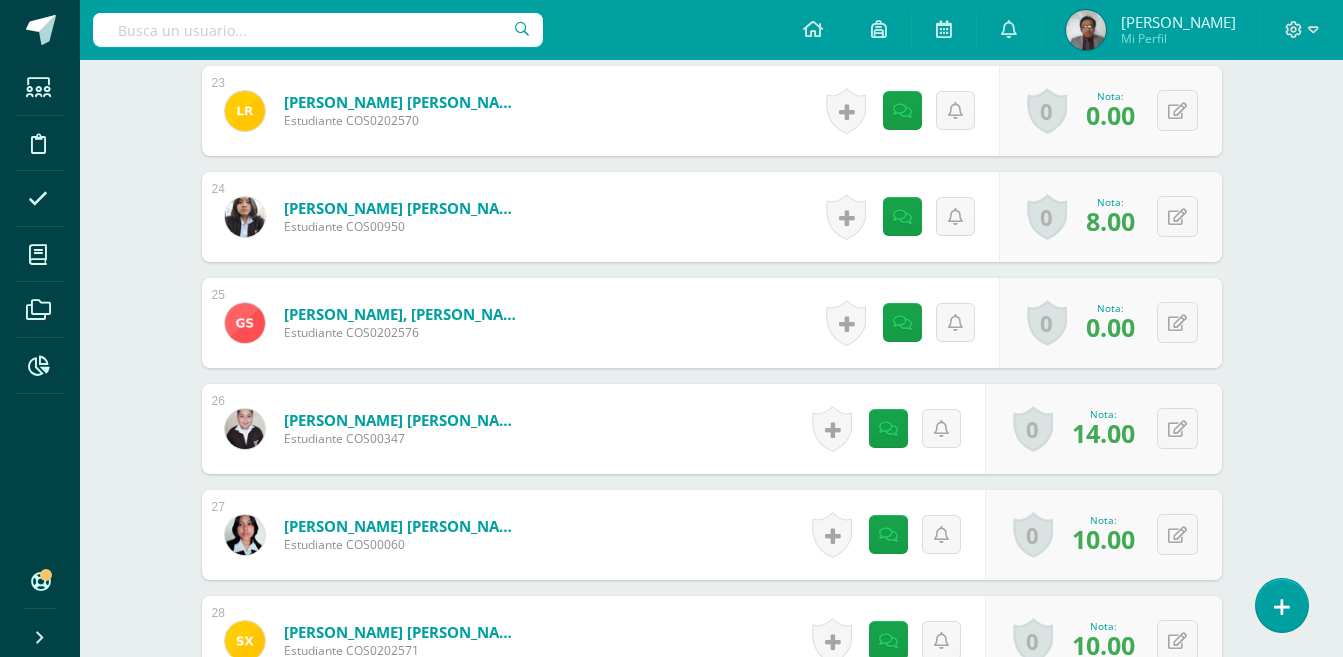 scroll, scrollTop: 0, scrollLeft: 0, axis: both 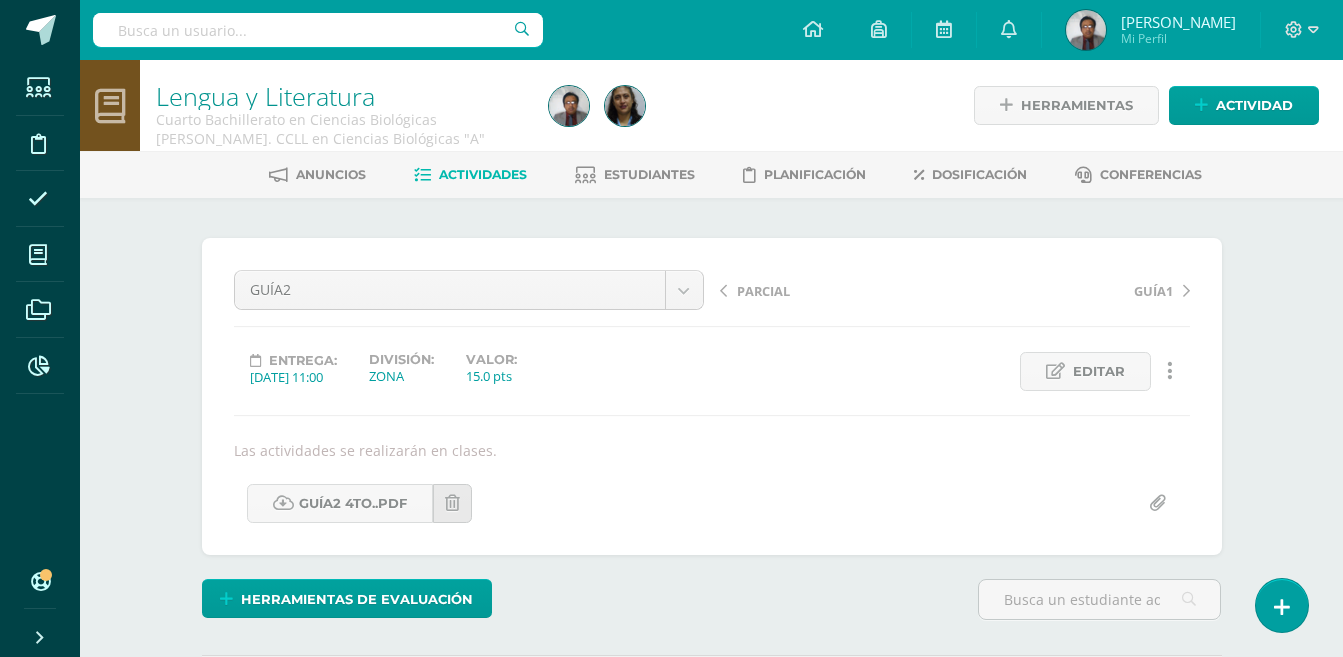 click on "PARCIAL" at bounding box center [763, 291] 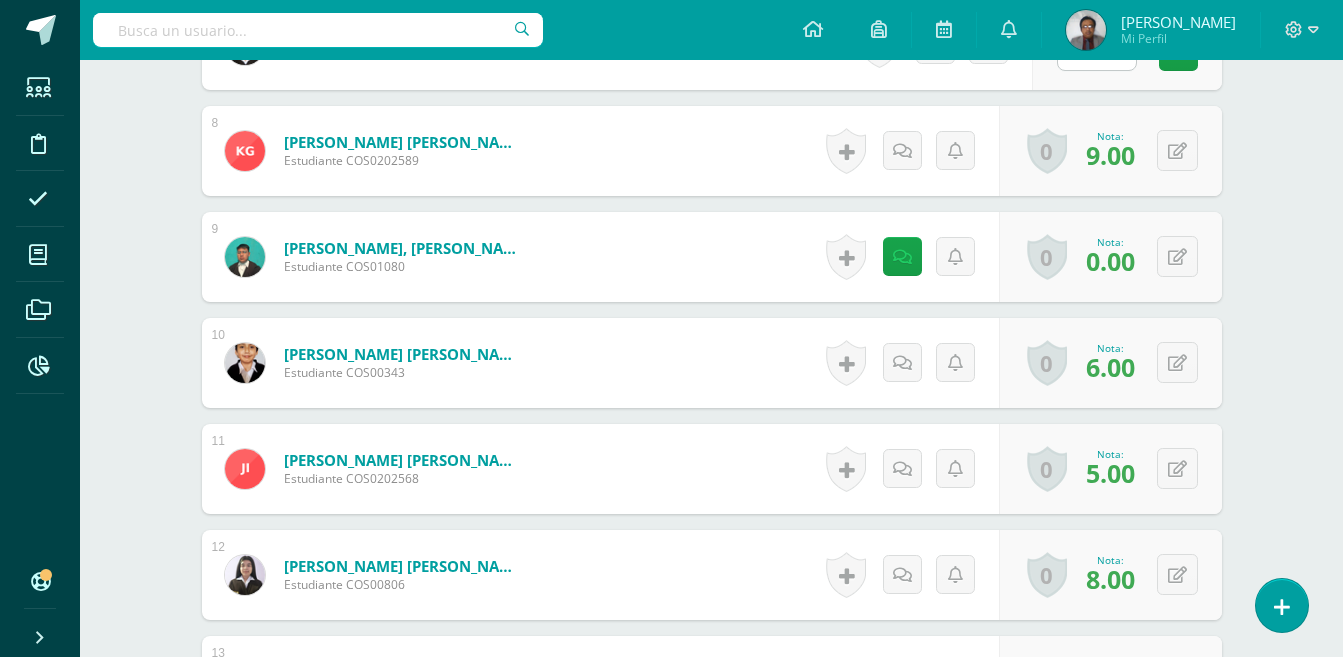 scroll, scrollTop: 1250, scrollLeft: 0, axis: vertical 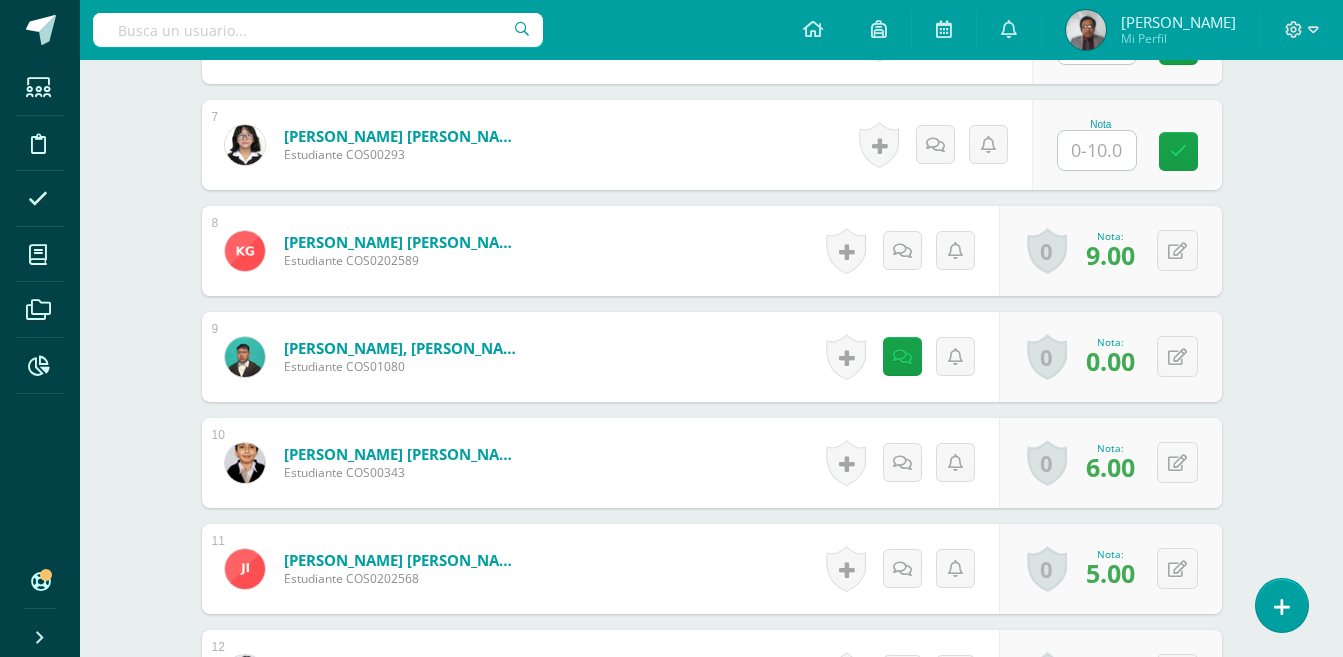 click at bounding box center [1097, 150] 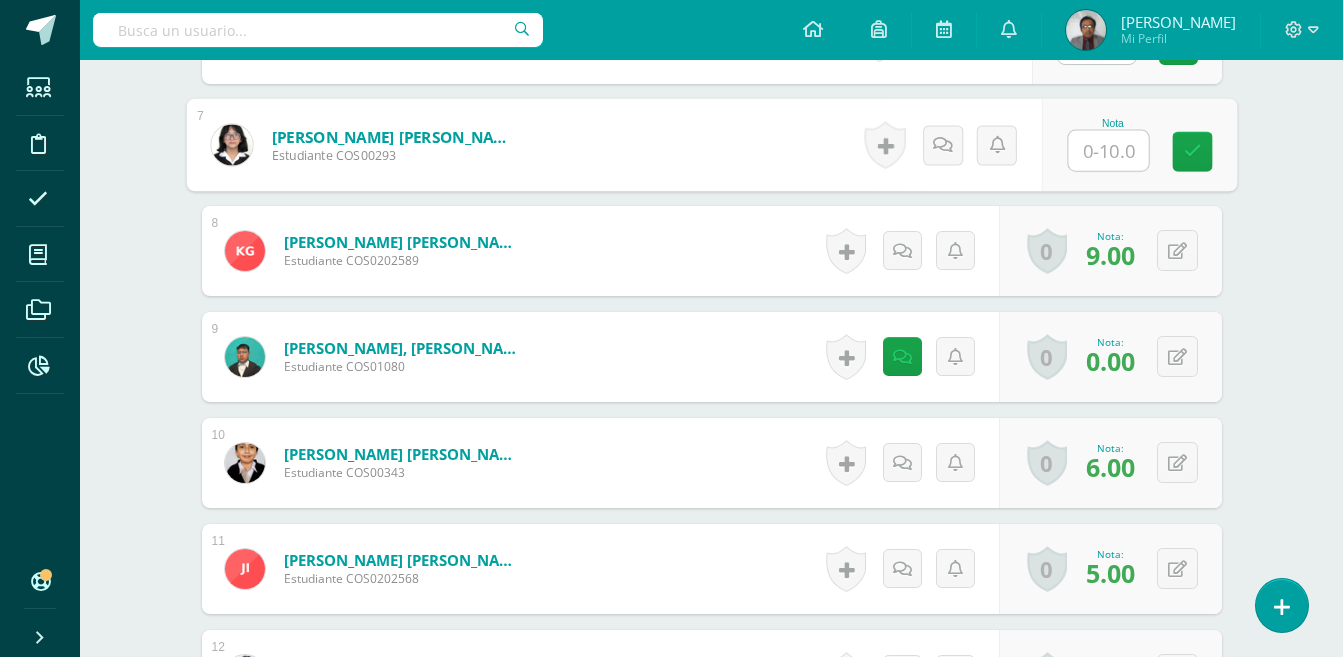 type on "5" 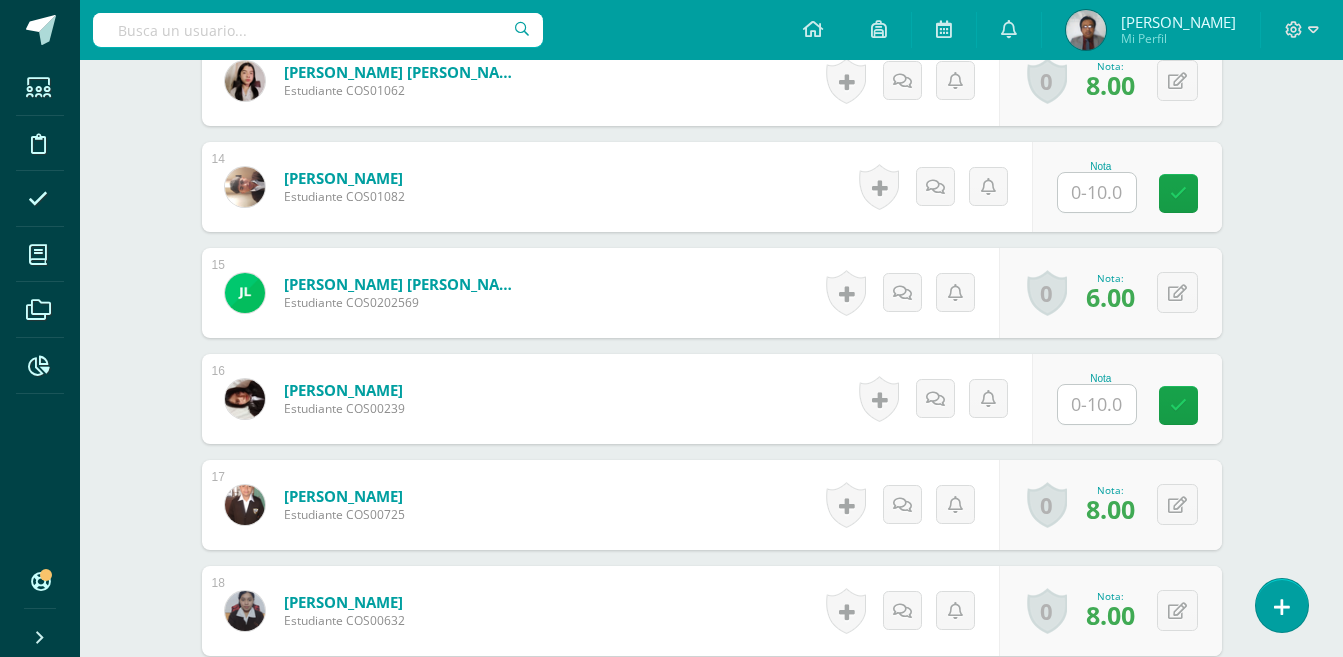 scroll, scrollTop: 2150, scrollLeft: 0, axis: vertical 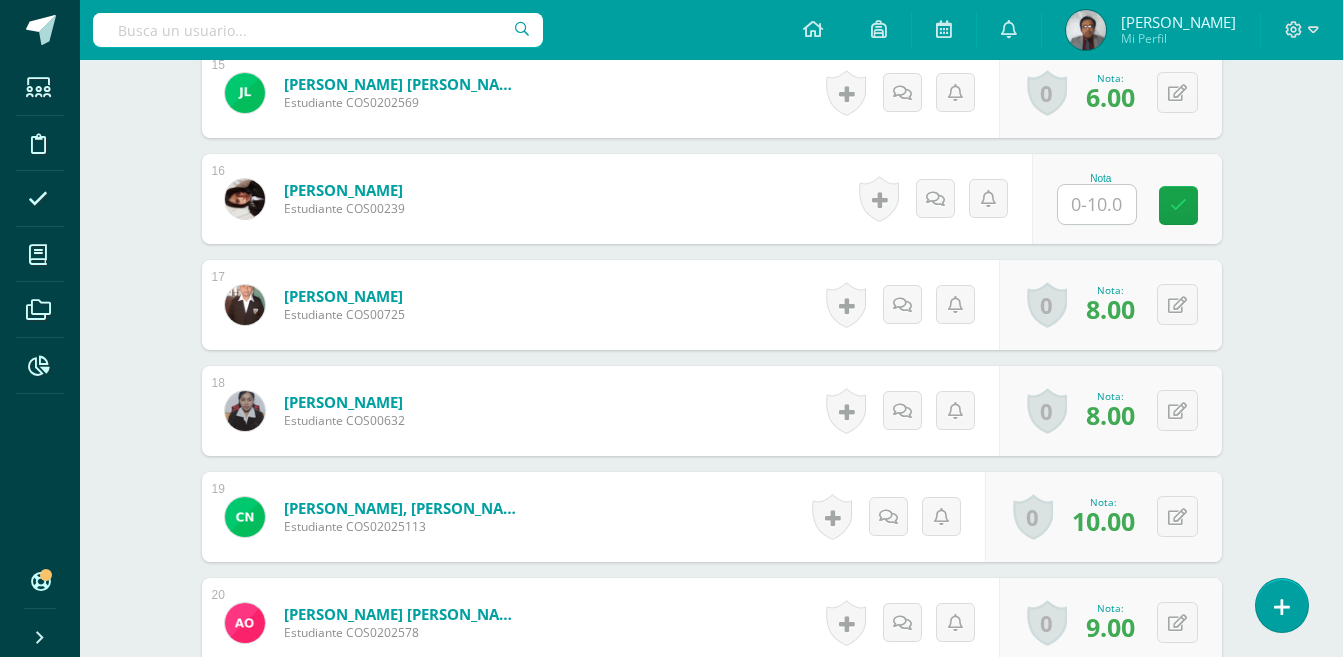 click at bounding box center (1097, 204) 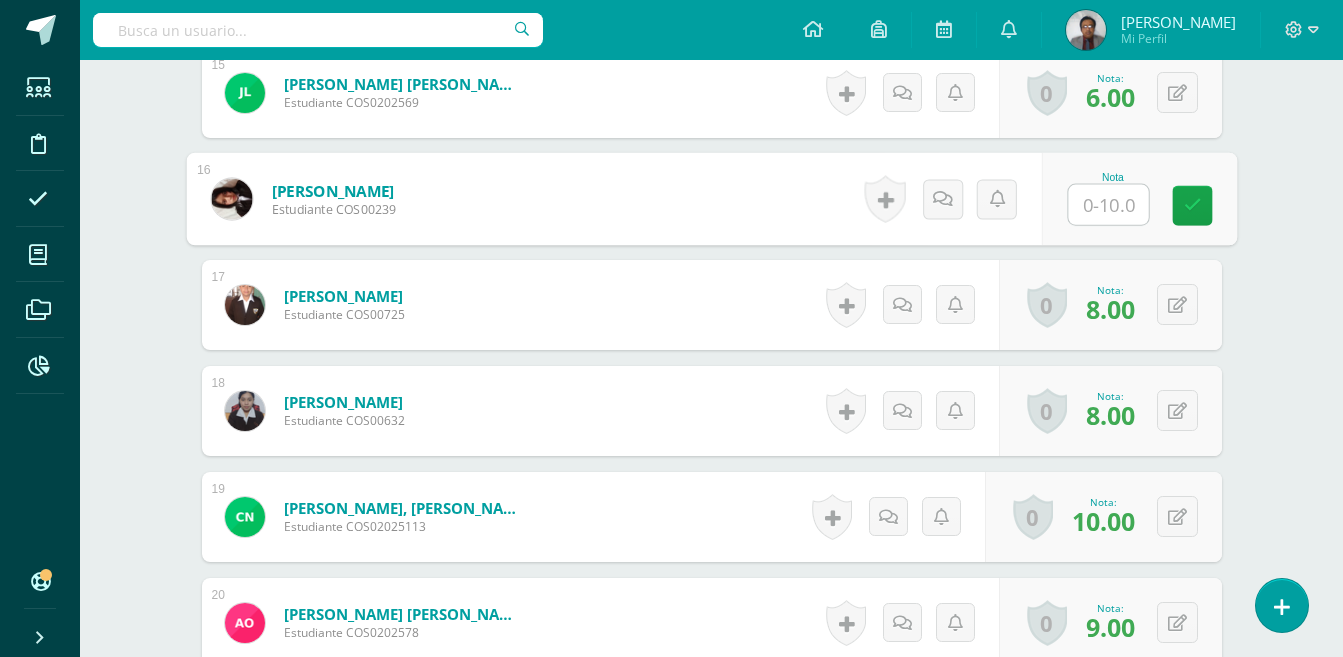 type on "5" 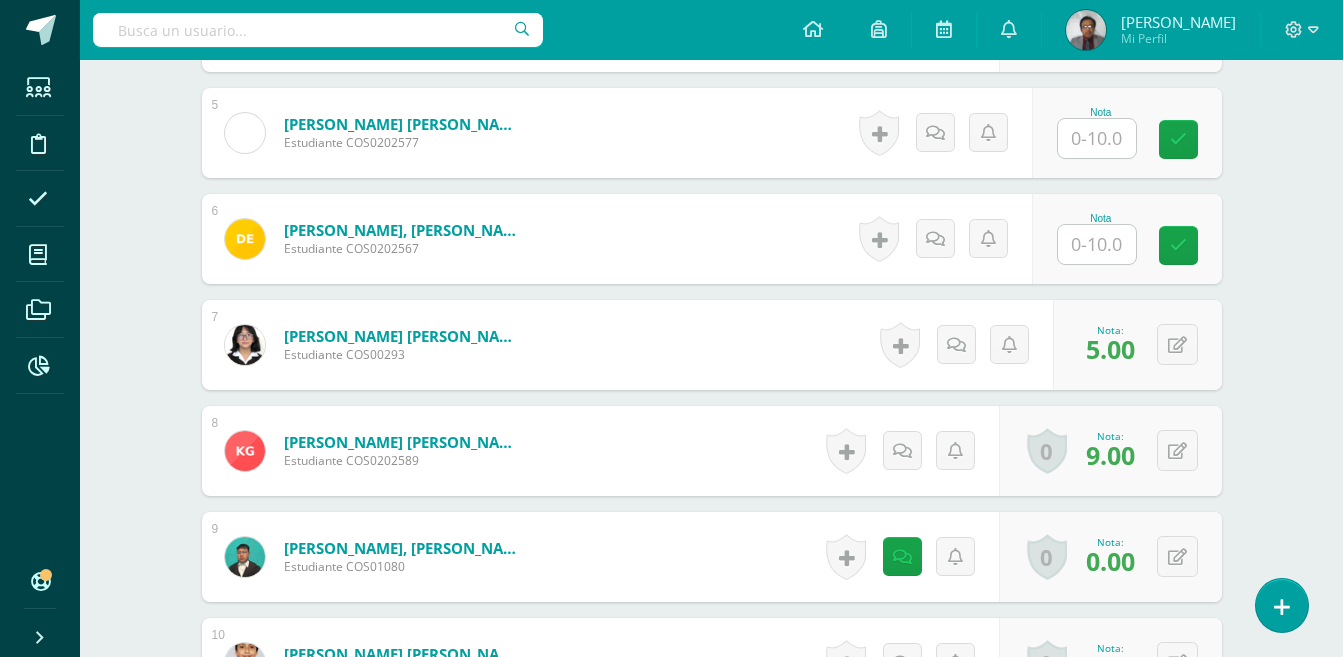 scroll, scrollTop: 950, scrollLeft: 0, axis: vertical 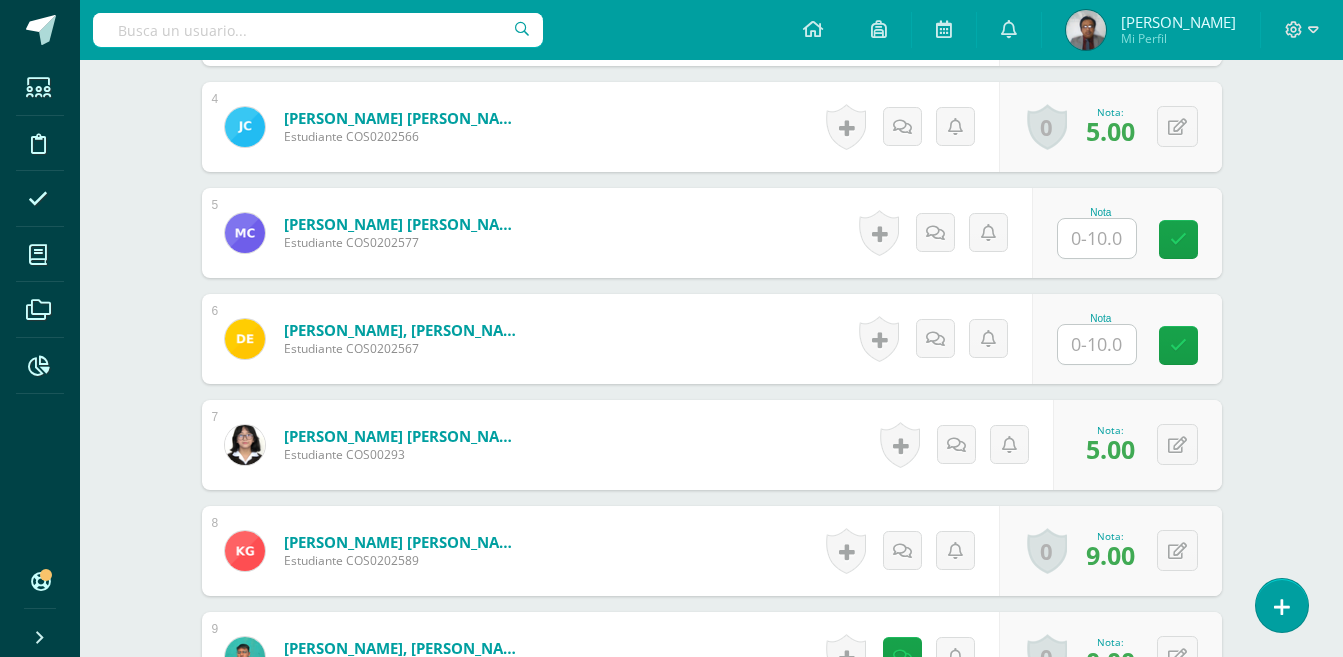 click at bounding box center (1097, 238) 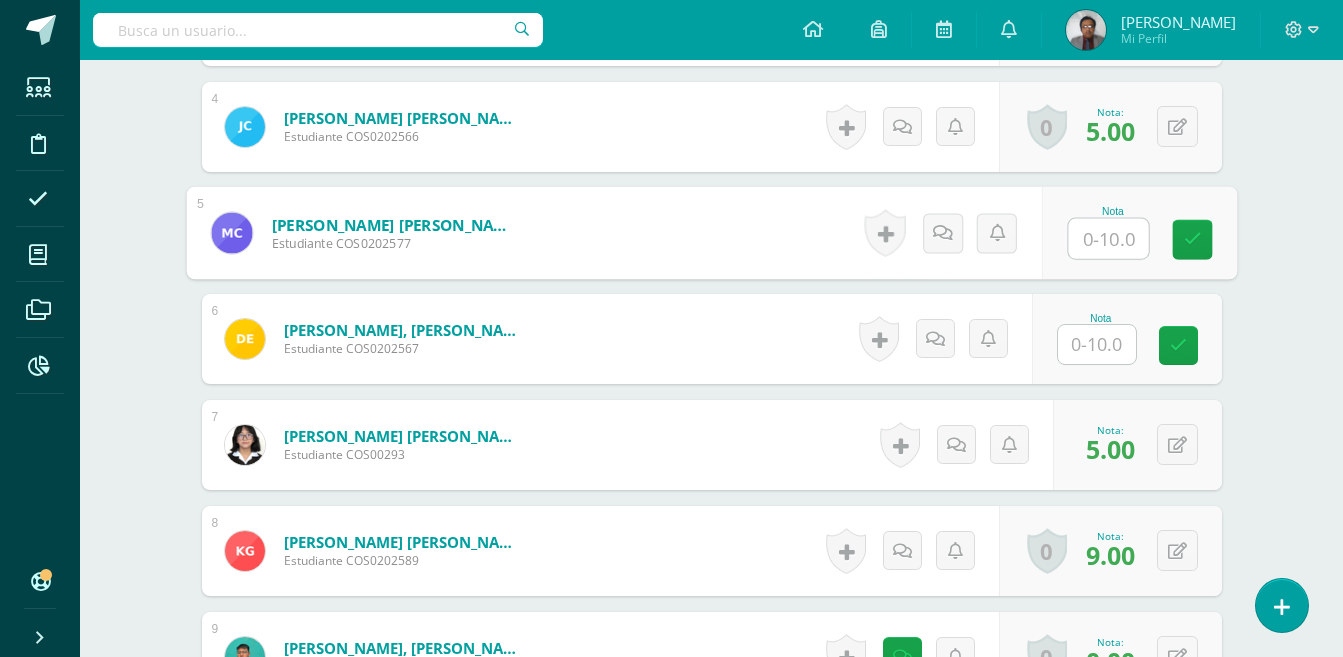 type on "5" 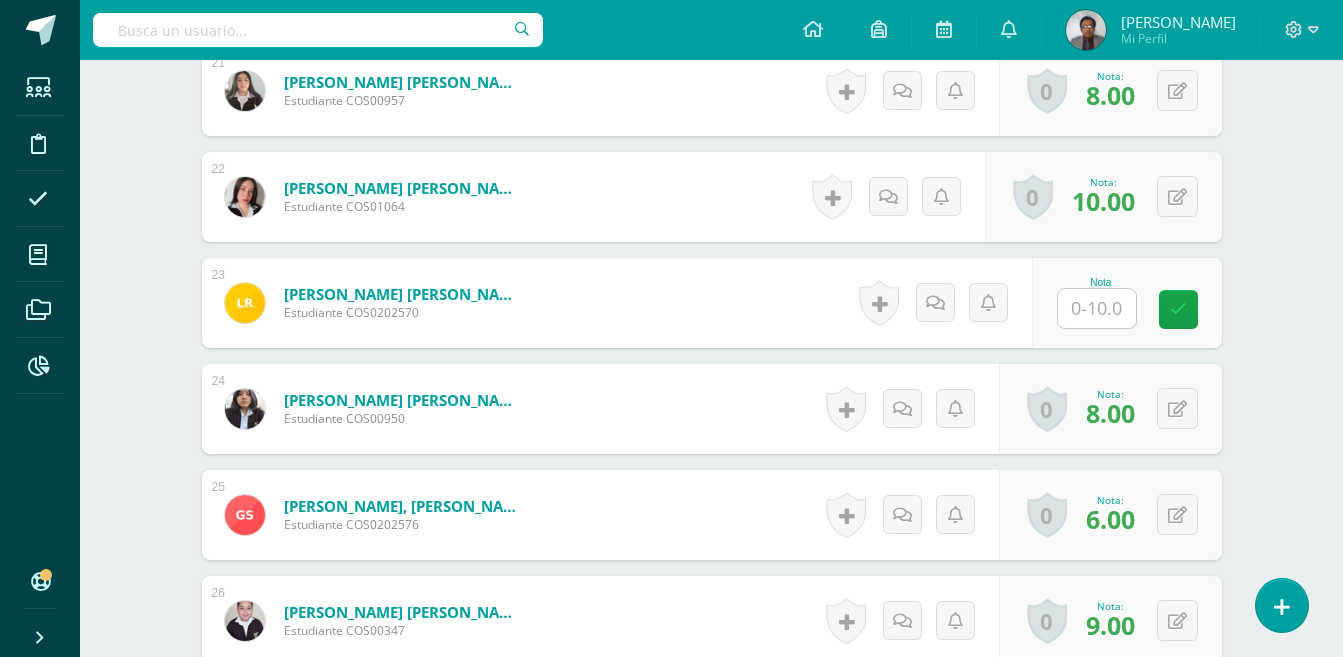 scroll, scrollTop: 2650, scrollLeft: 0, axis: vertical 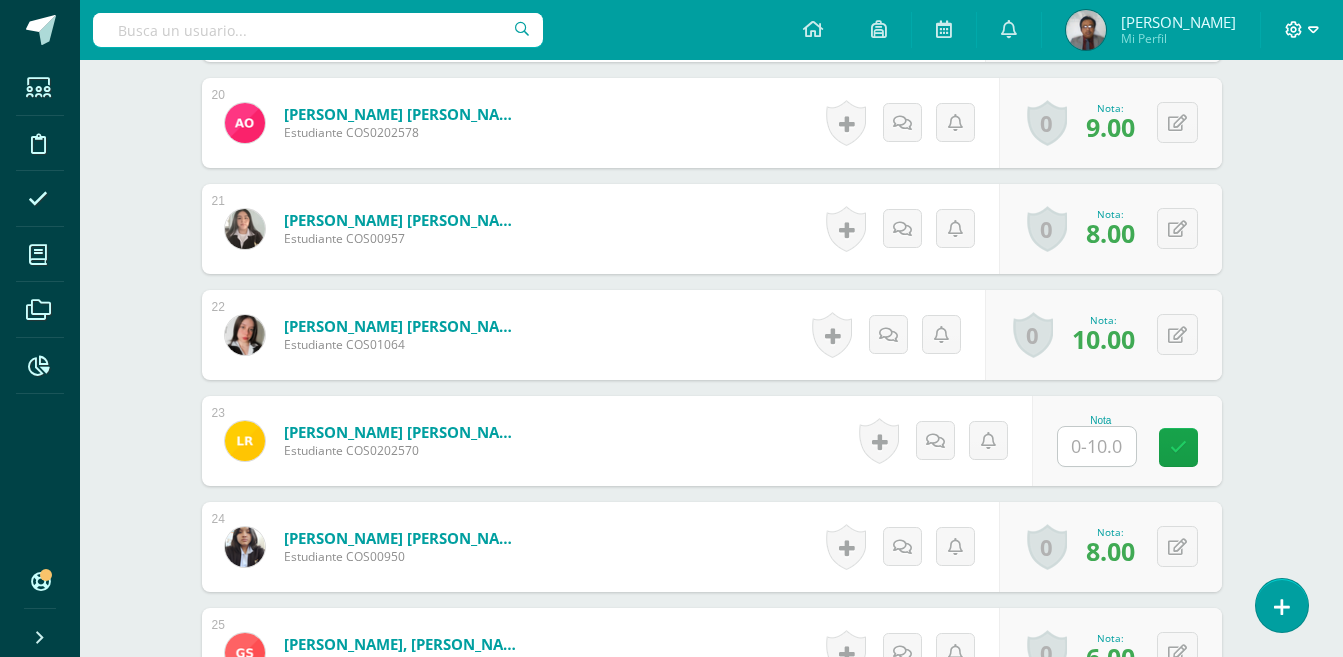 click 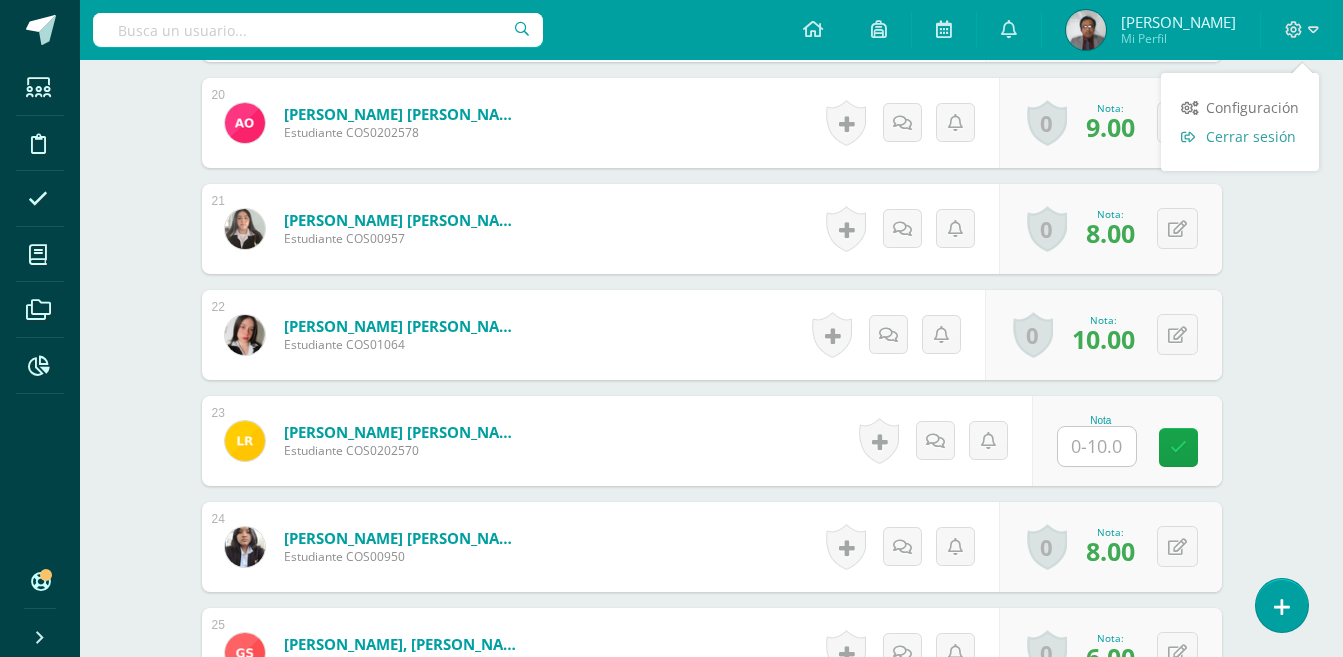 click on "Cerrar sesión" at bounding box center [1251, 136] 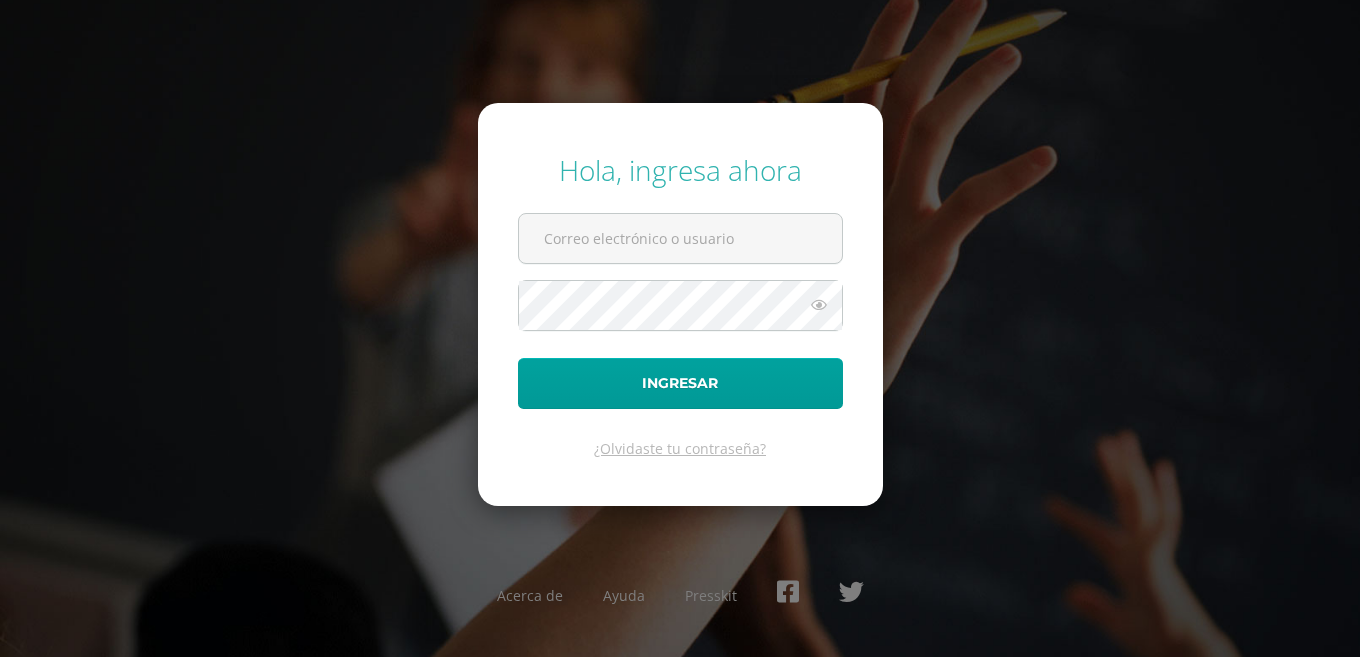scroll, scrollTop: 0, scrollLeft: 0, axis: both 